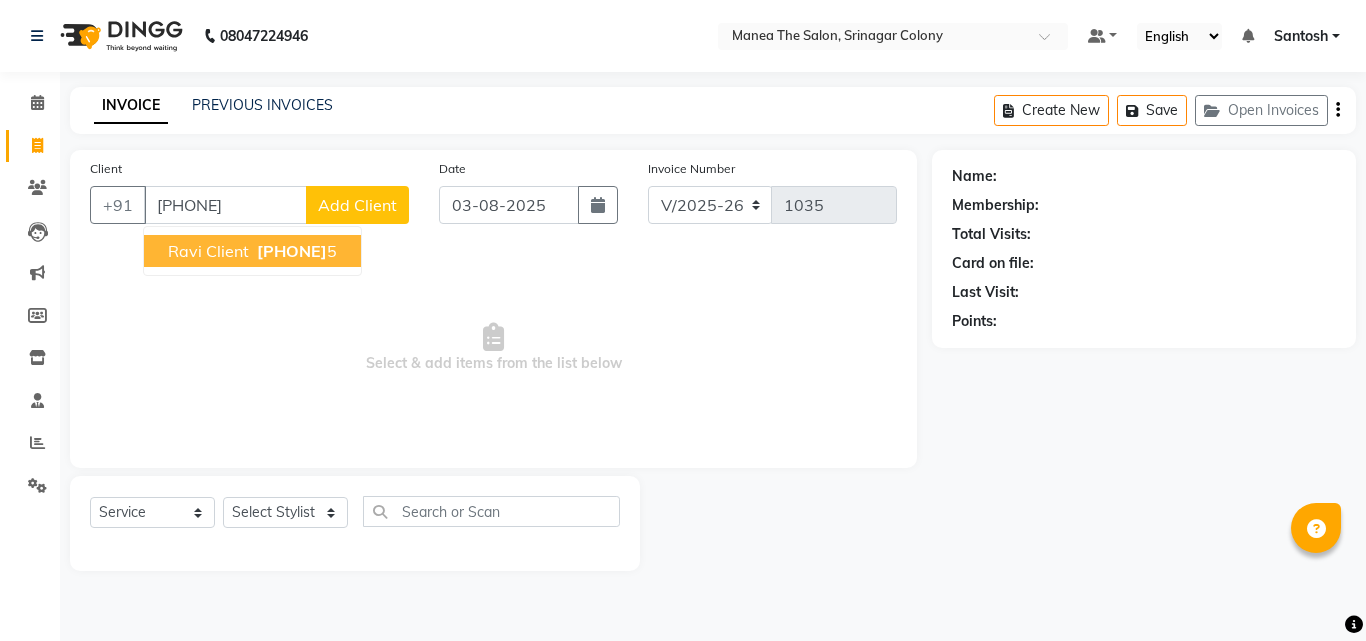 select on "5506" 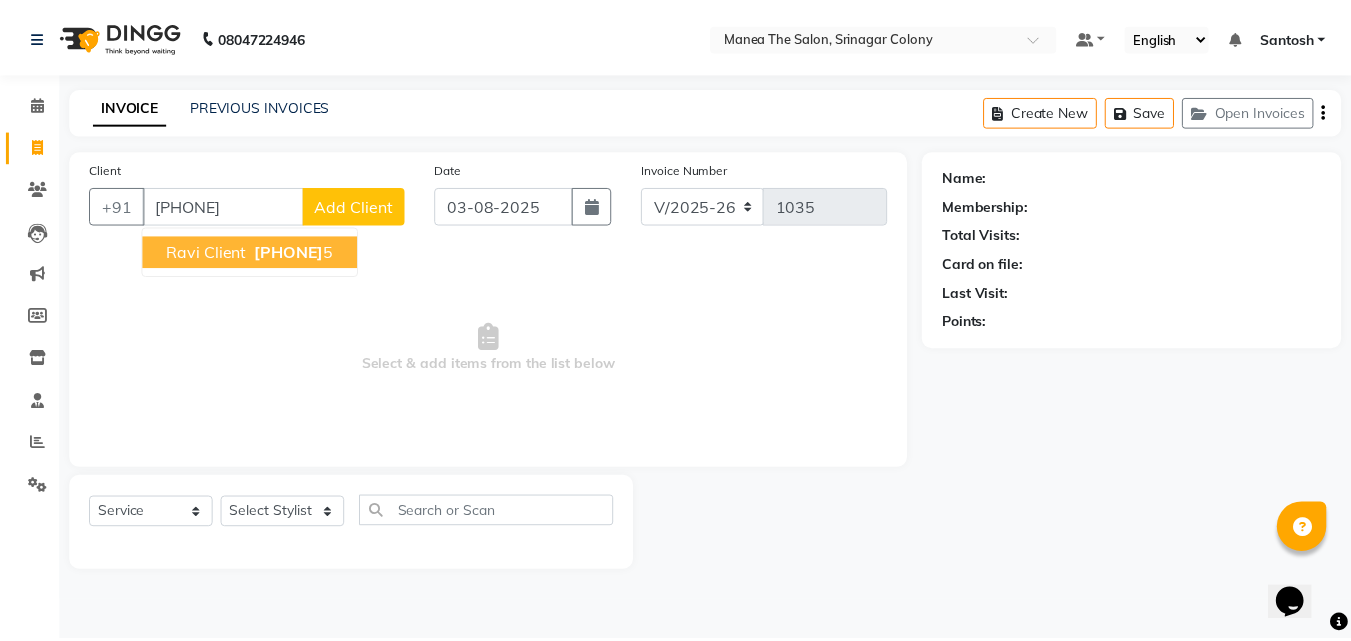 scroll, scrollTop: 0, scrollLeft: 0, axis: both 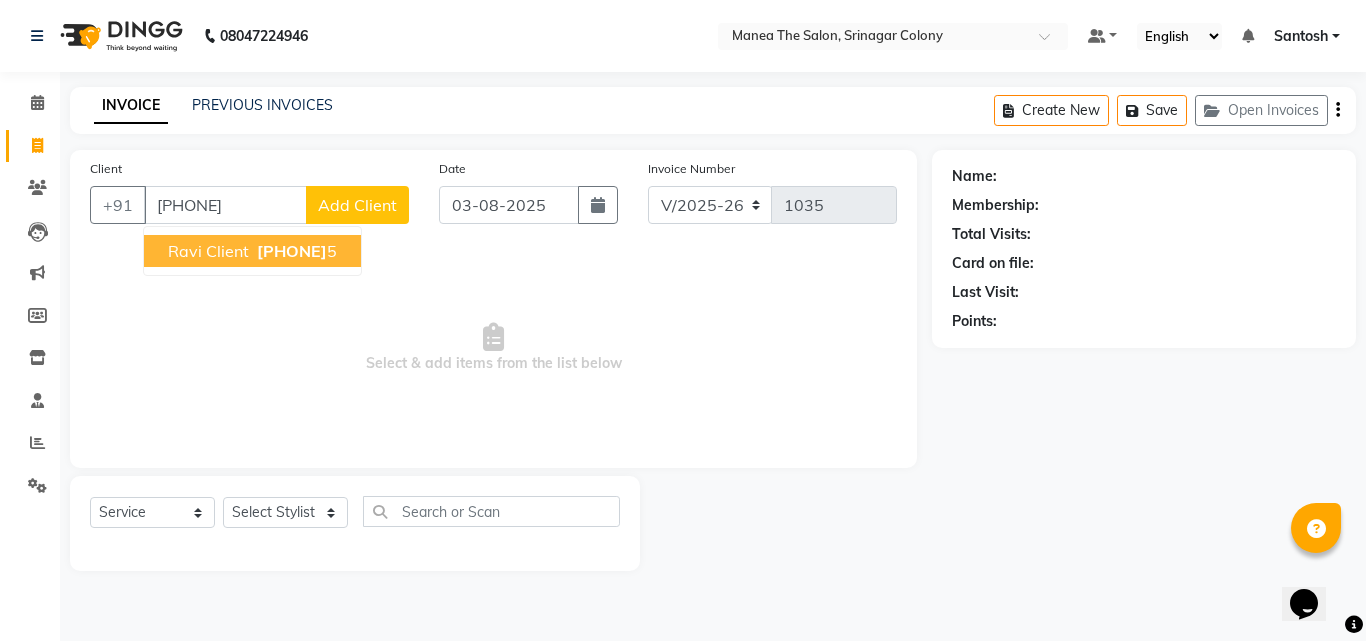 click on "[PHONE]" at bounding box center (225, 205) 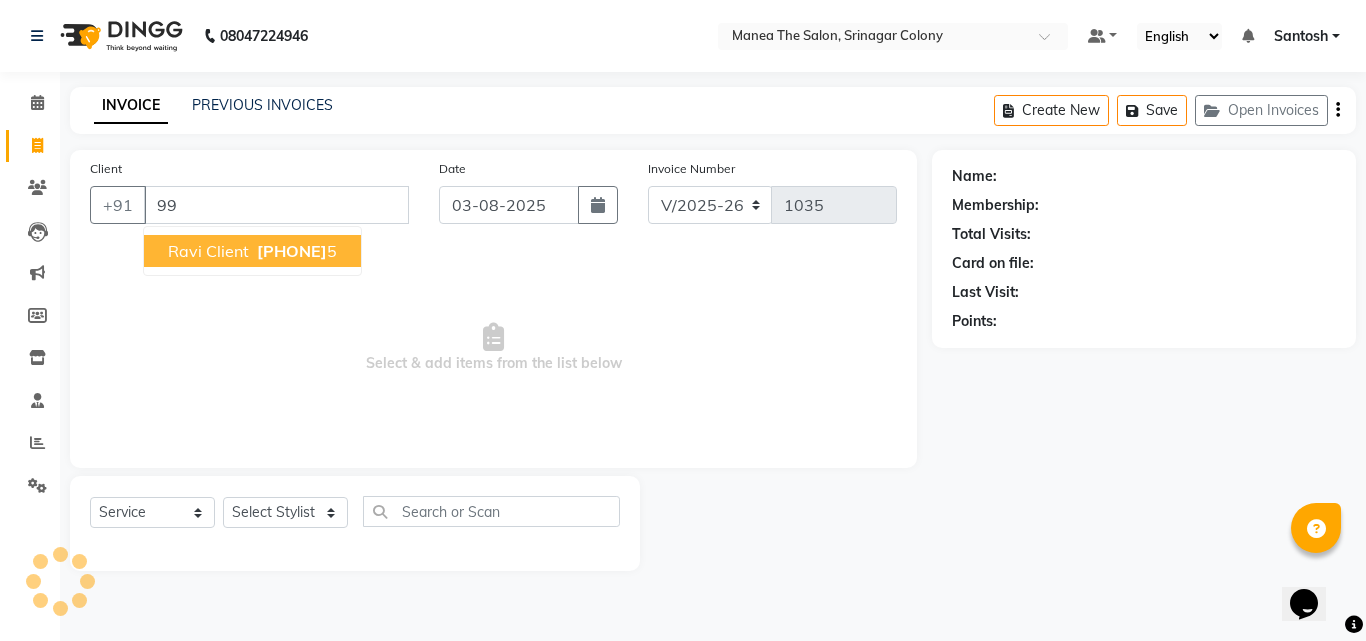 type on "9" 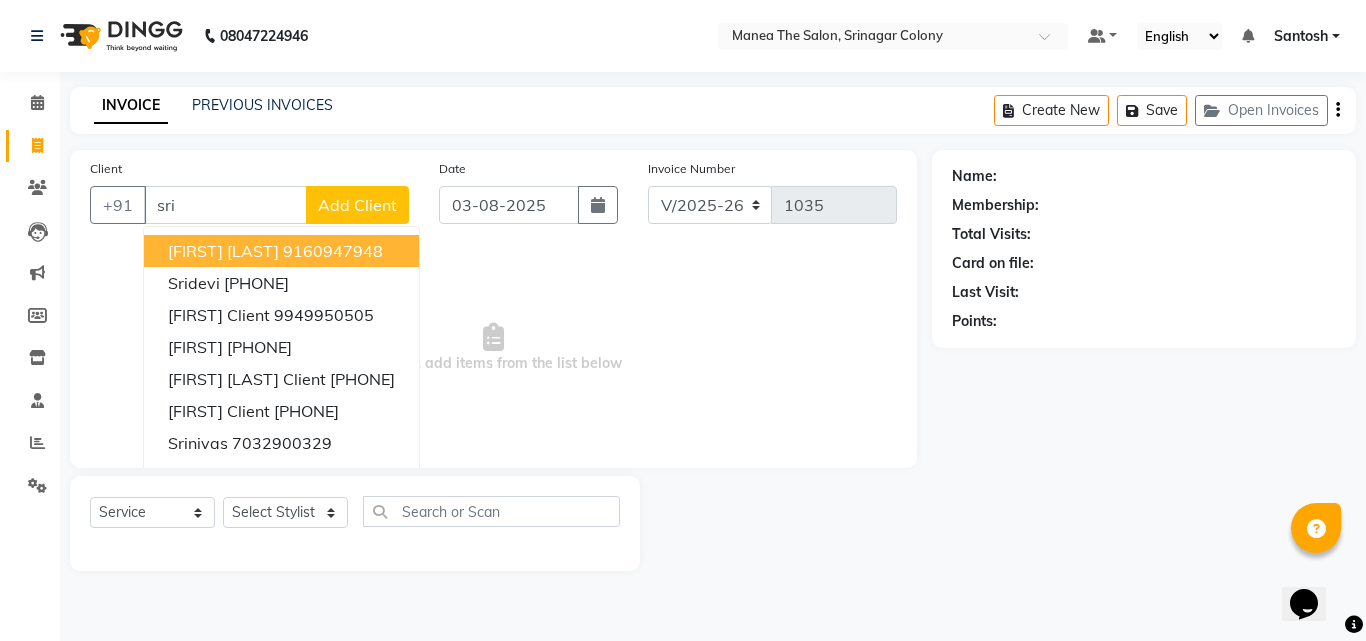 click on "[FIRST] [LAST] [PHONE]" at bounding box center [281, 251] 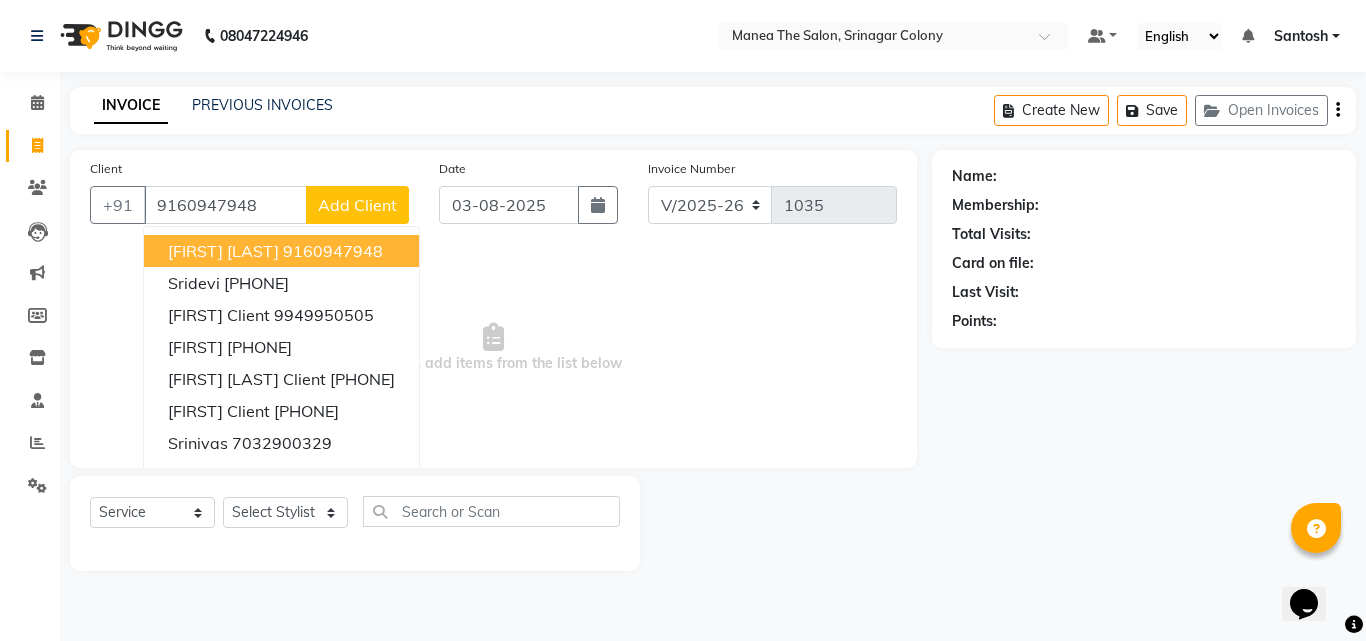 type on "9160947948" 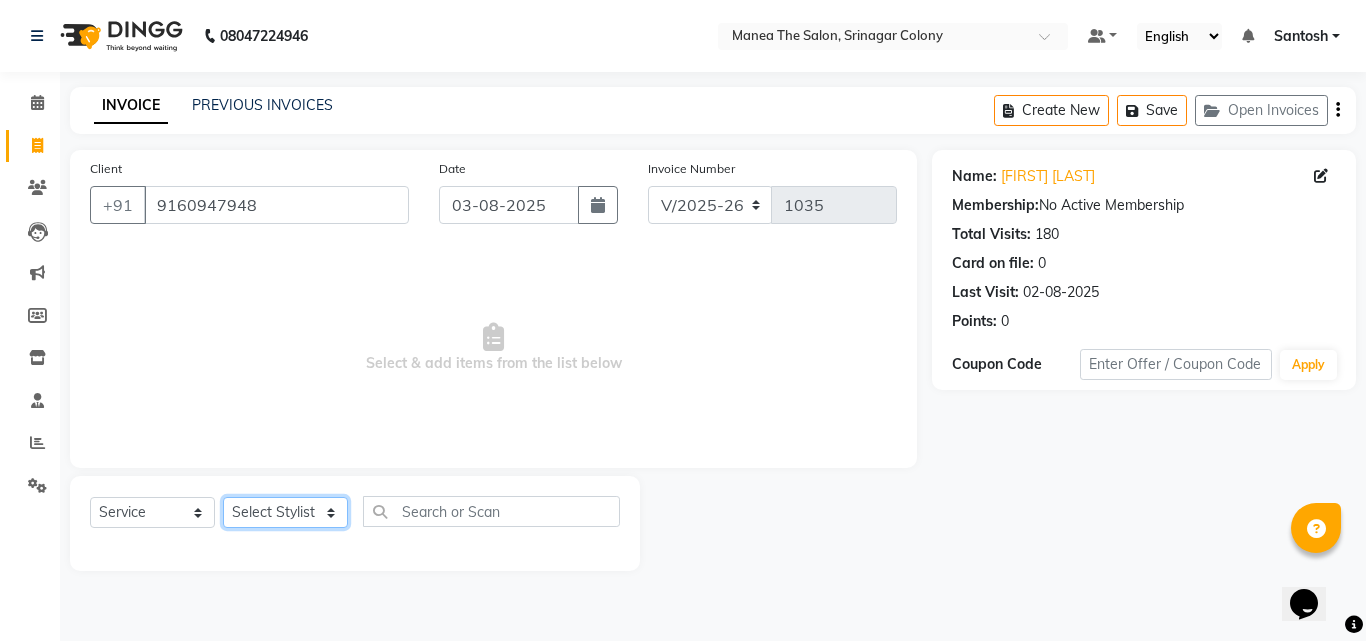 drag, startPoint x: 315, startPoint y: 508, endPoint x: 310, endPoint y: 498, distance: 11.18034 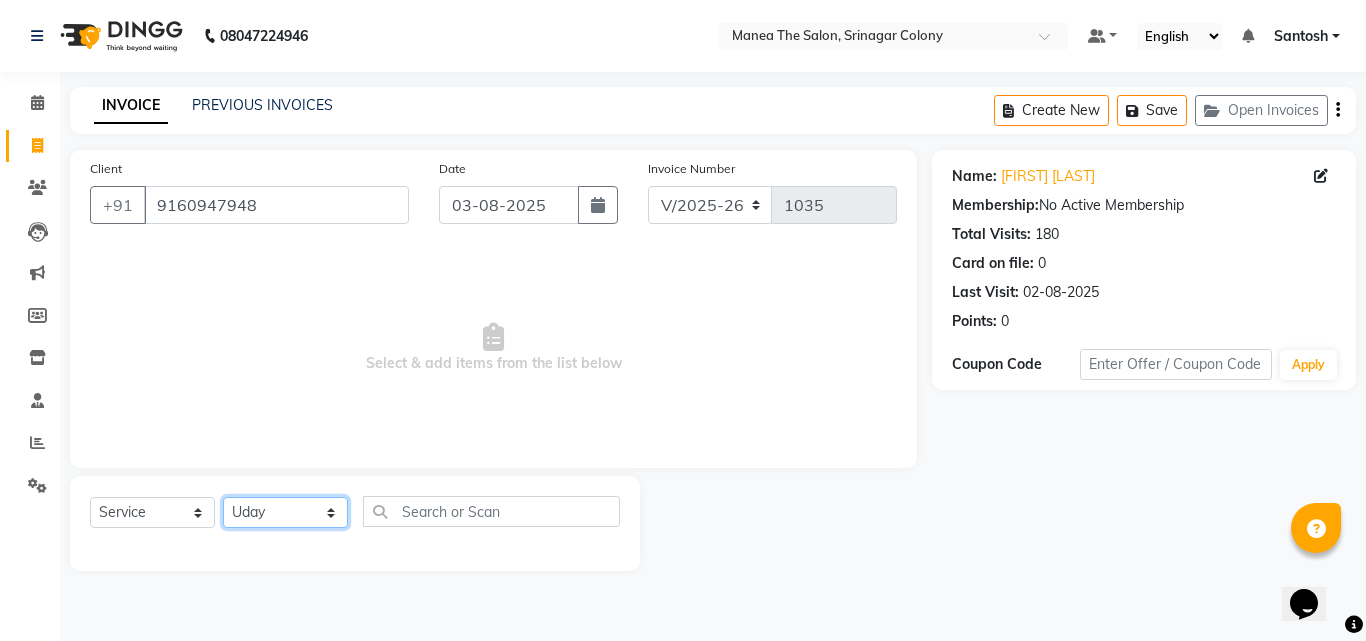 click on "Select Stylist [FIRST] [FIRST] [FIRST] Manager [NAME] [NAME] [NAME] [NAME] [NAME] [NAME]" 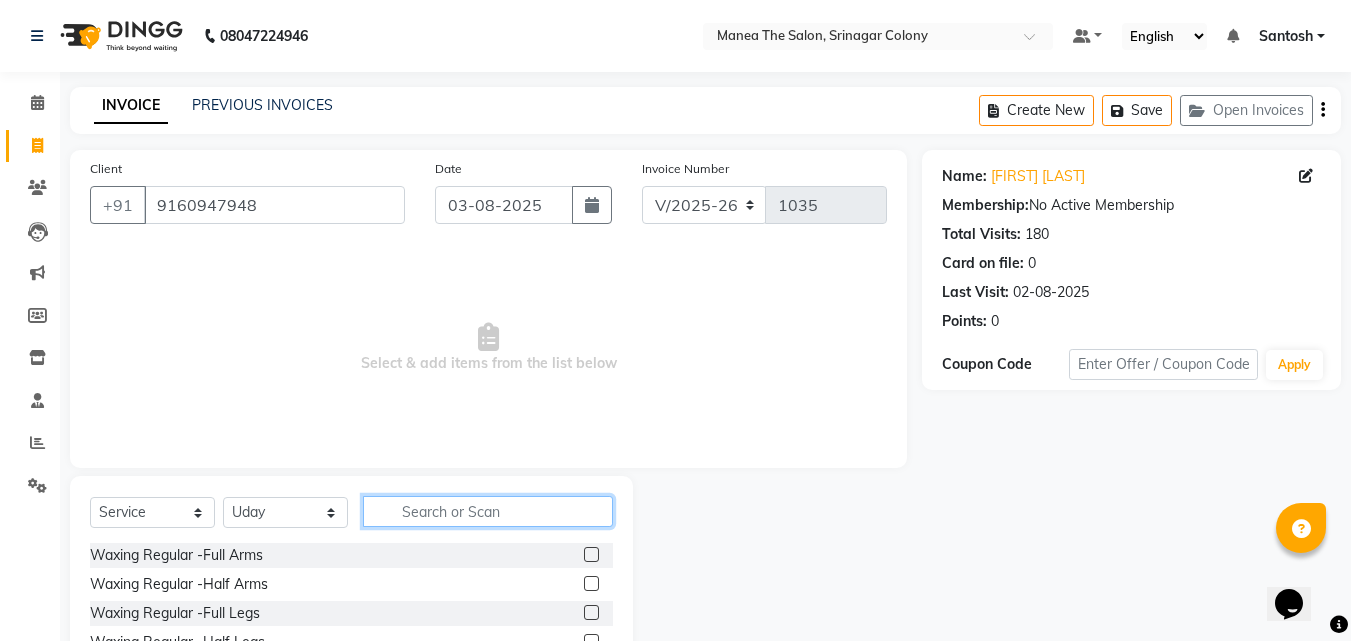 click 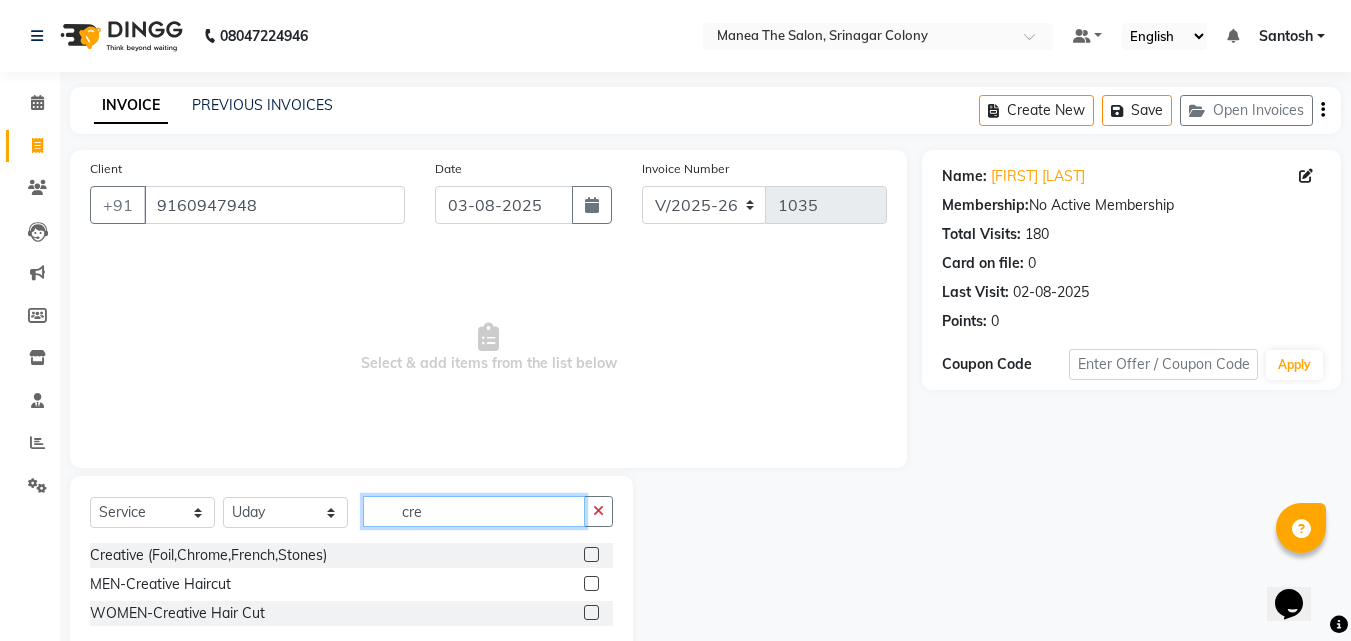 type on "cre" 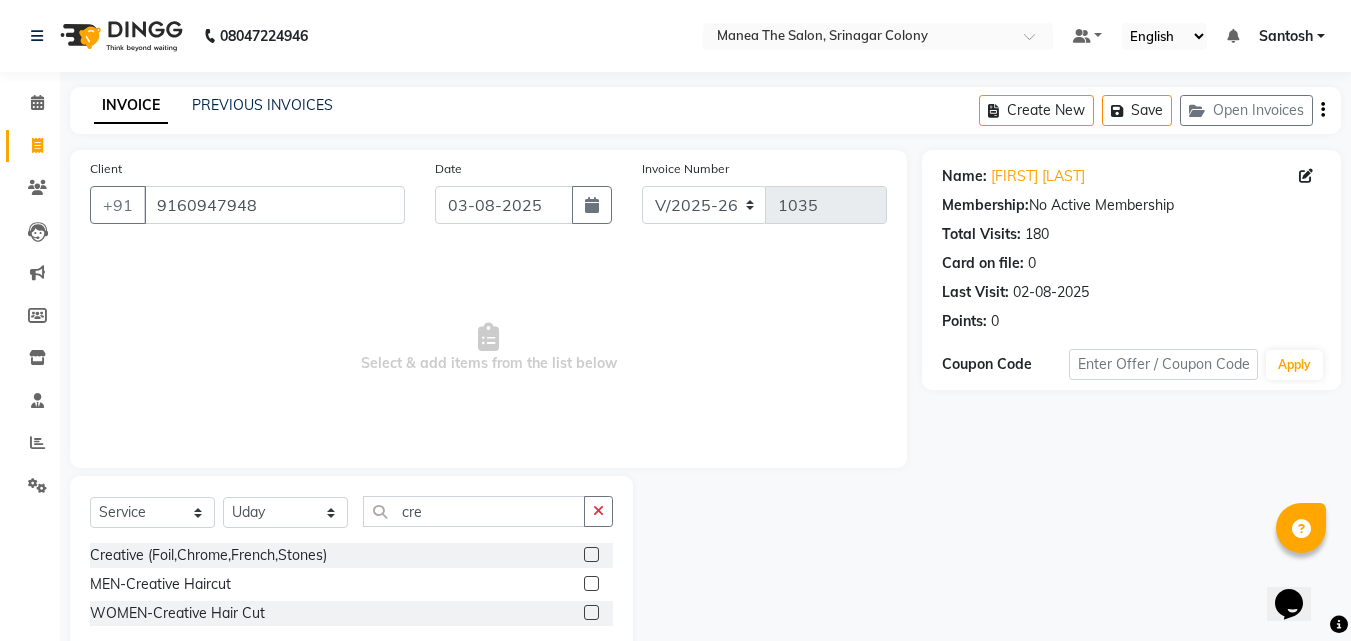 click 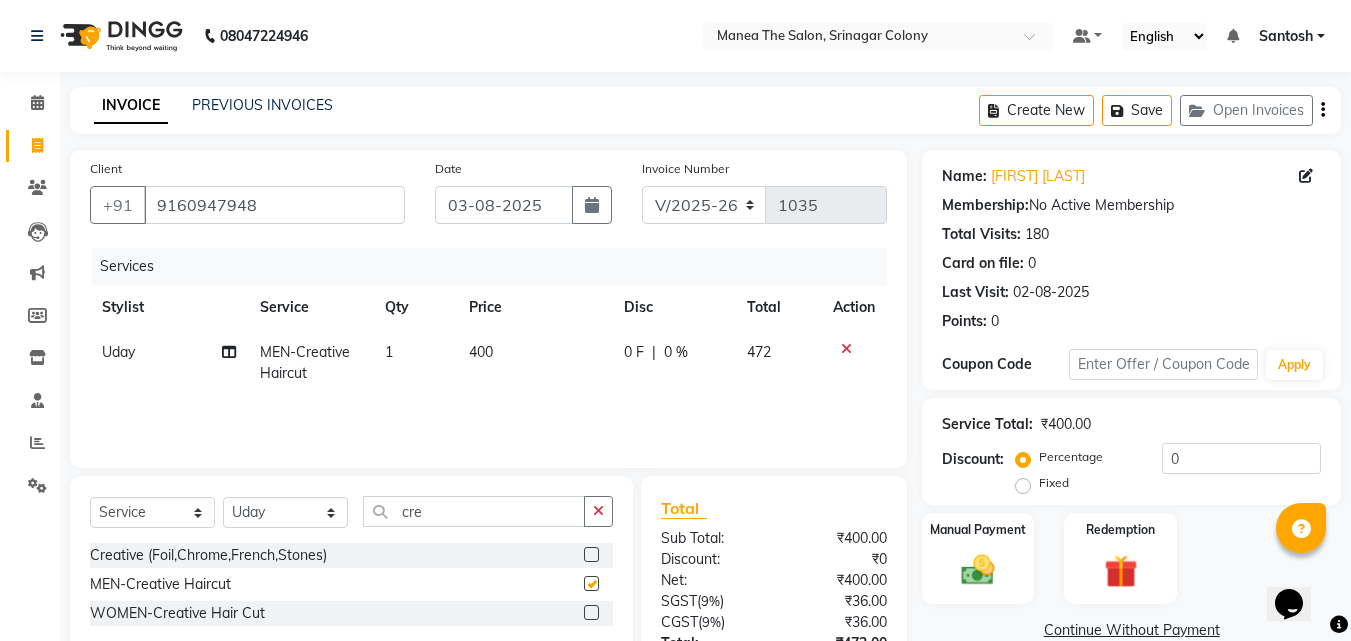 checkbox on "false" 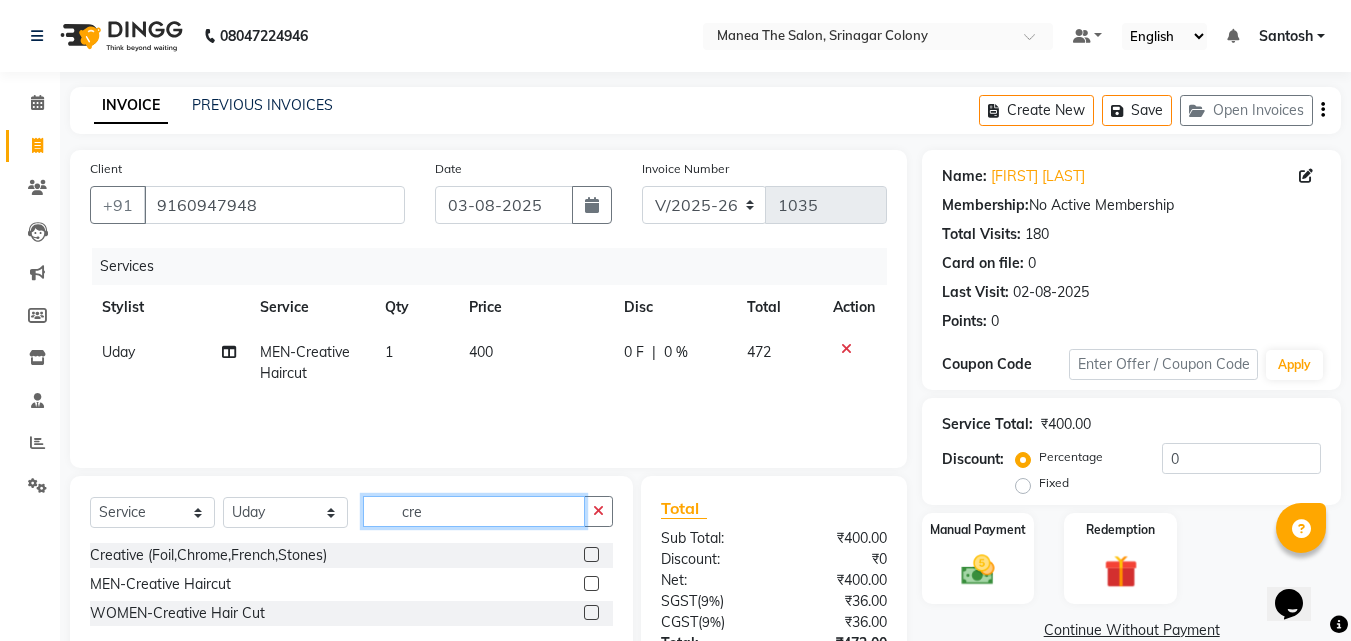 click on "cre" 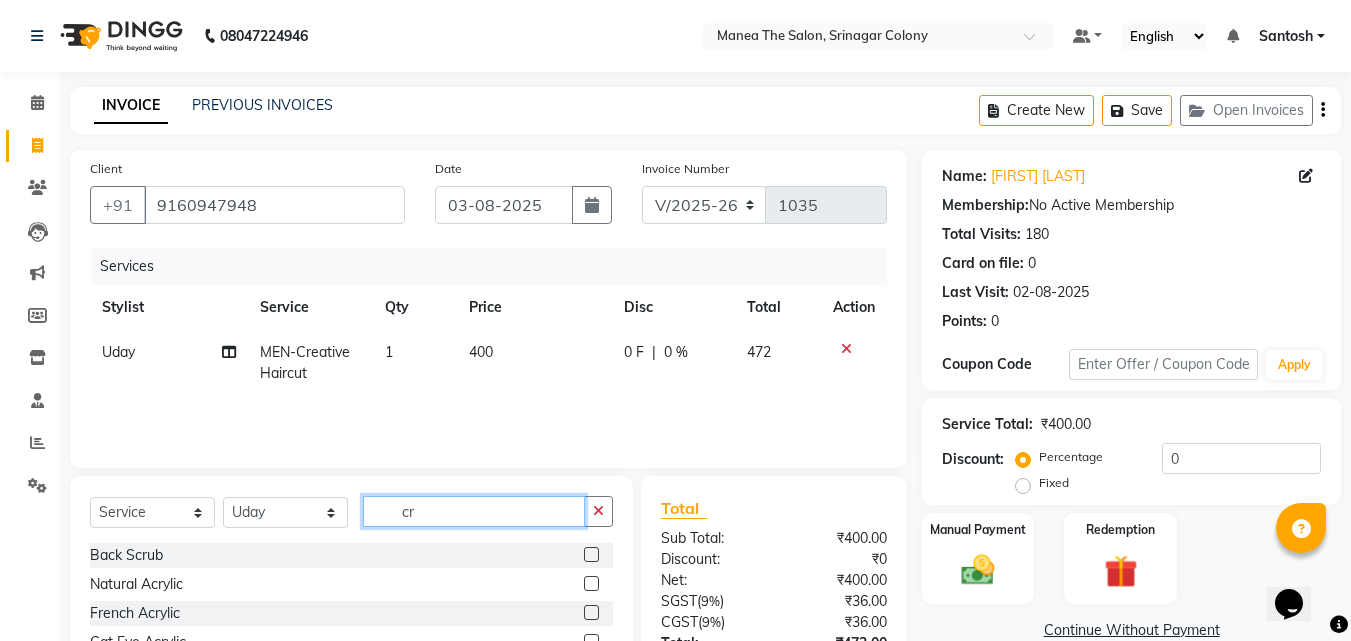 type on "c" 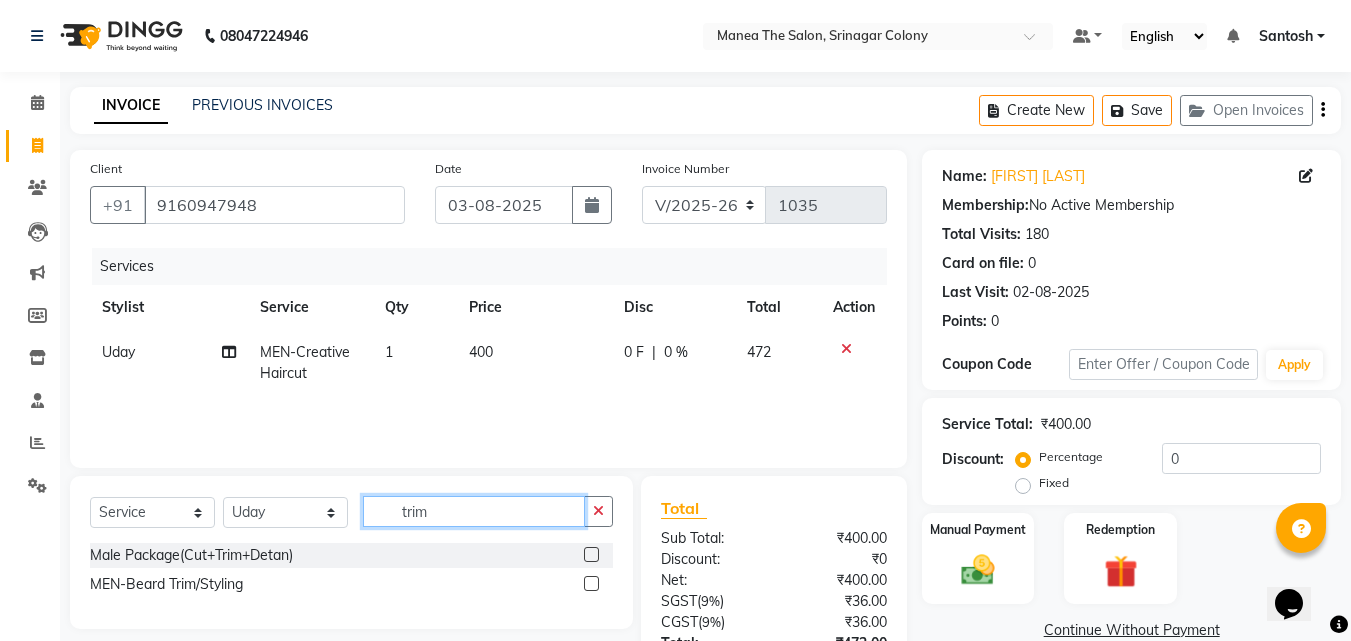 type on "trim" 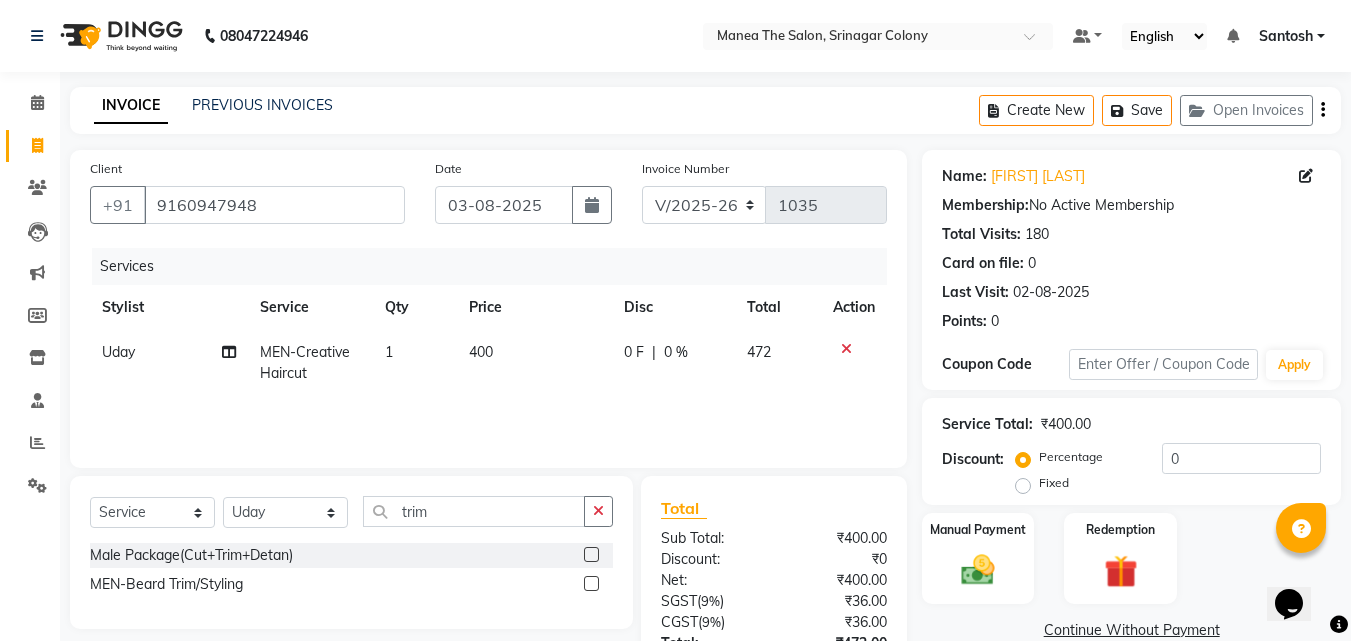 click 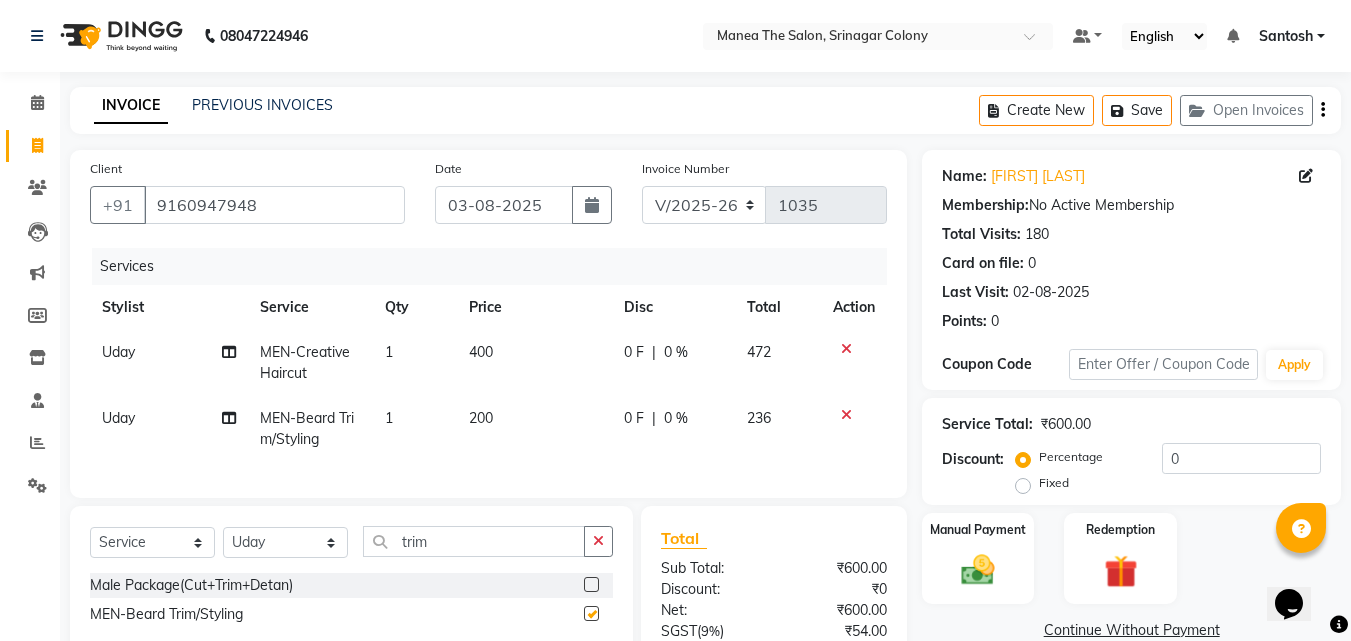 checkbox on "false" 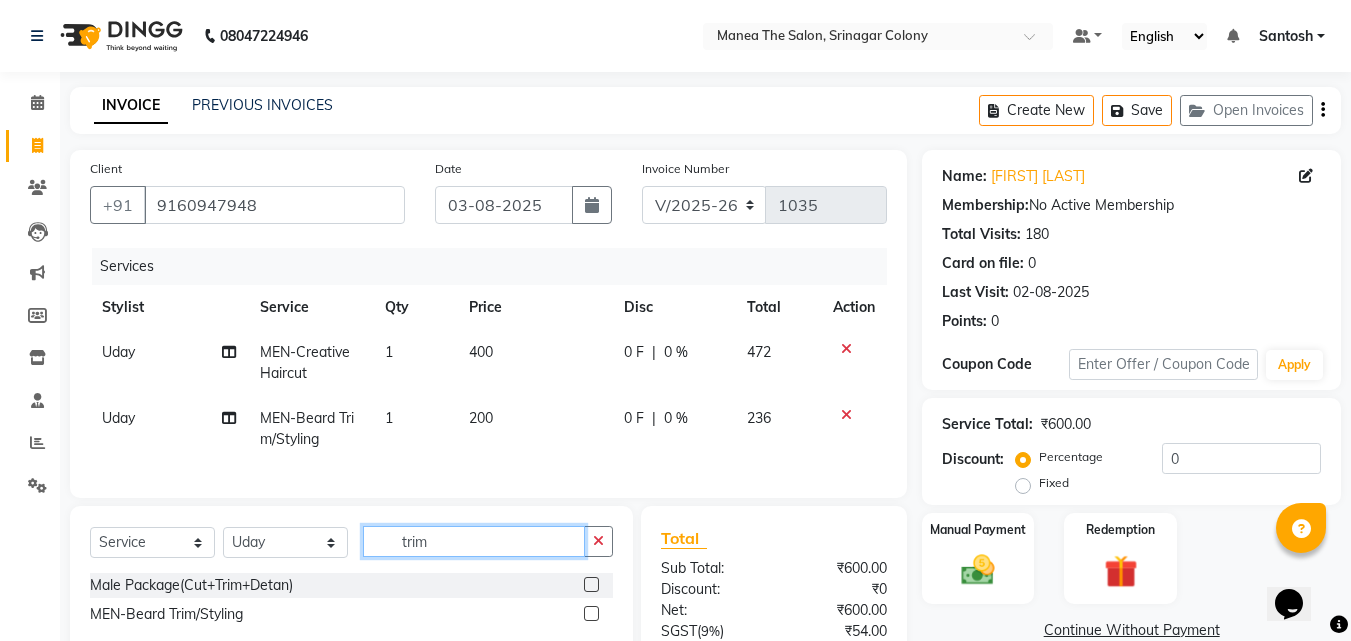 click on "trim" 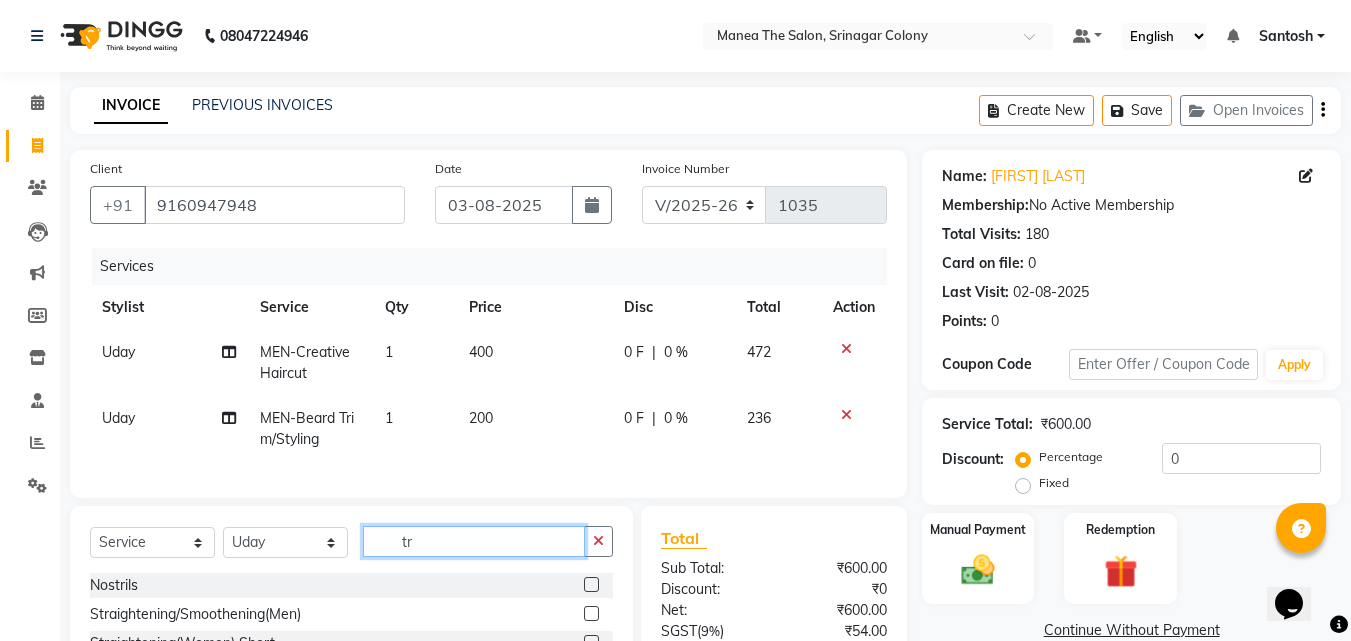type on "t" 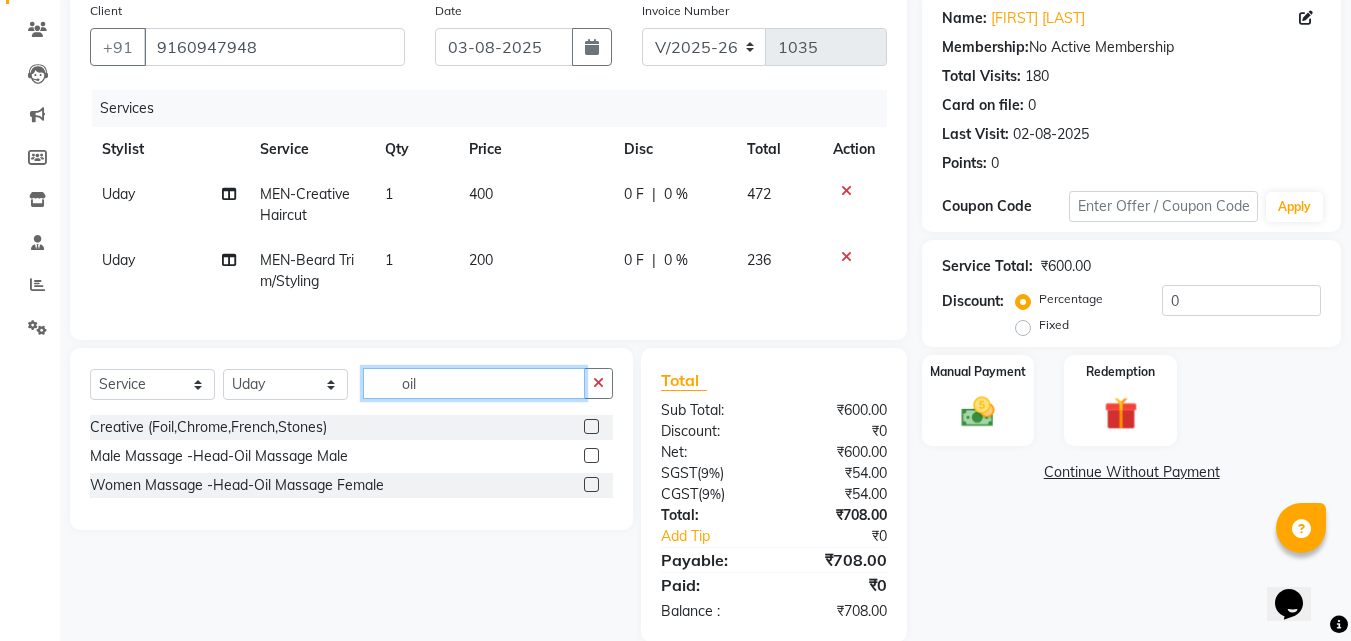 scroll, scrollTop: 200, scrollLeft: 0, axis: vertical 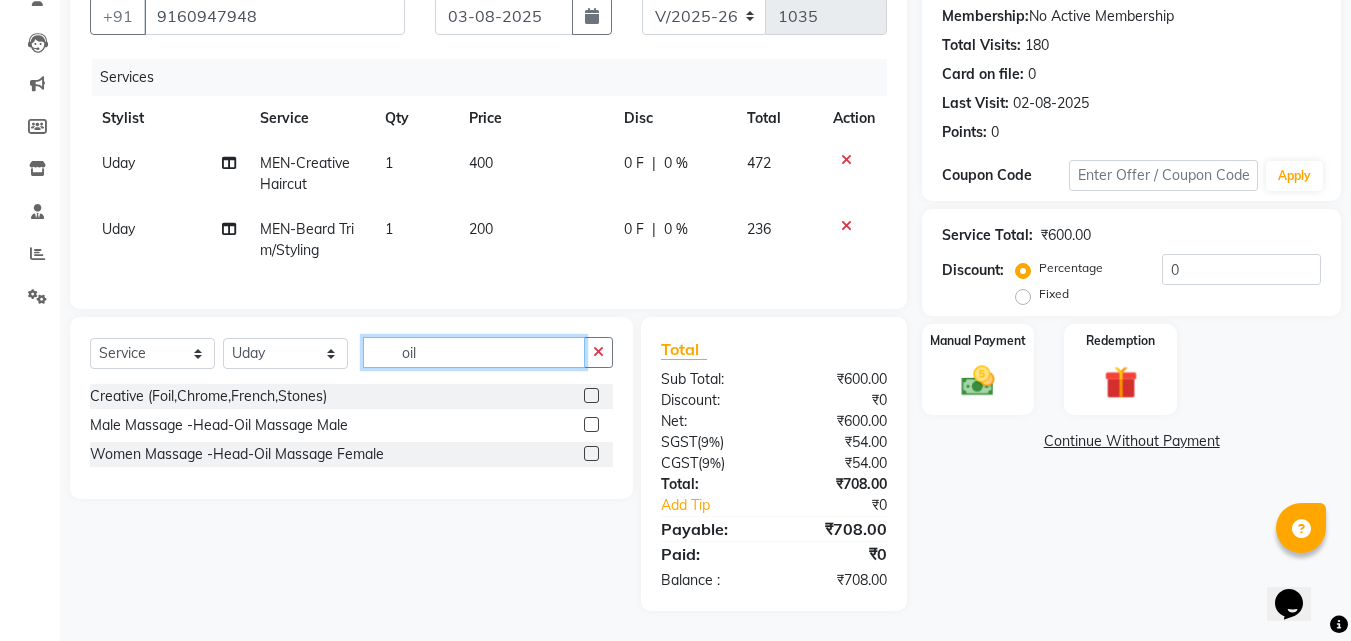 type on "oil" 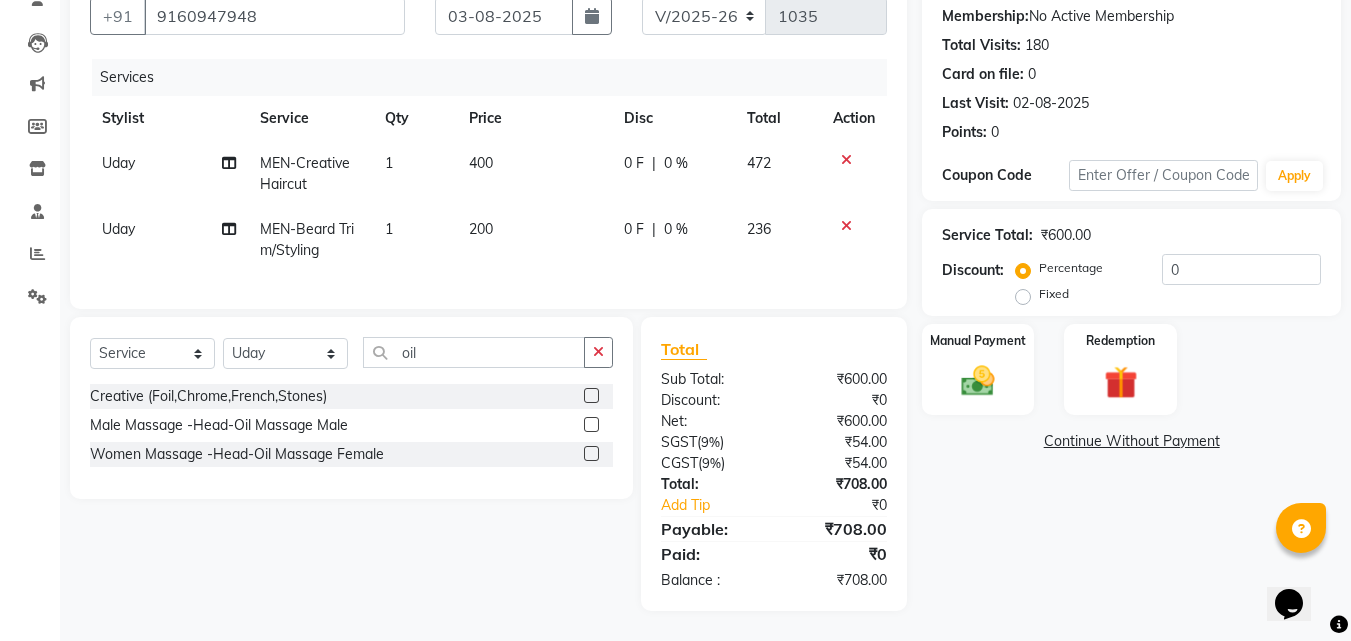 click 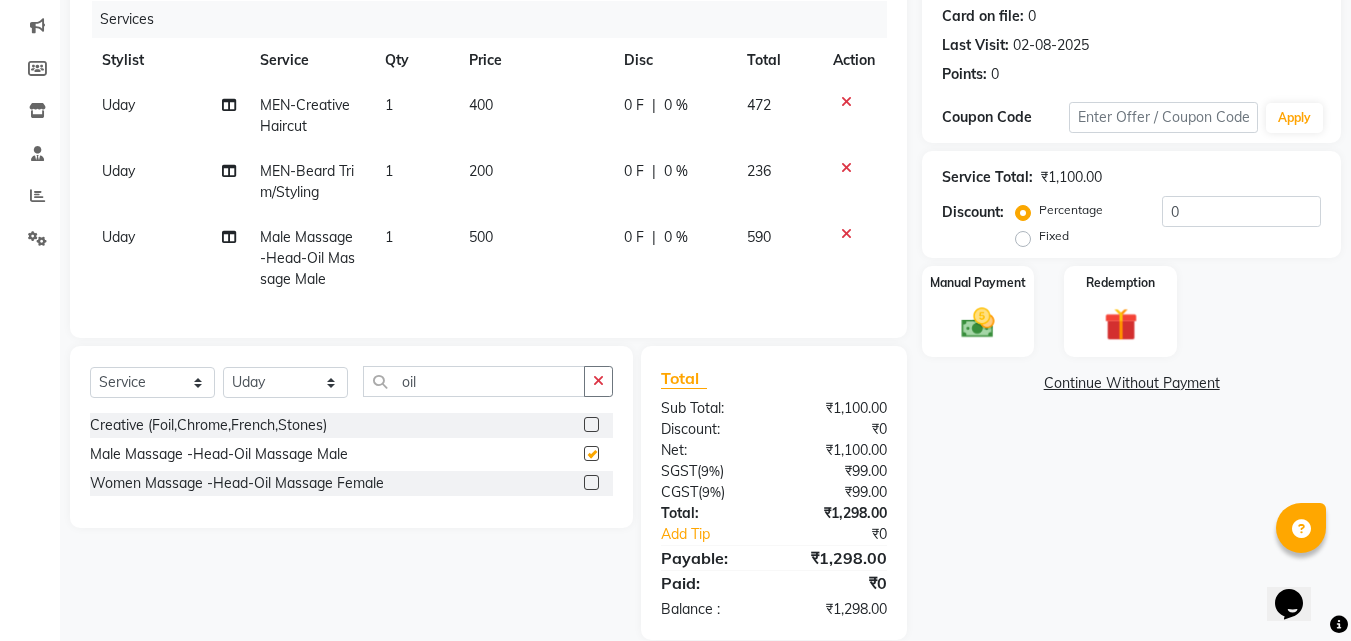 checkbox on "false" 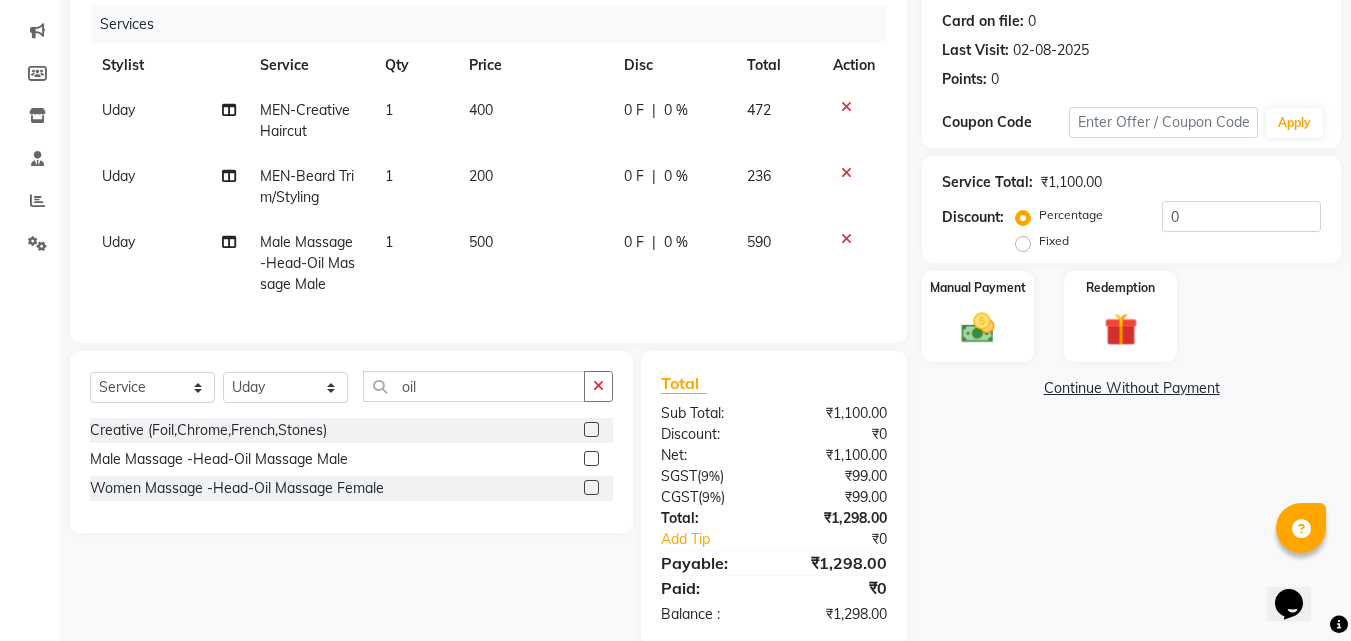 scroll, scrollTop: 291, scrollLeft: 0, axis: vertical 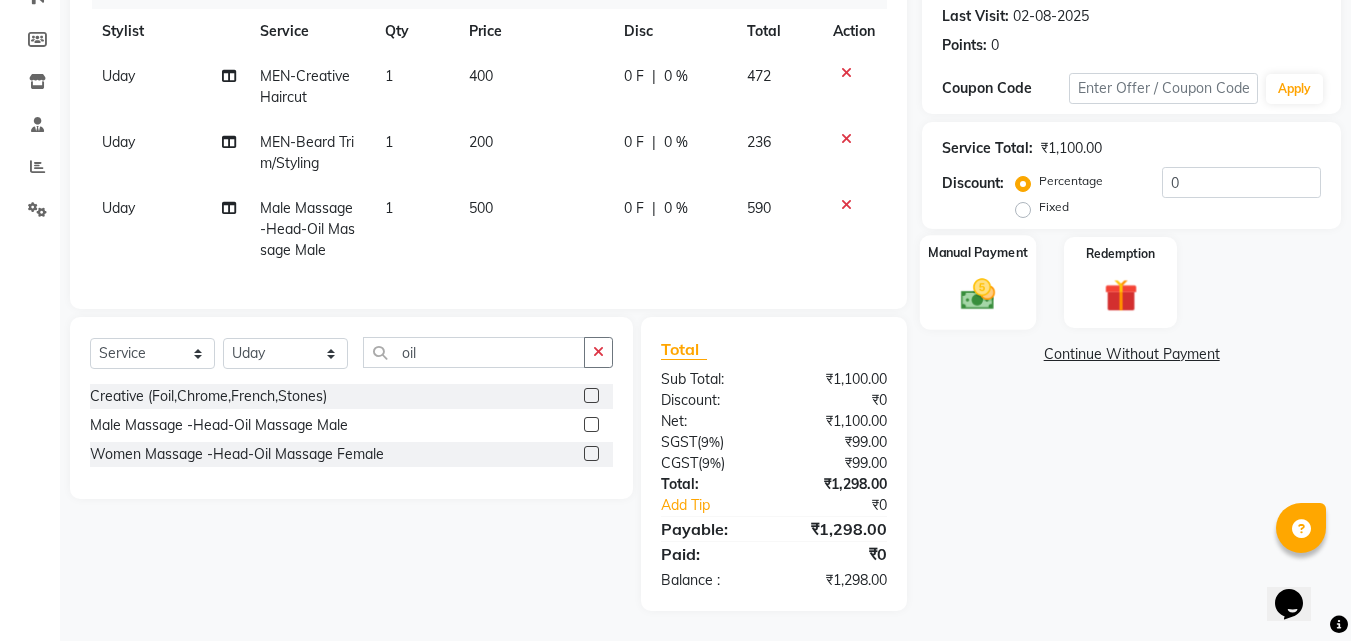 click 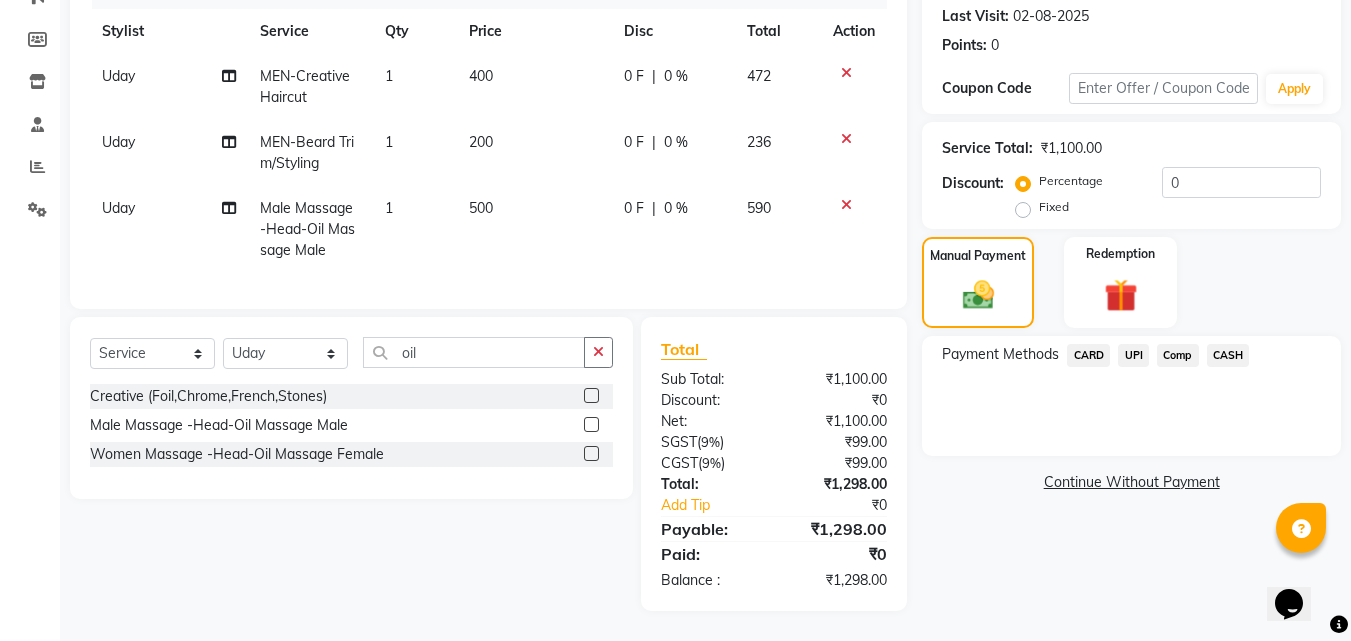 click on "CARD" 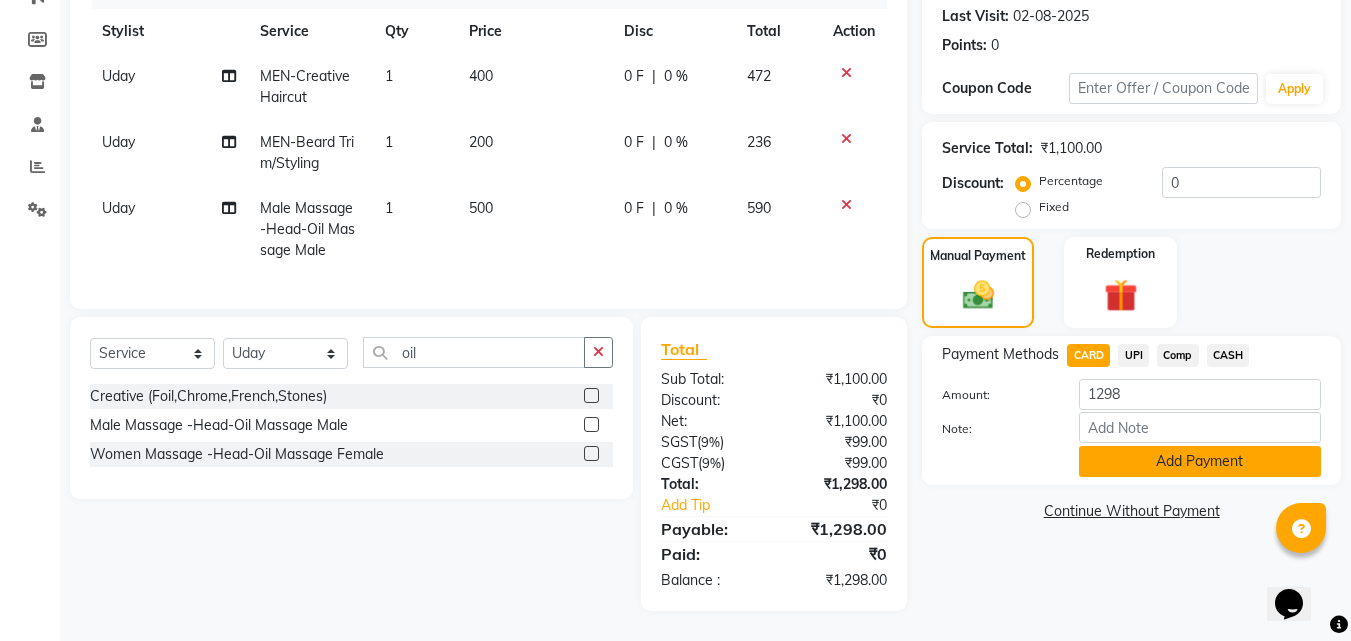 click on "Add Payment" 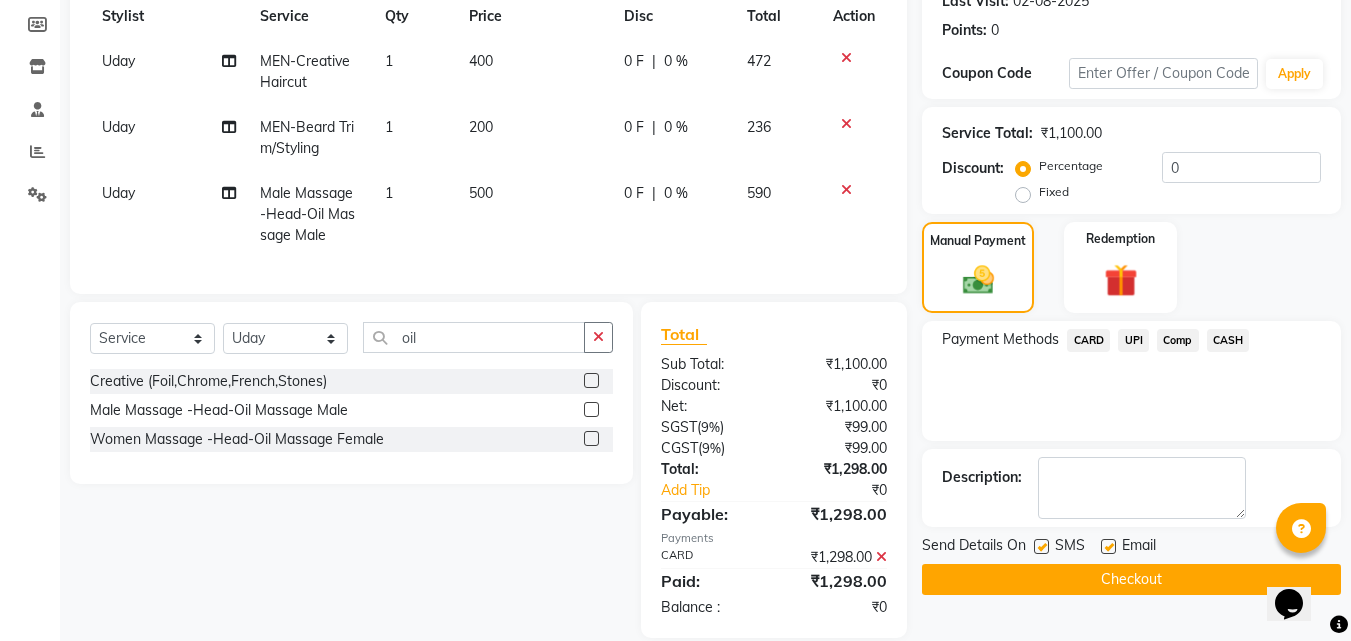 scroll, scrollTop: 333, scrollLeft: 0, axis: vertical 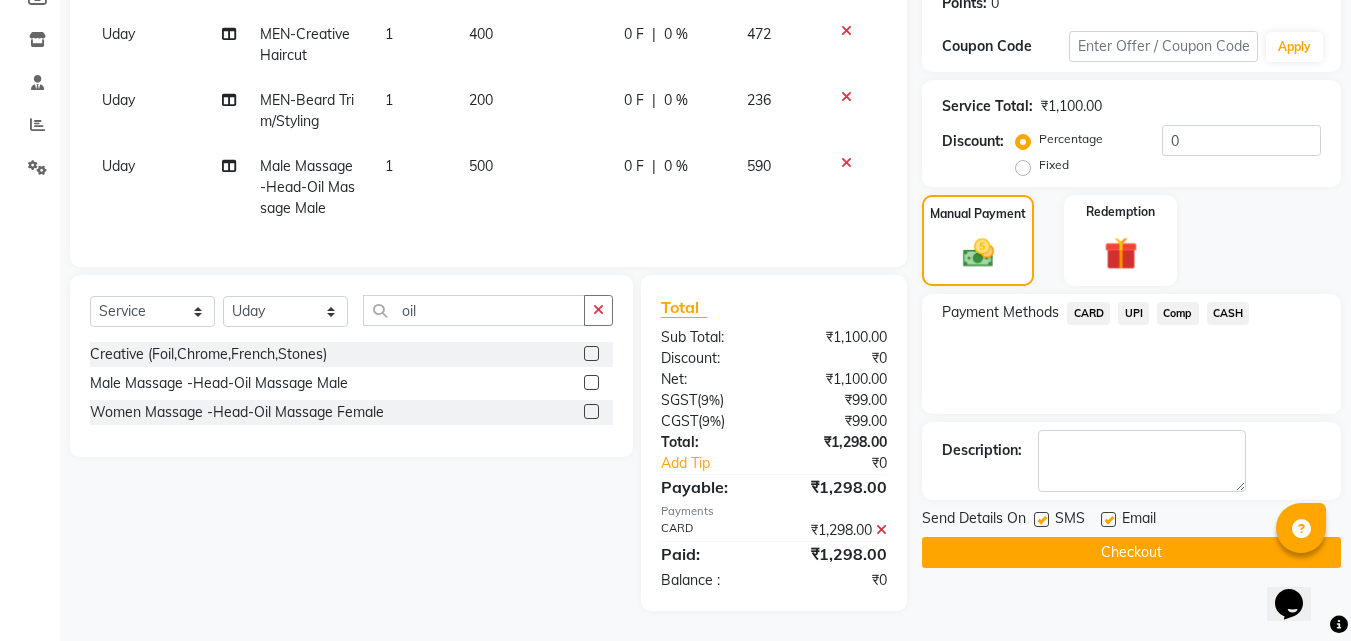 click on "Checkout" 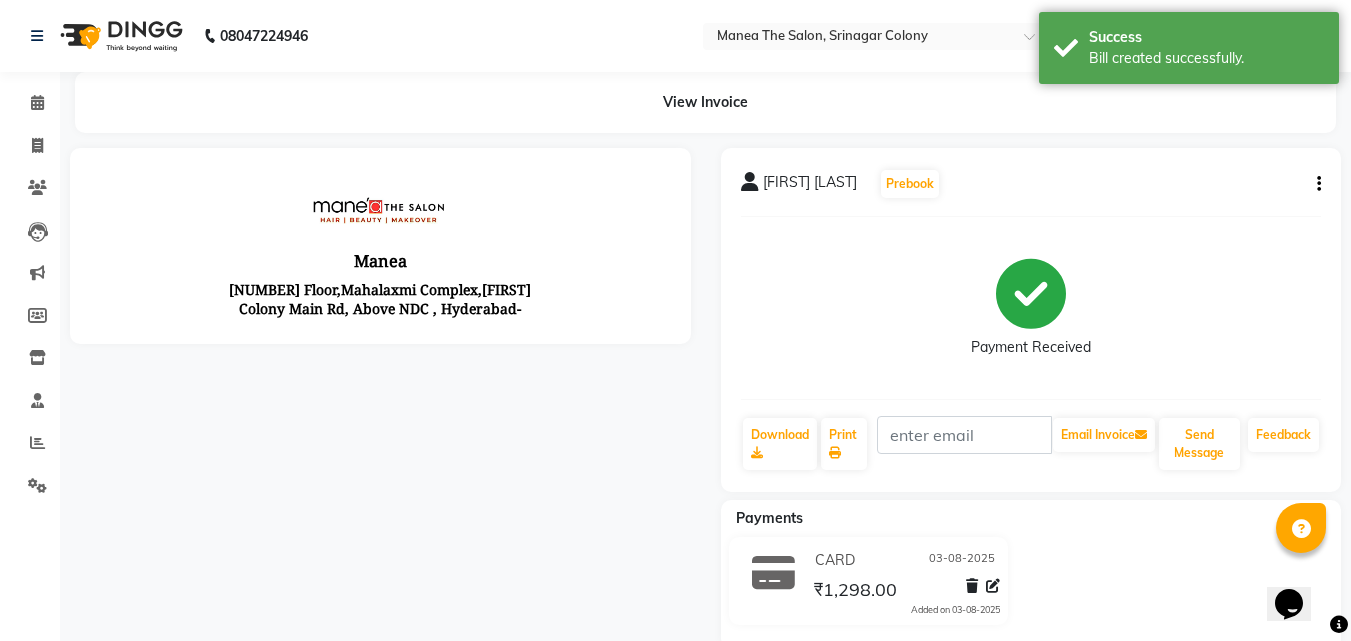 scroll, scrollTop: 0, scrollLeft: 0, axis: both 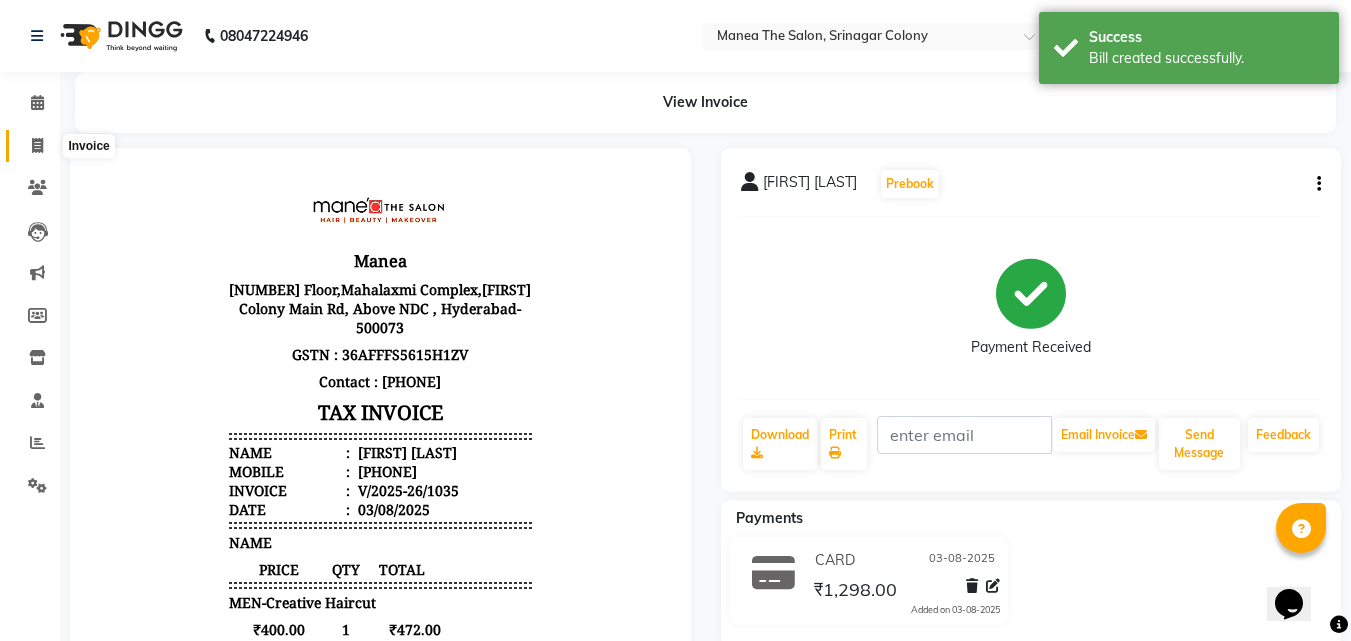 click 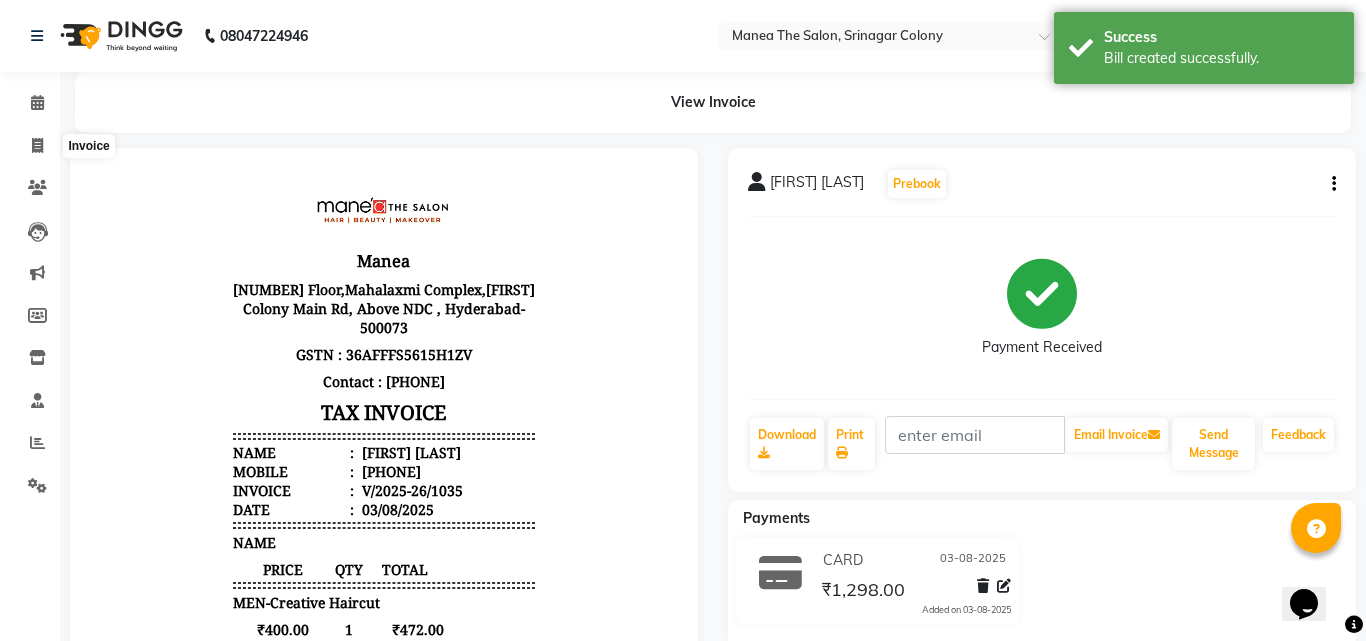 select on "5506" 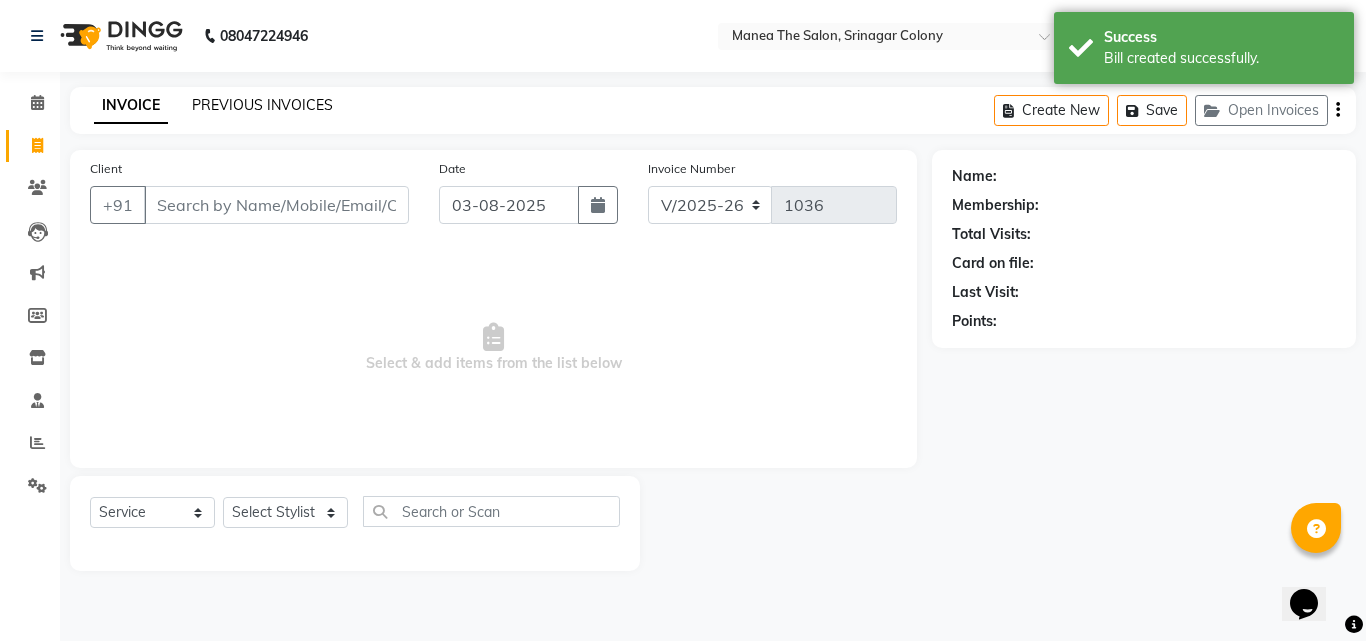 click on "PREVIOUS INVOICES" 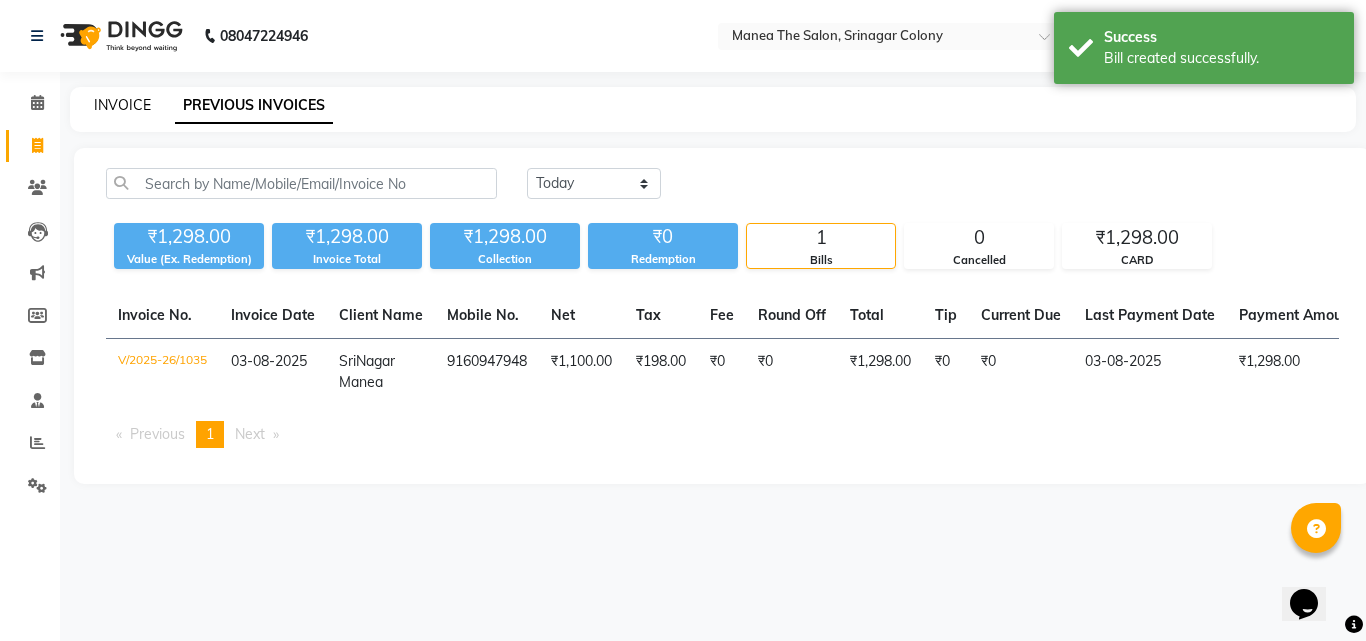 click on "INVOICE" 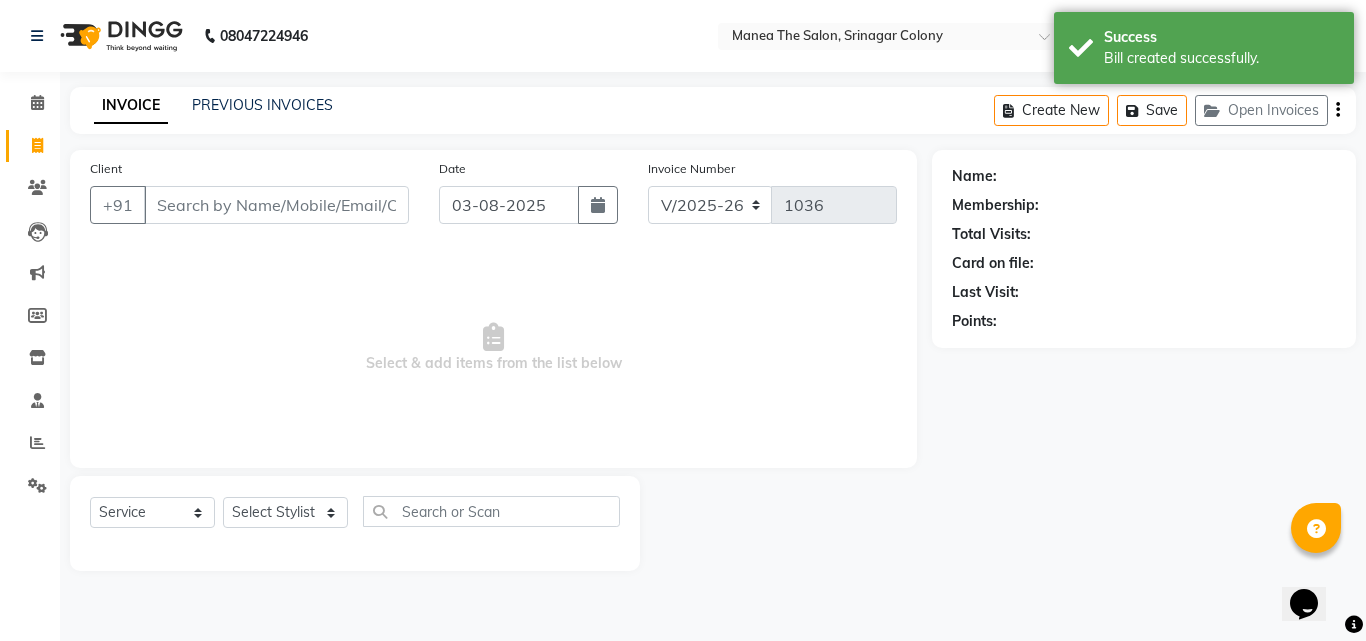 click on "Client" at bounding box center [276, 205] 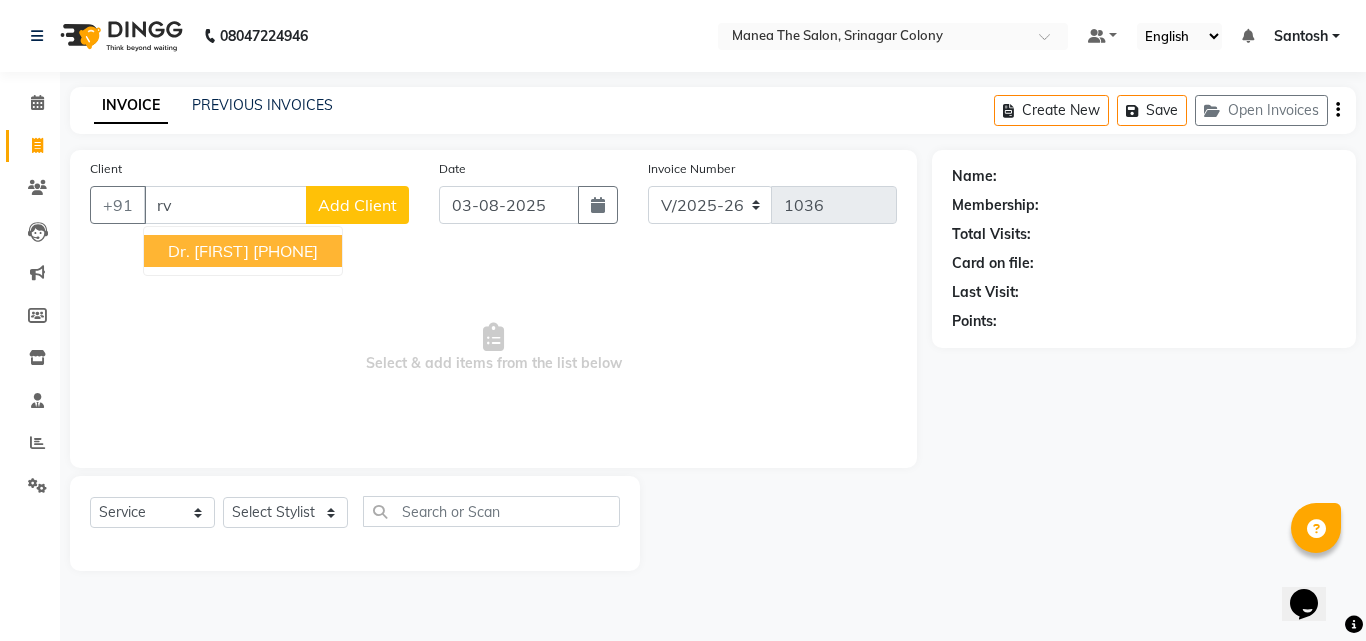type on "r" 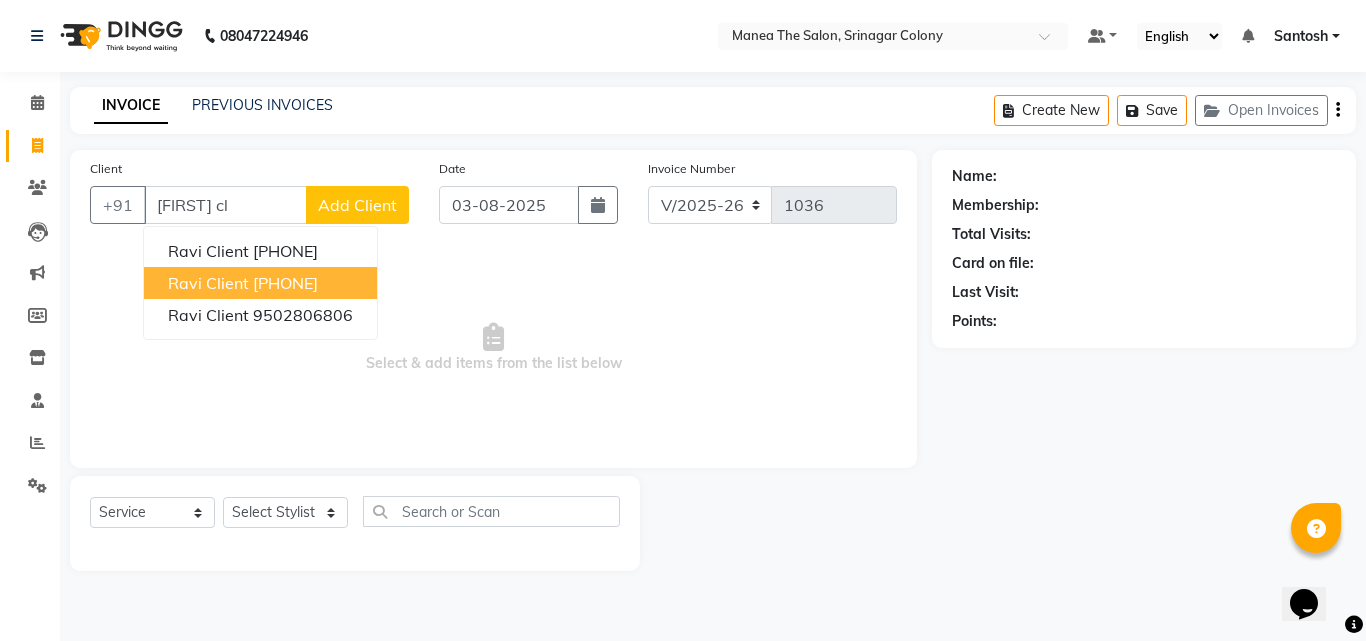 click on "[PHONE]" at bounding box center (285, 283) 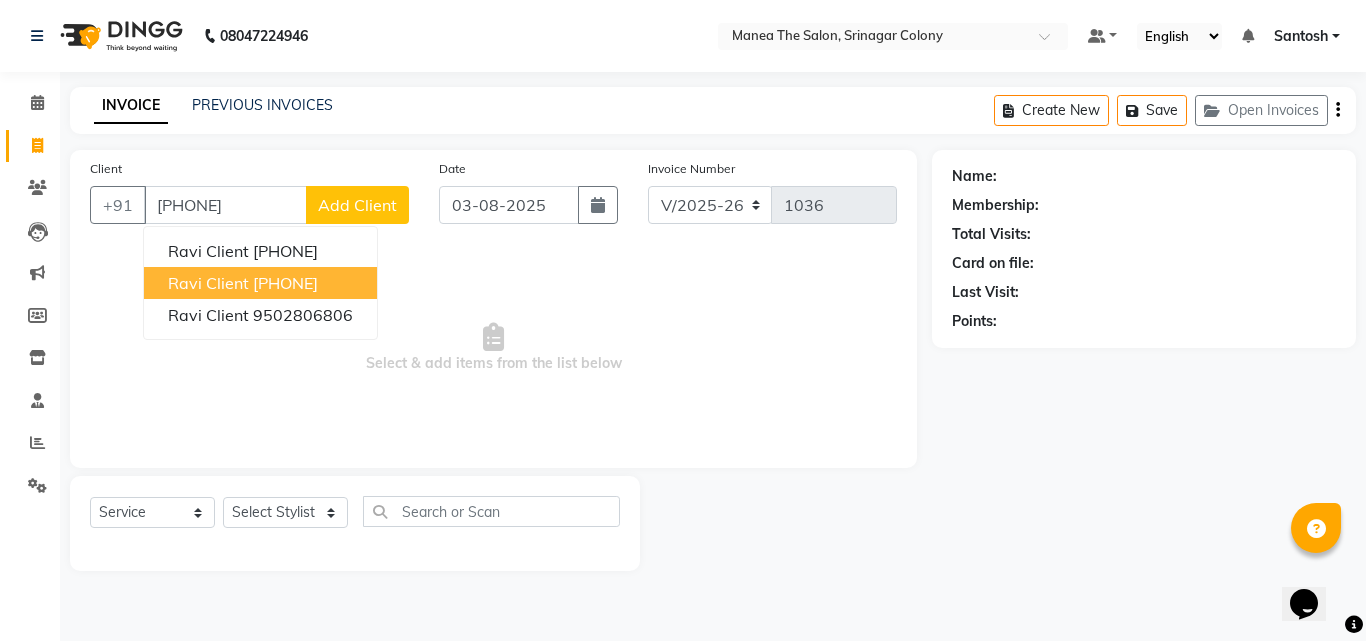 type on "[PHONE]" 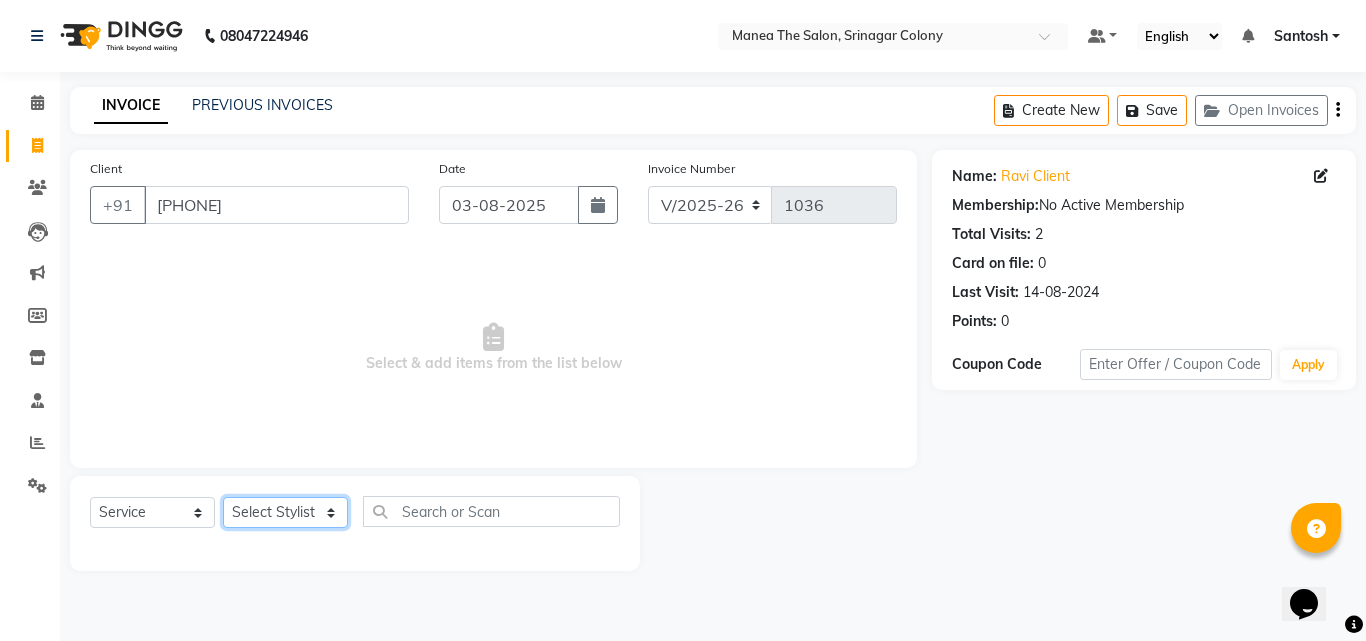 click on "Select Stylist [FIRST] [FIRST] [FIRST] Manager [NAME] [NAME] [NAME] [NAME] [NAME] [NAME]" 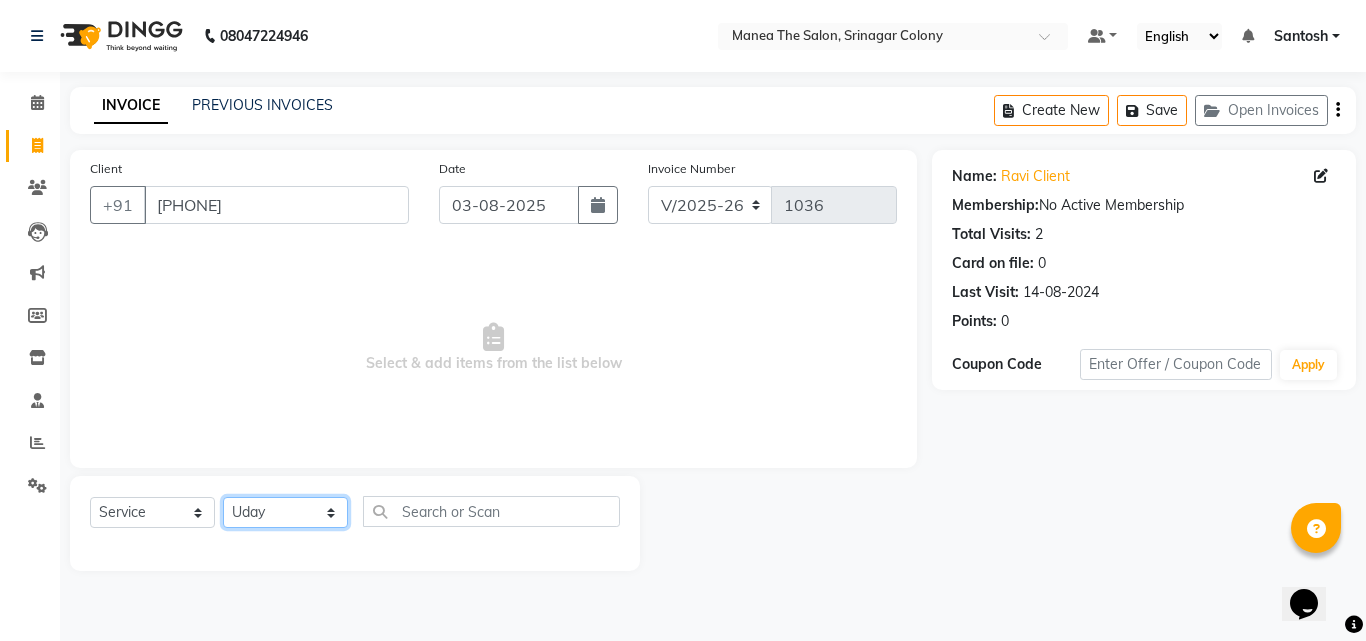click on "Select Stylist [FIRST] [FIRST] [FIRST] Manager [NAME] [NAME] [NAME] [NAME] [NAME] [NAME]" 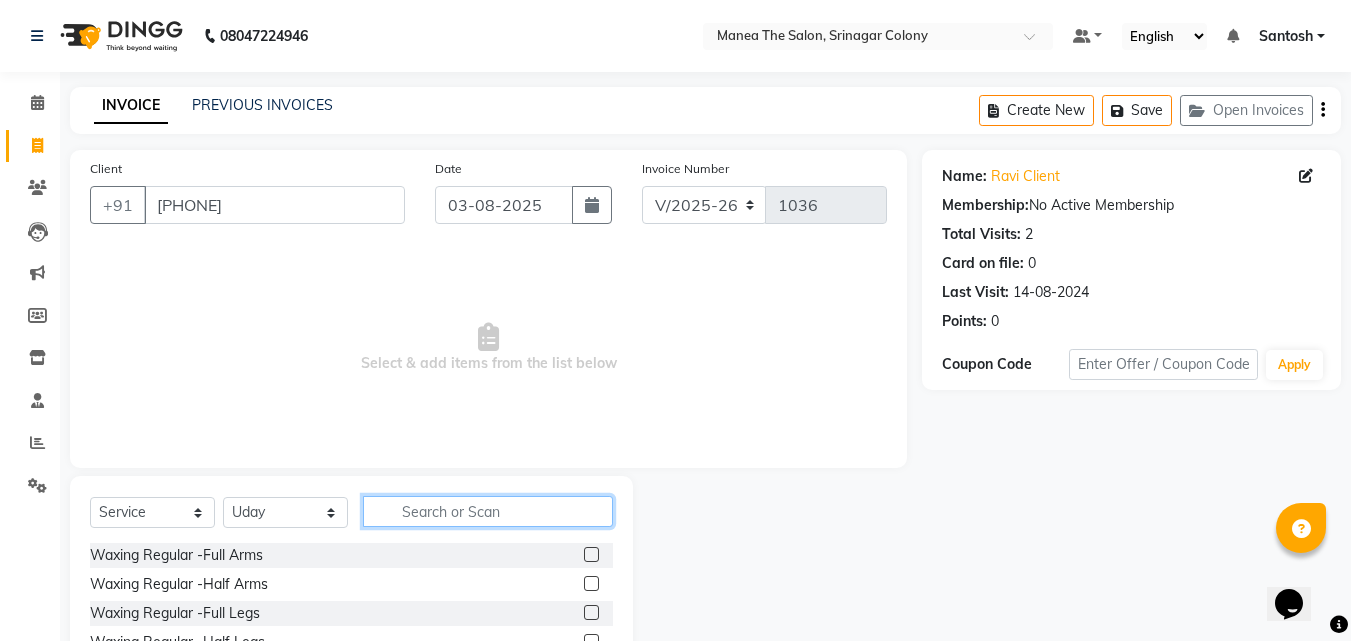 click 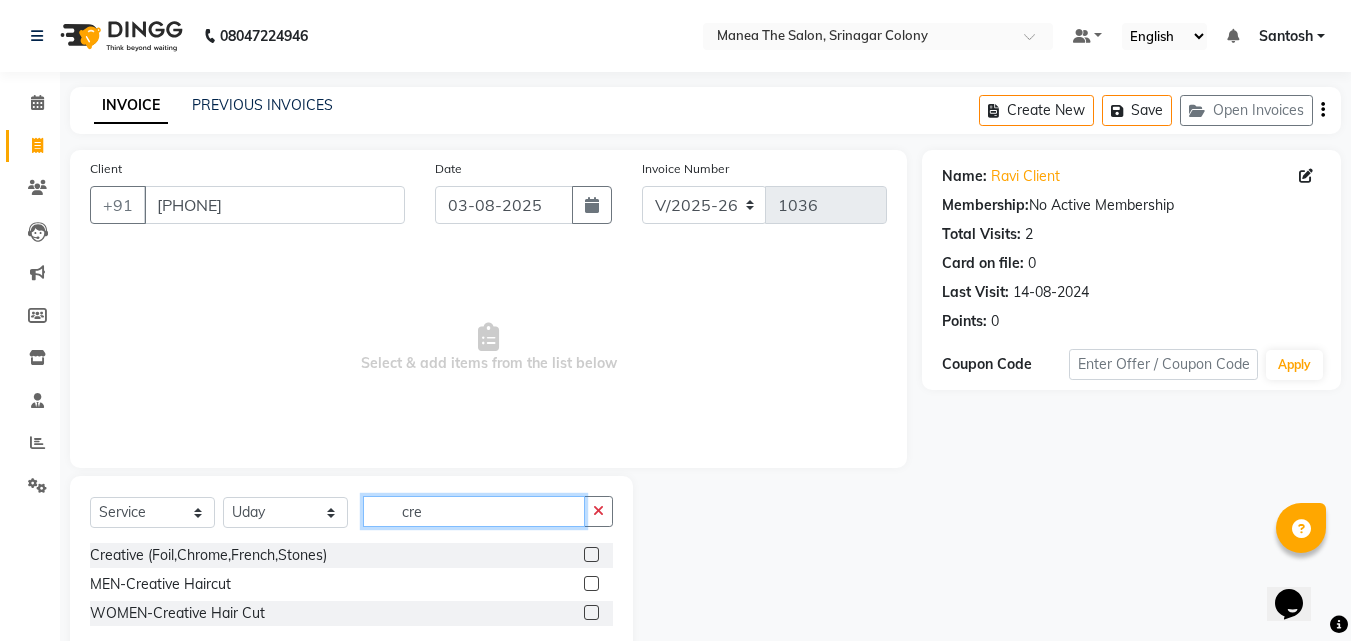 type on "cre" 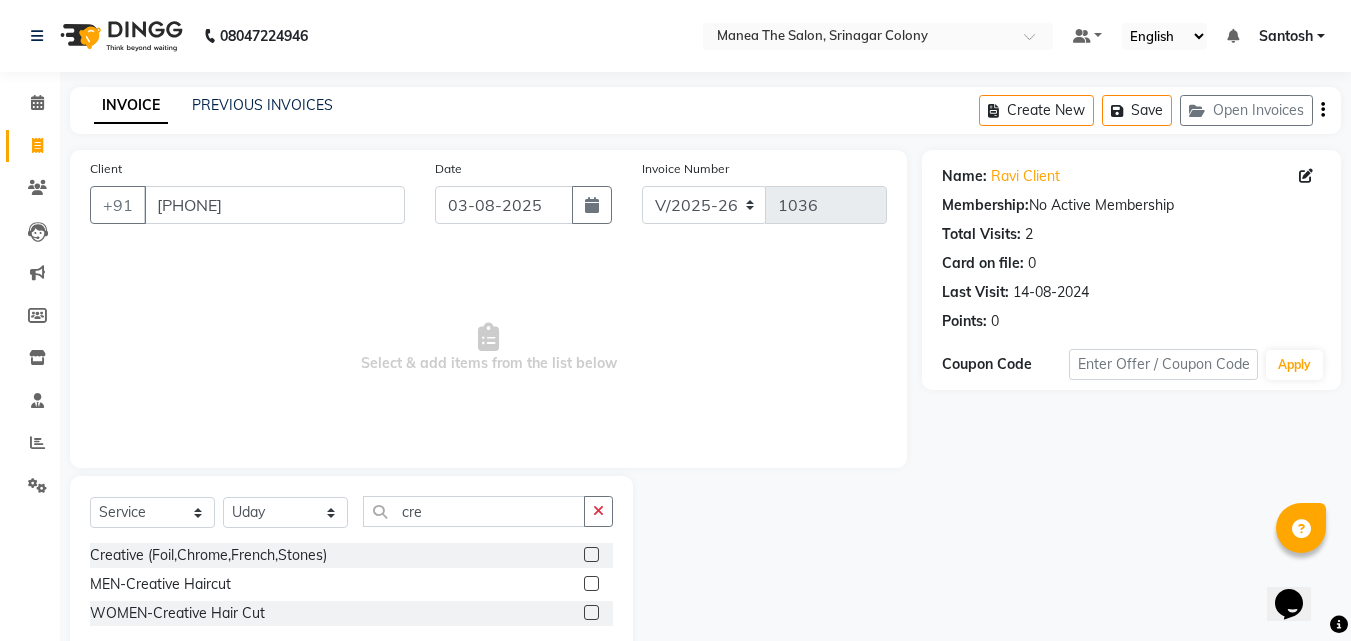 click 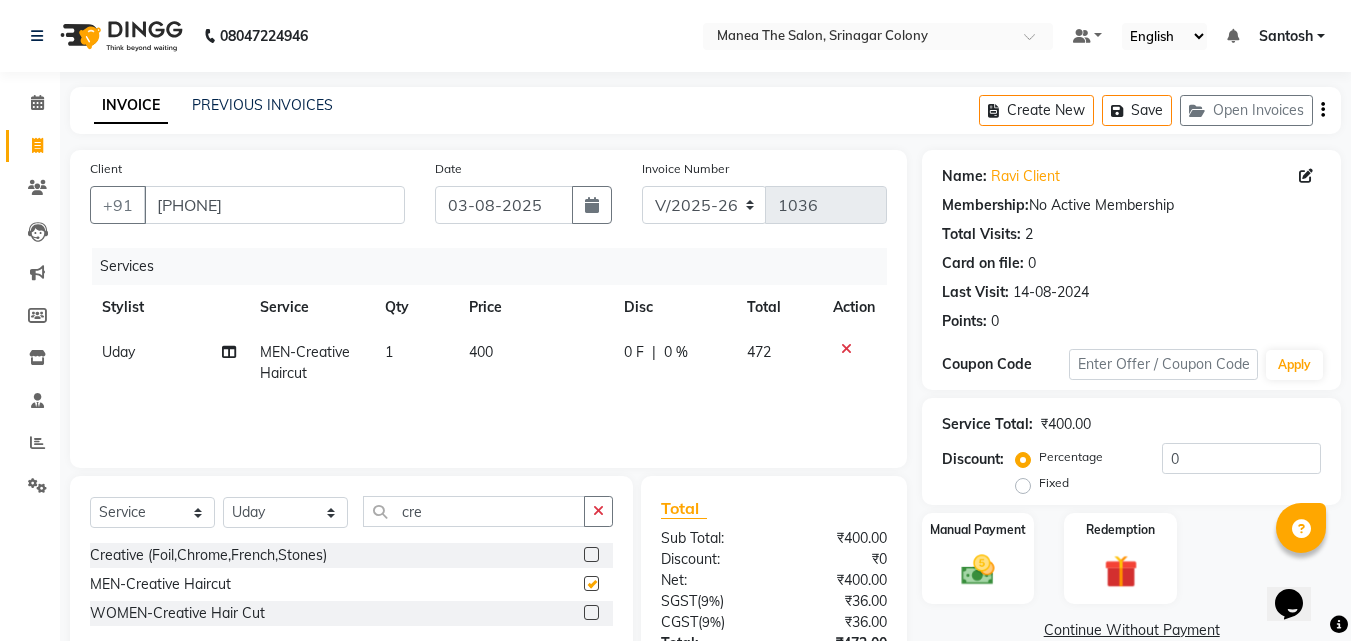 checkbox on "false" 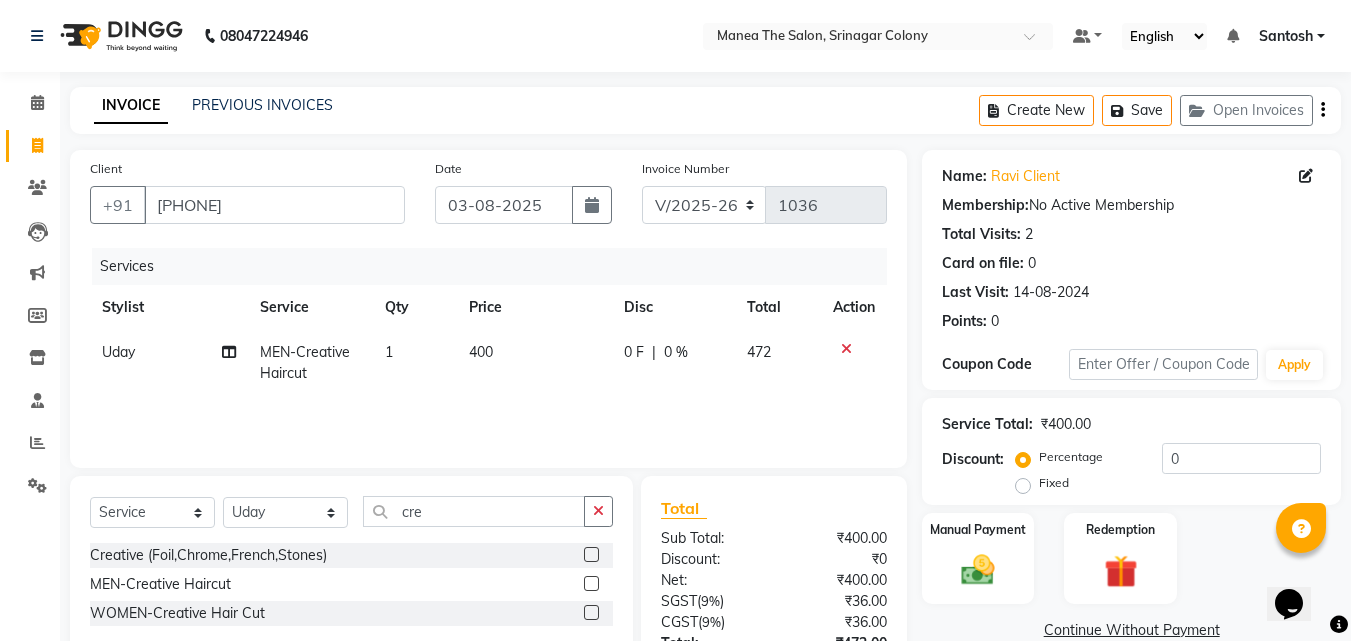 click on "Select Service Product Membership Package VoucherPrepaid Gift Card Select Stylist [FIRST] [FIRST] [FIRST] Manager [NAME] [NAME] [NAME] [NAME] [NAME] [NAME] cre" 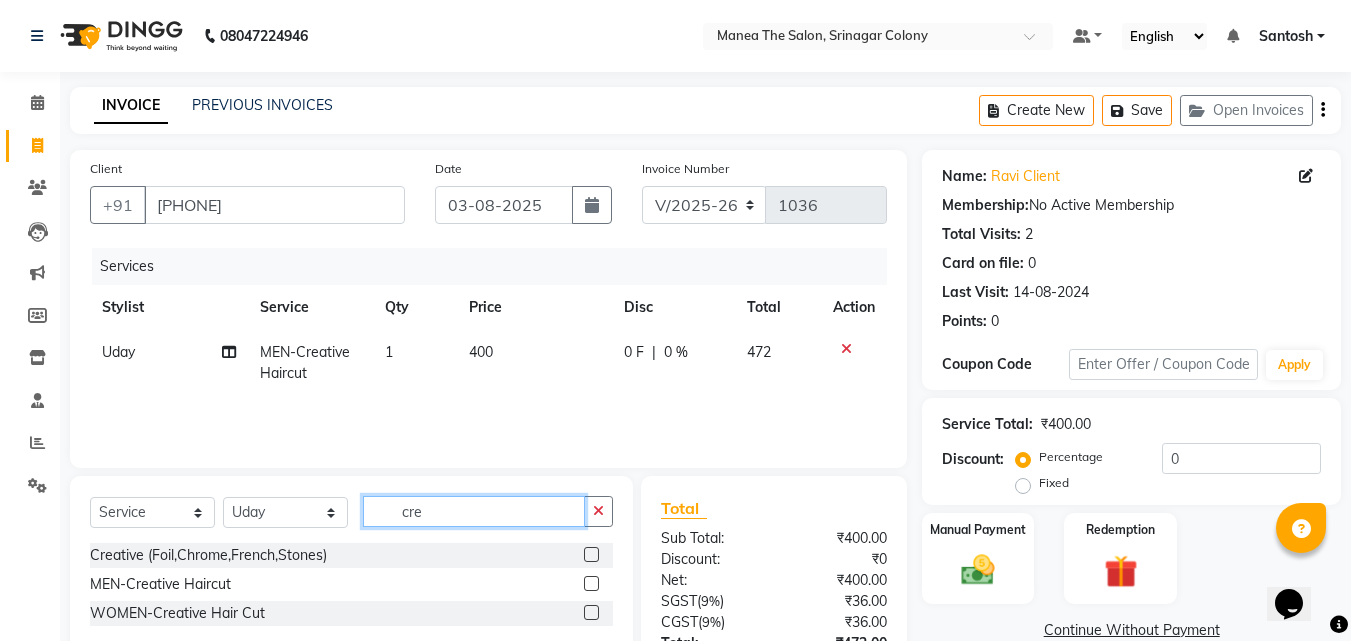 click on "cre" 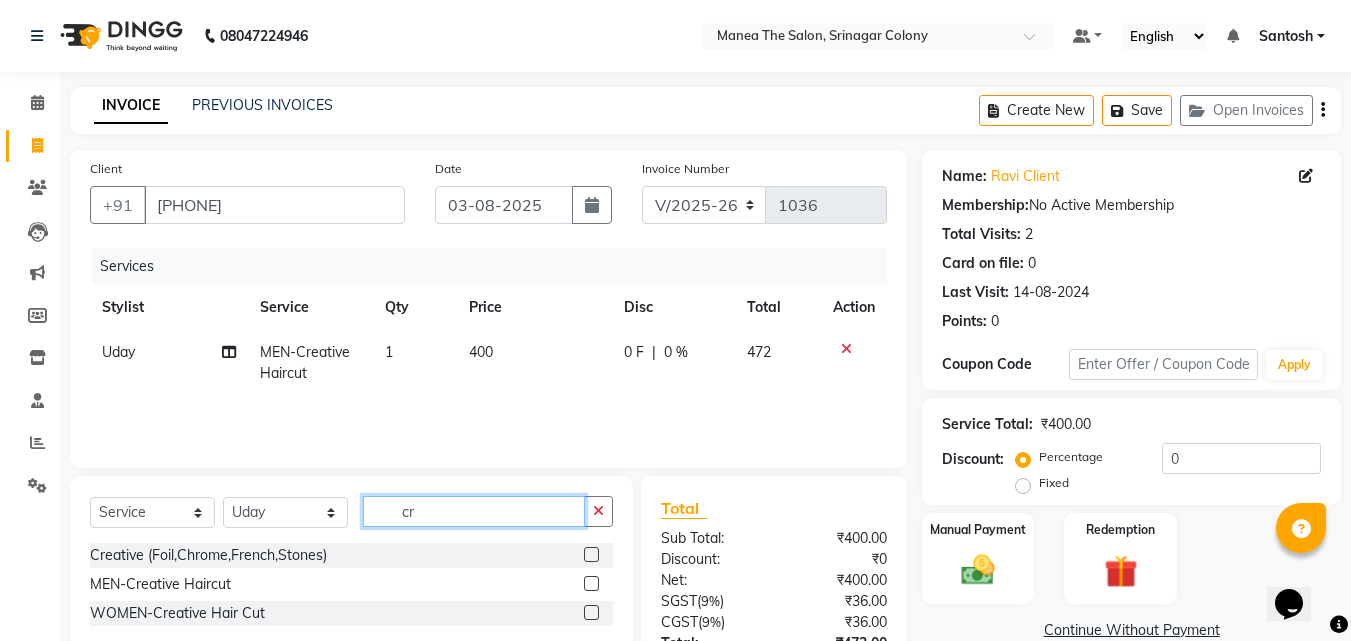 type on "c" 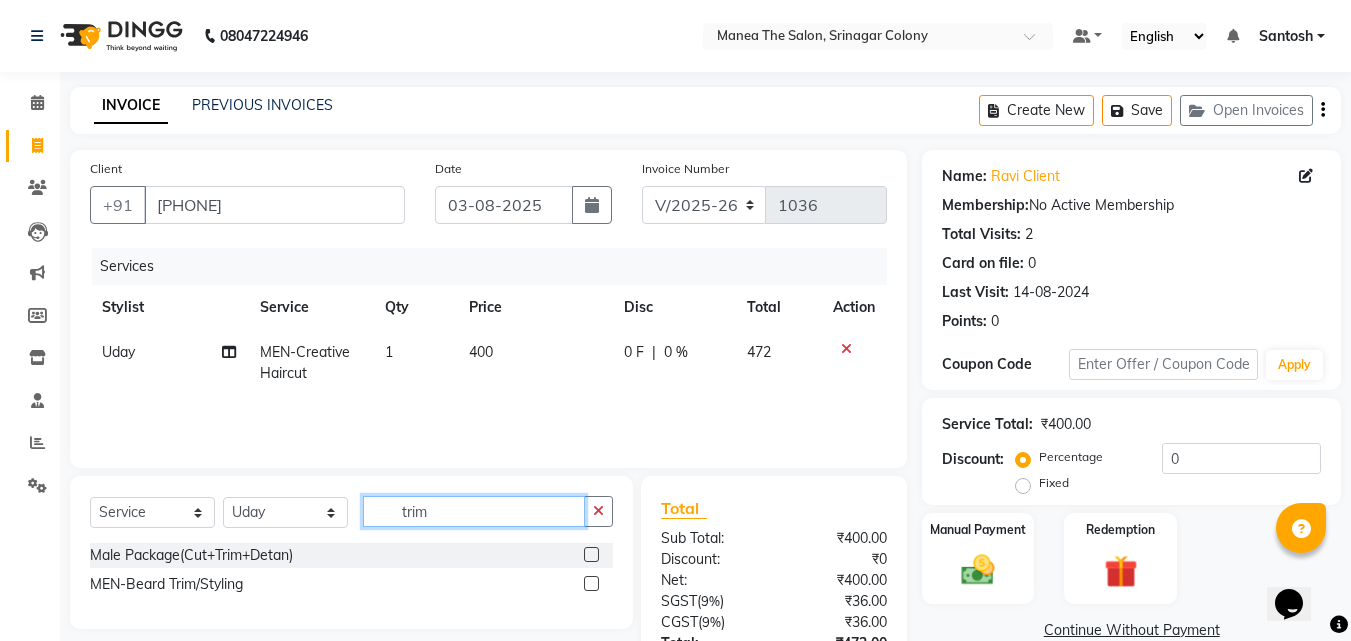type on "trim" 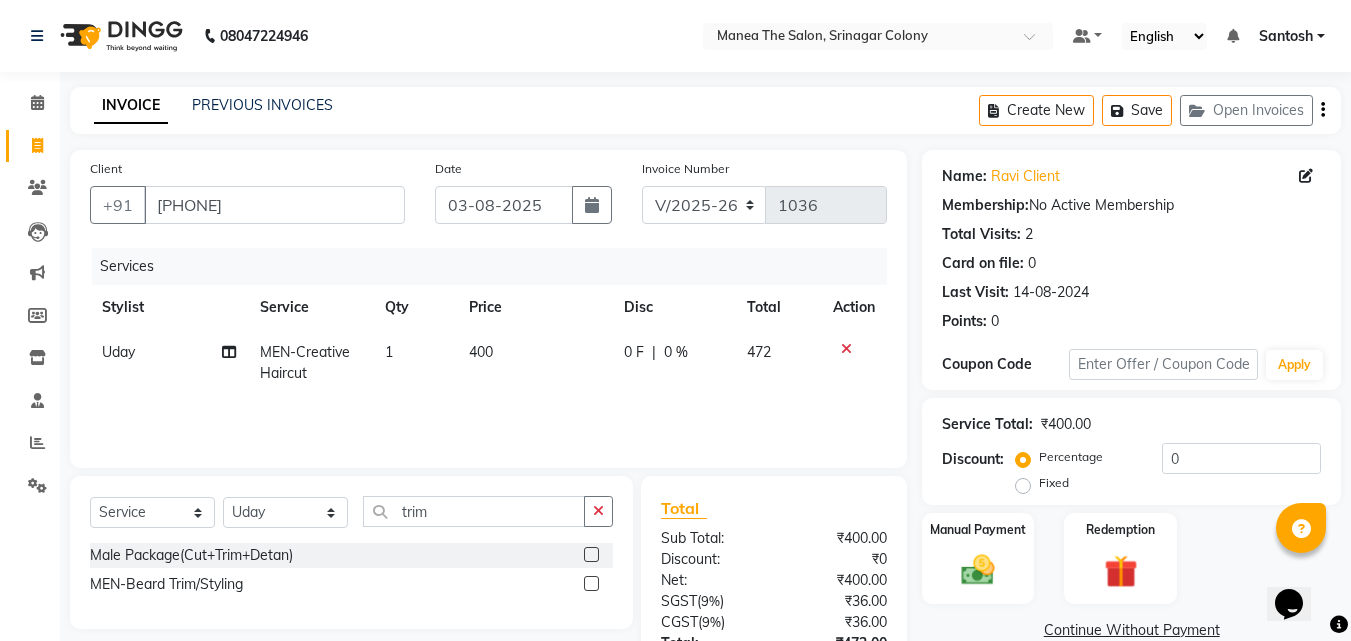 click 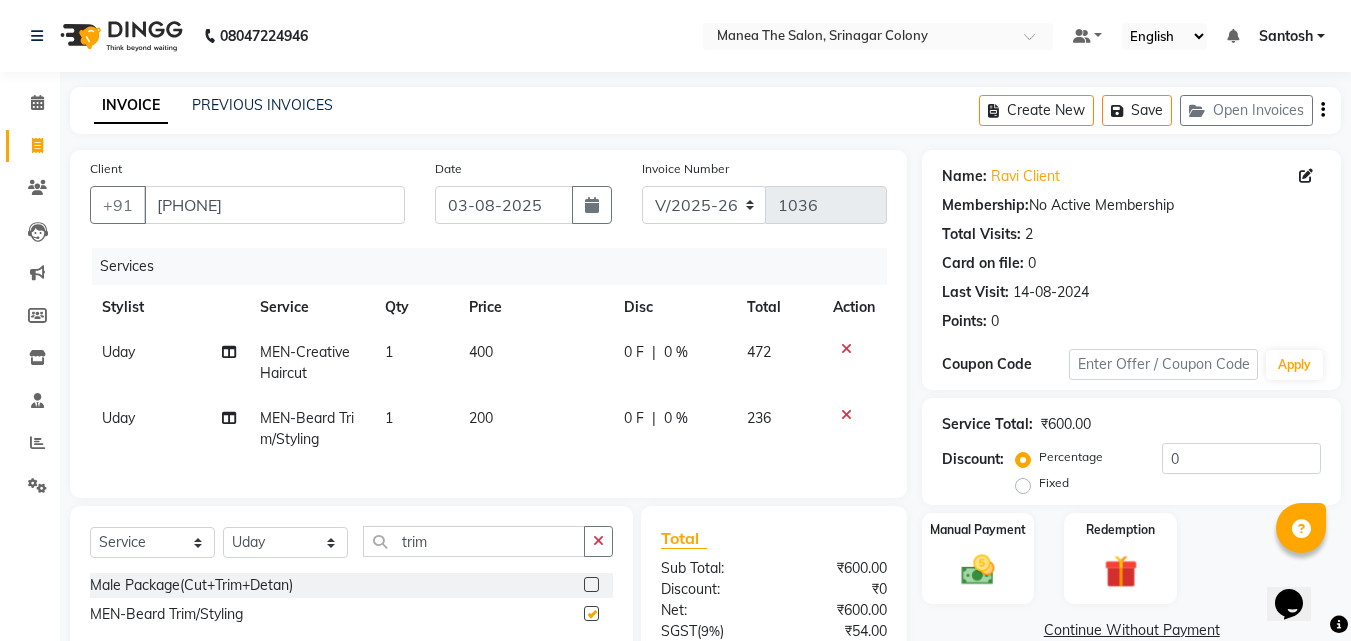 checkbox on "false" 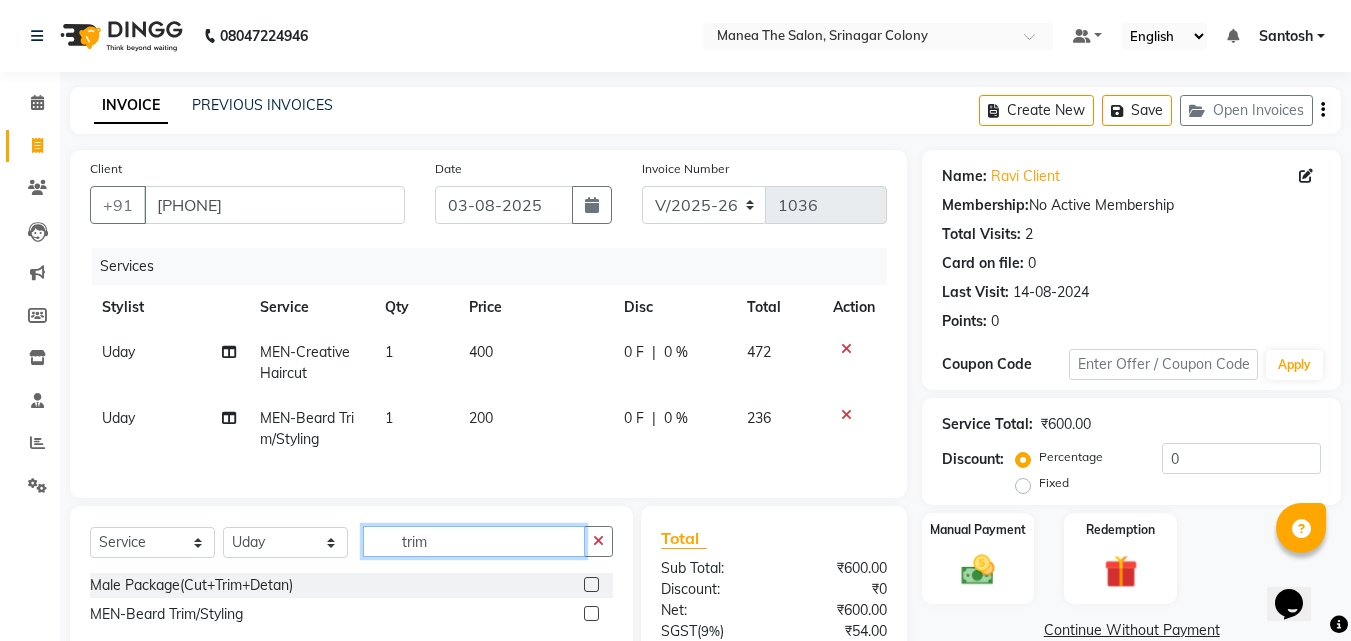click on "trim" 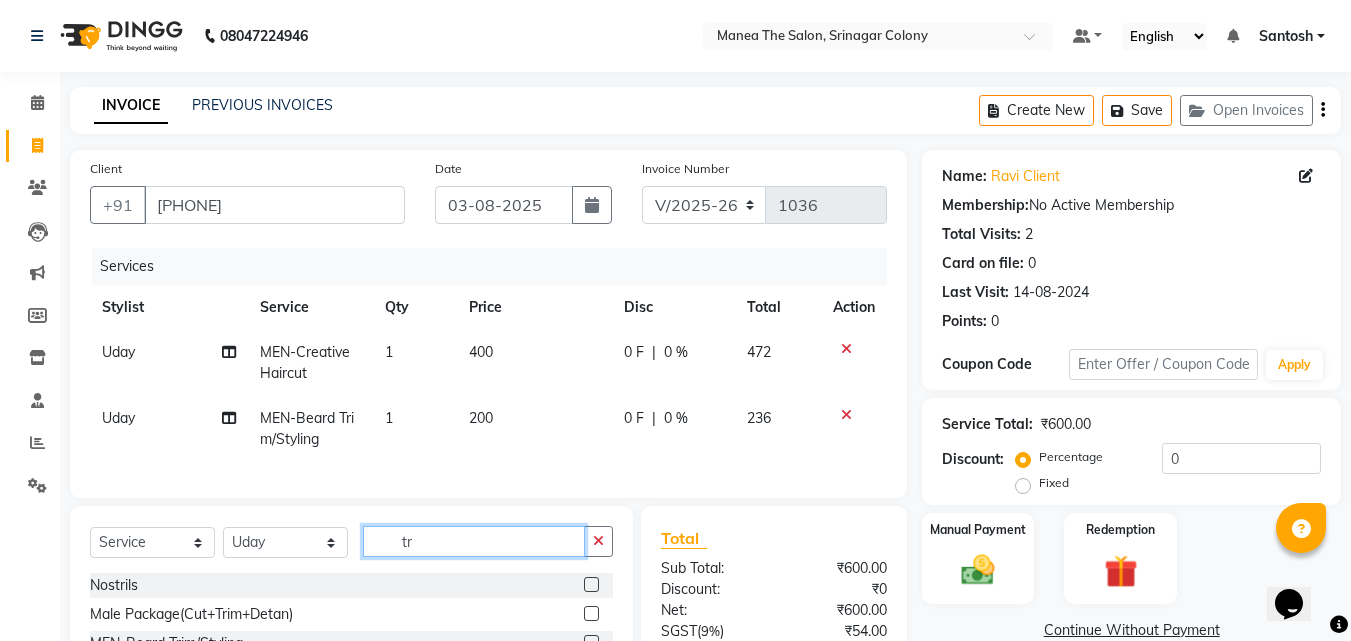 type on "t" 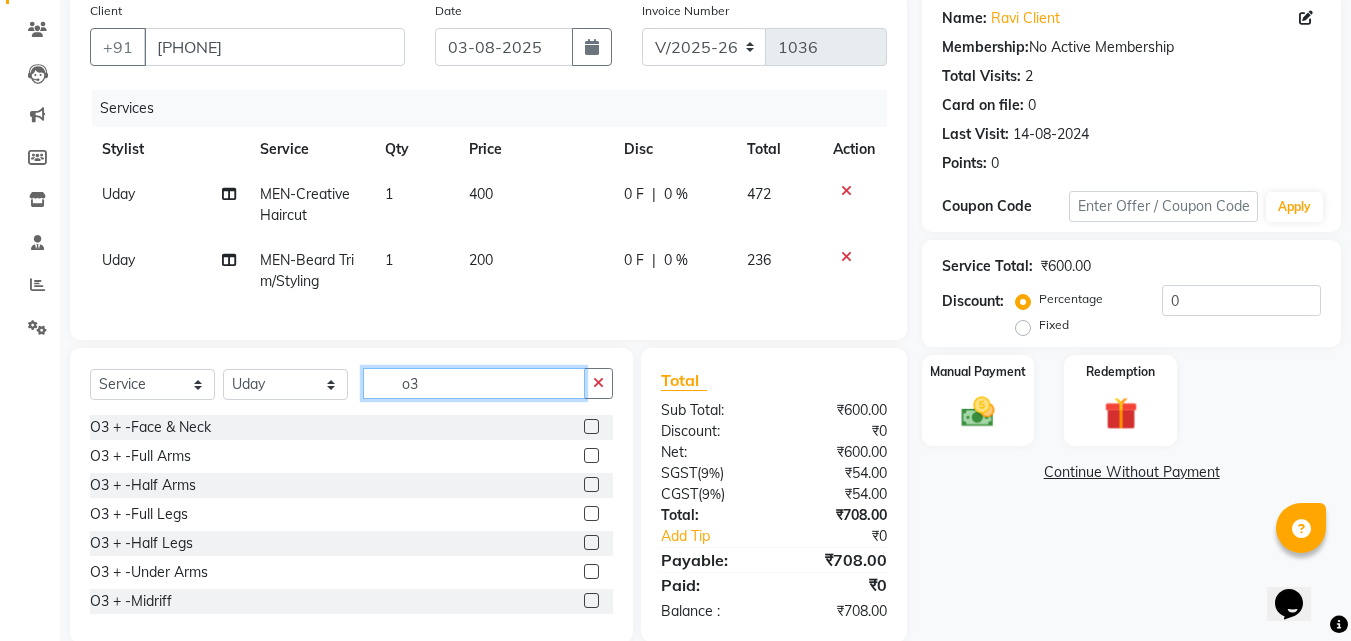 scroll, scrollTop: 205, scrollLeft: 0, axis: vertical 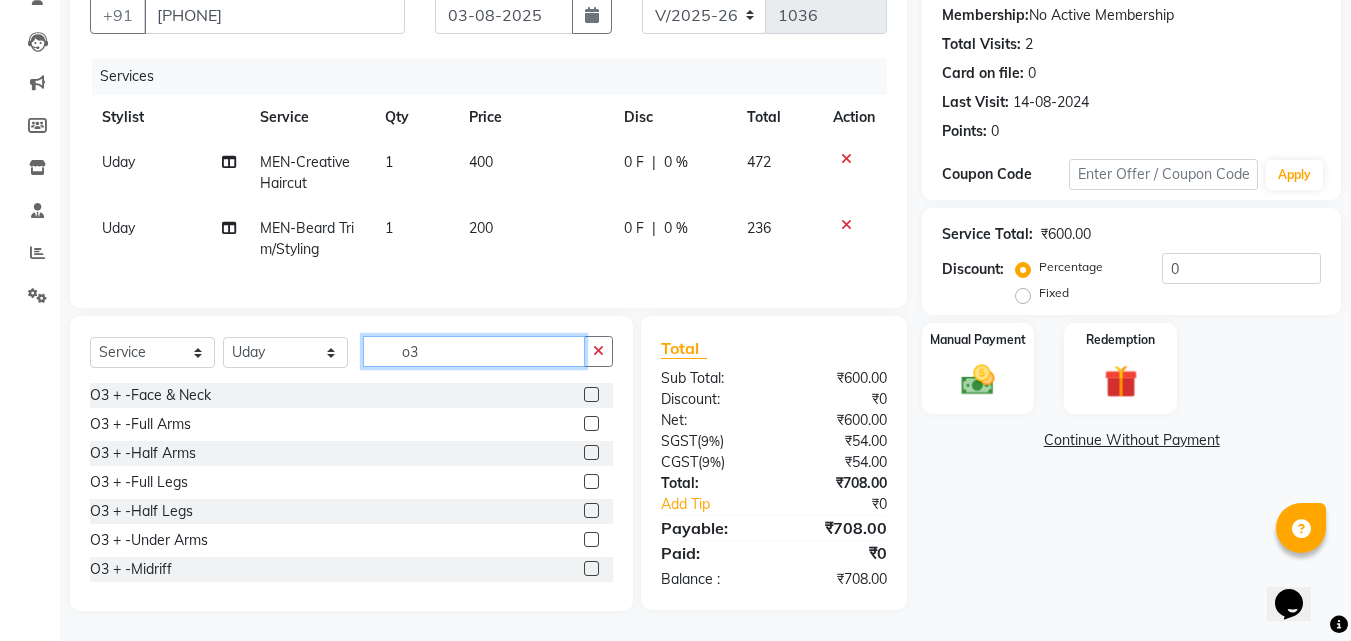 type on "o3" 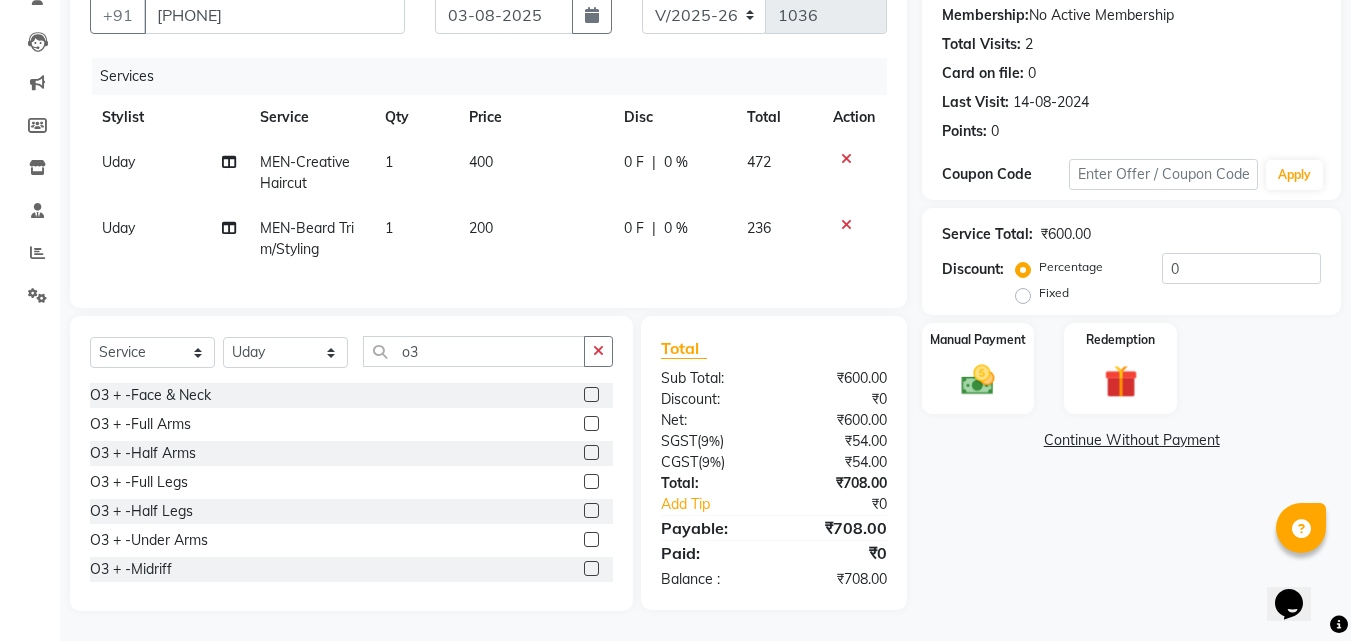 click 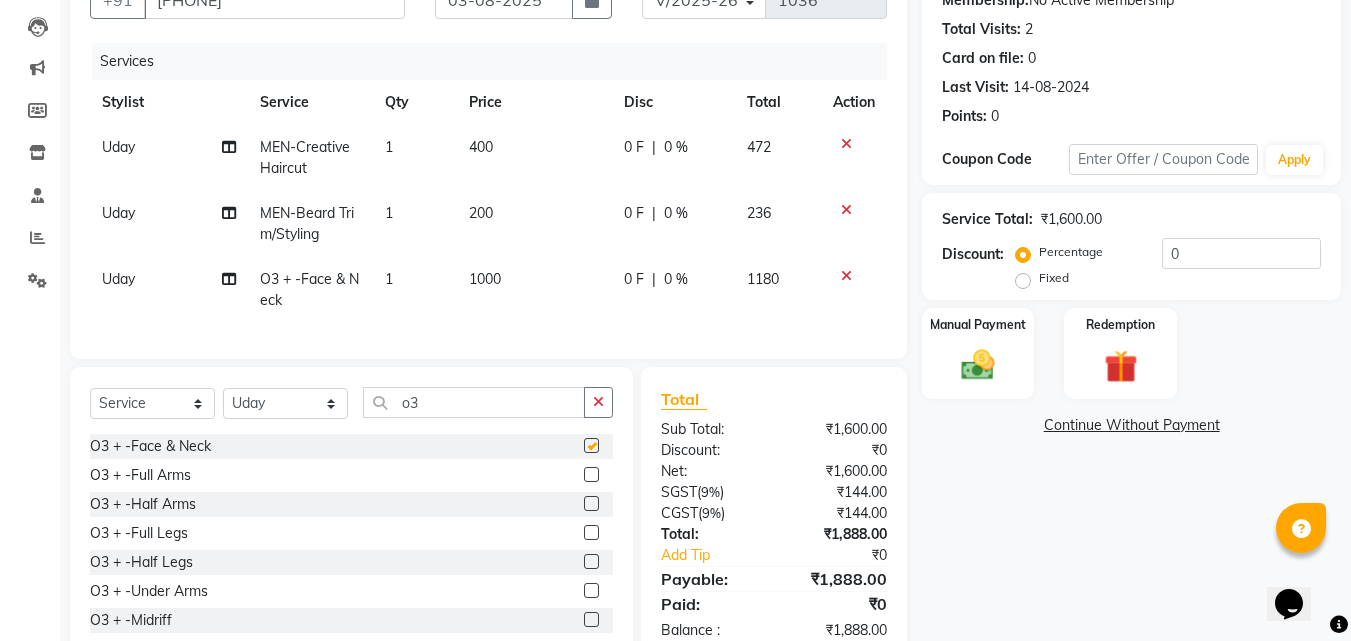 checkbox on "false" 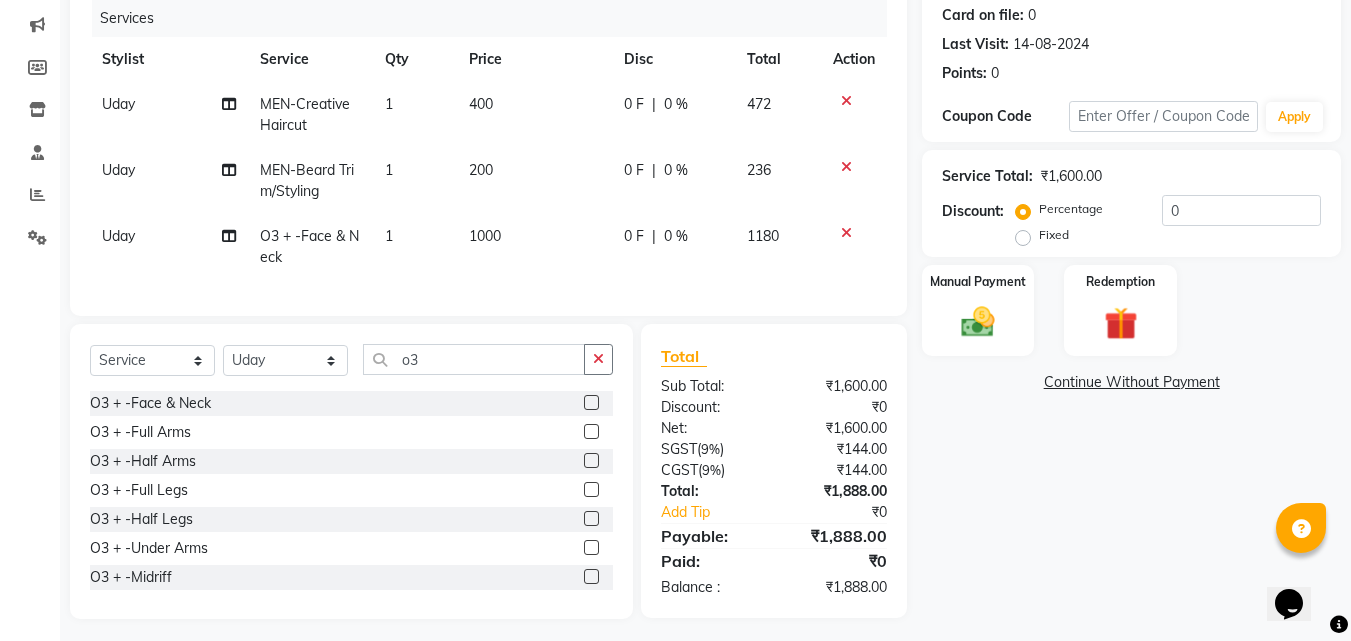 scroll, scrollTop: 271, scrollLeft: 0, axis: vertical 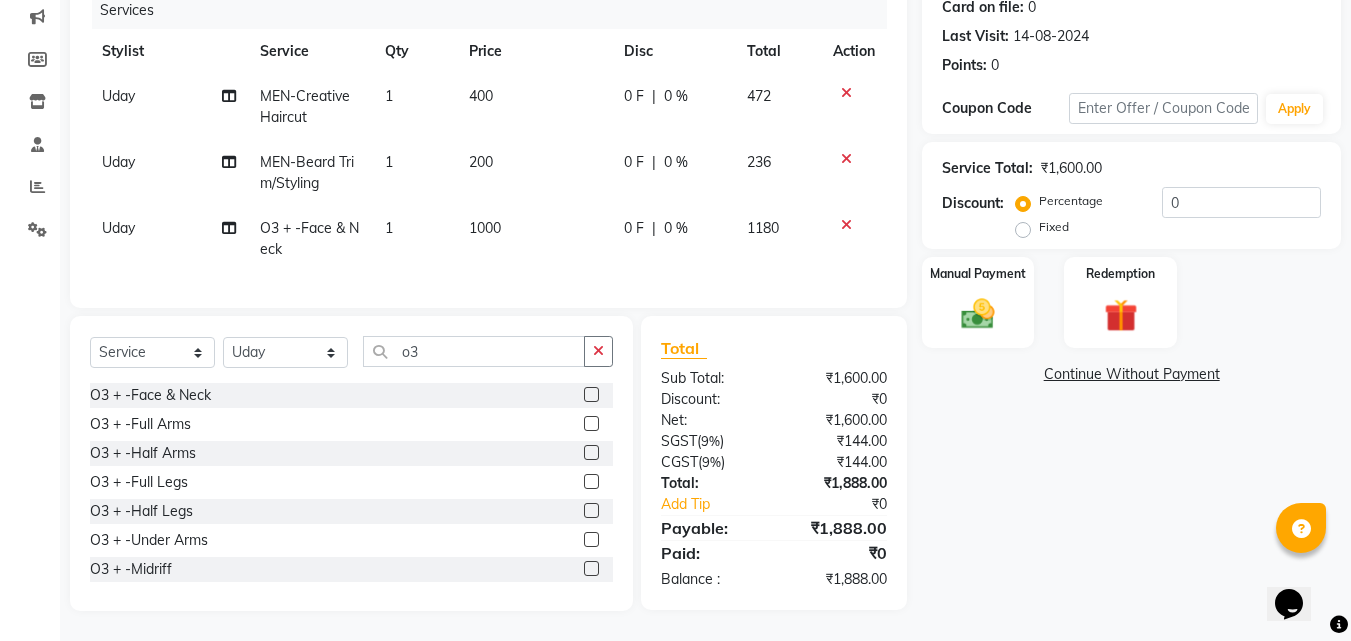 click on "Fixed" 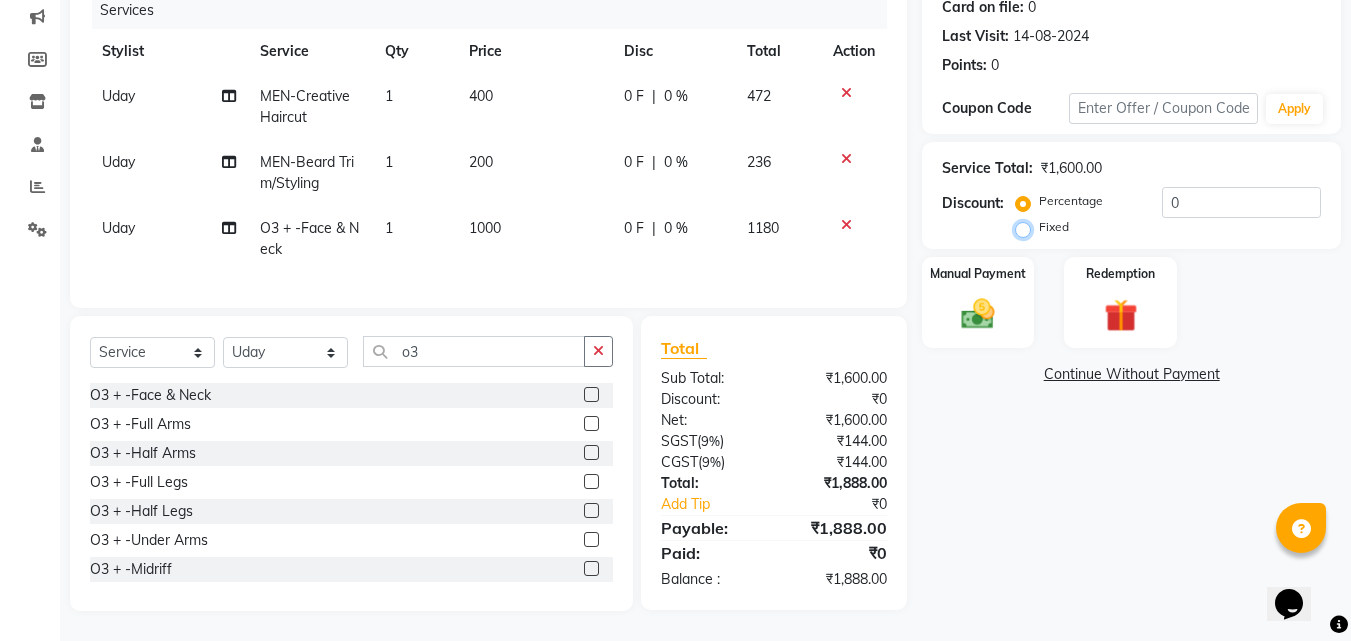 click on "Fixed" at bounding box center (1027, 227) 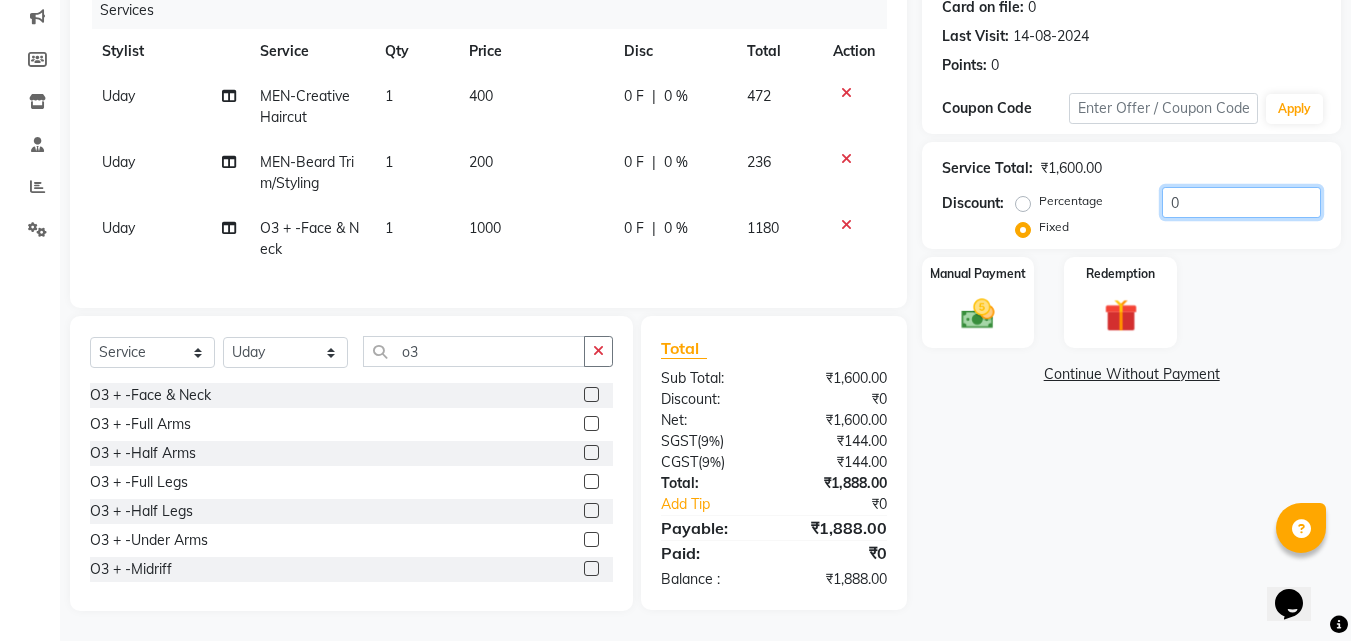 click on "0" 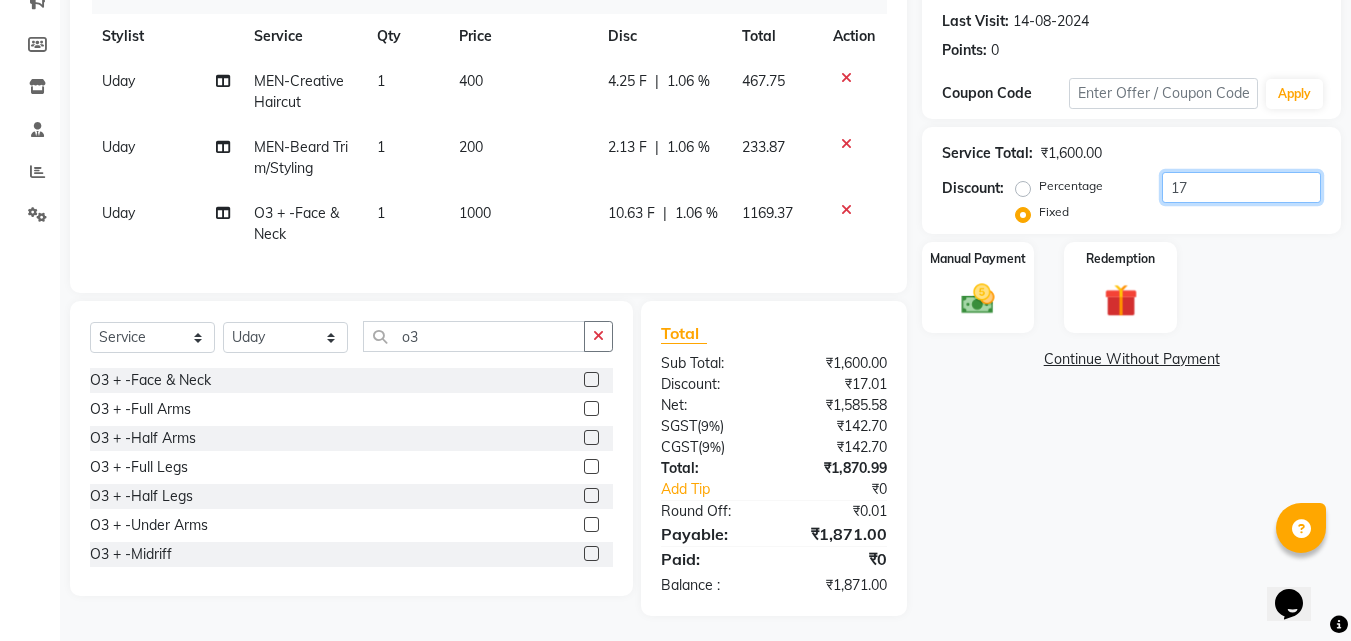 type on "1" 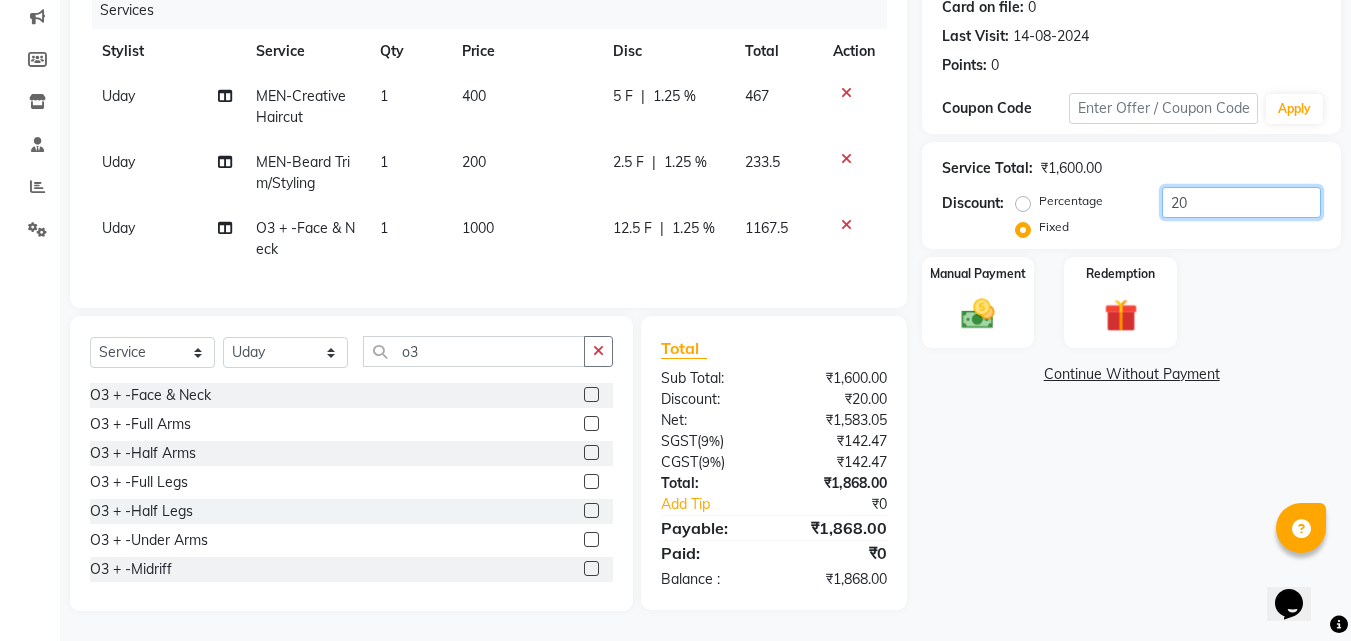 type on "2" 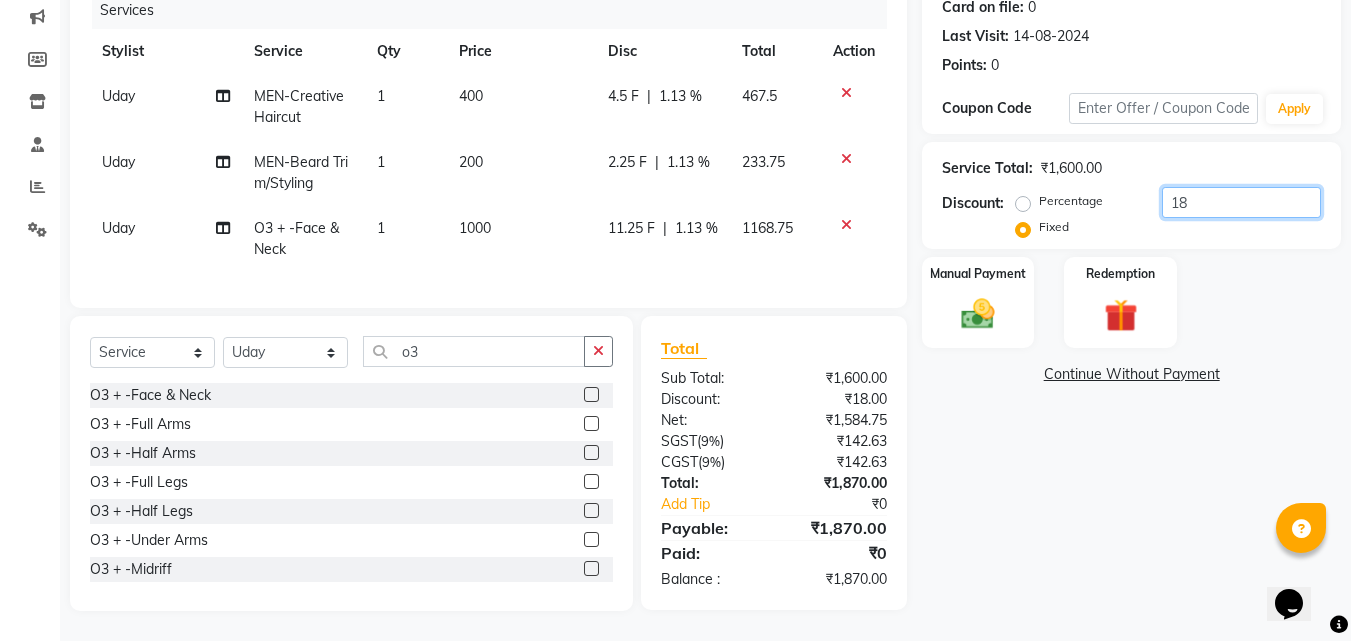 type on "1" 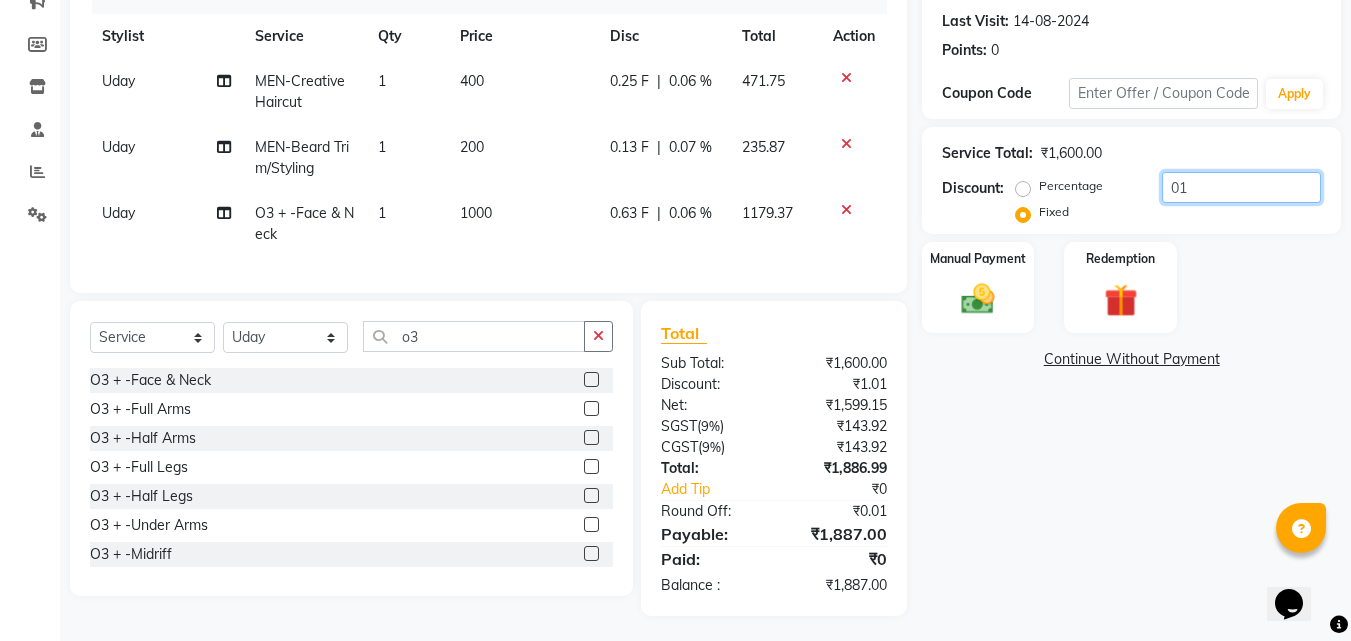 type on "0" 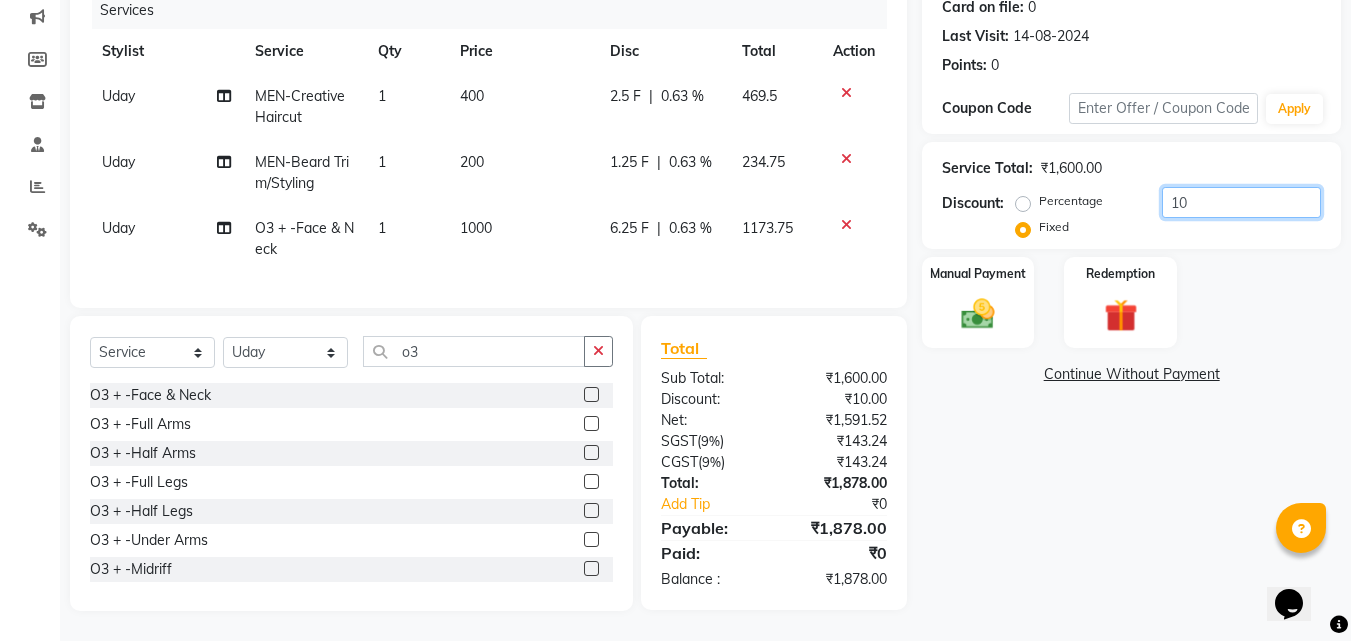 type on "1" 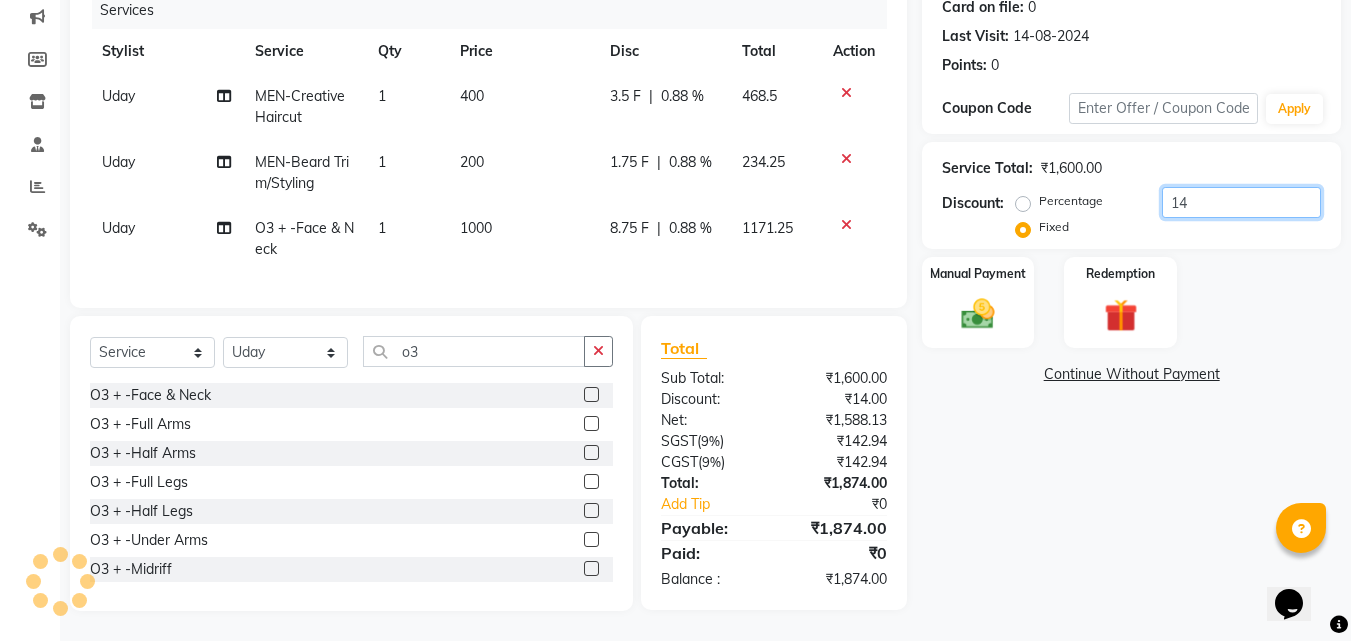 type on "1" 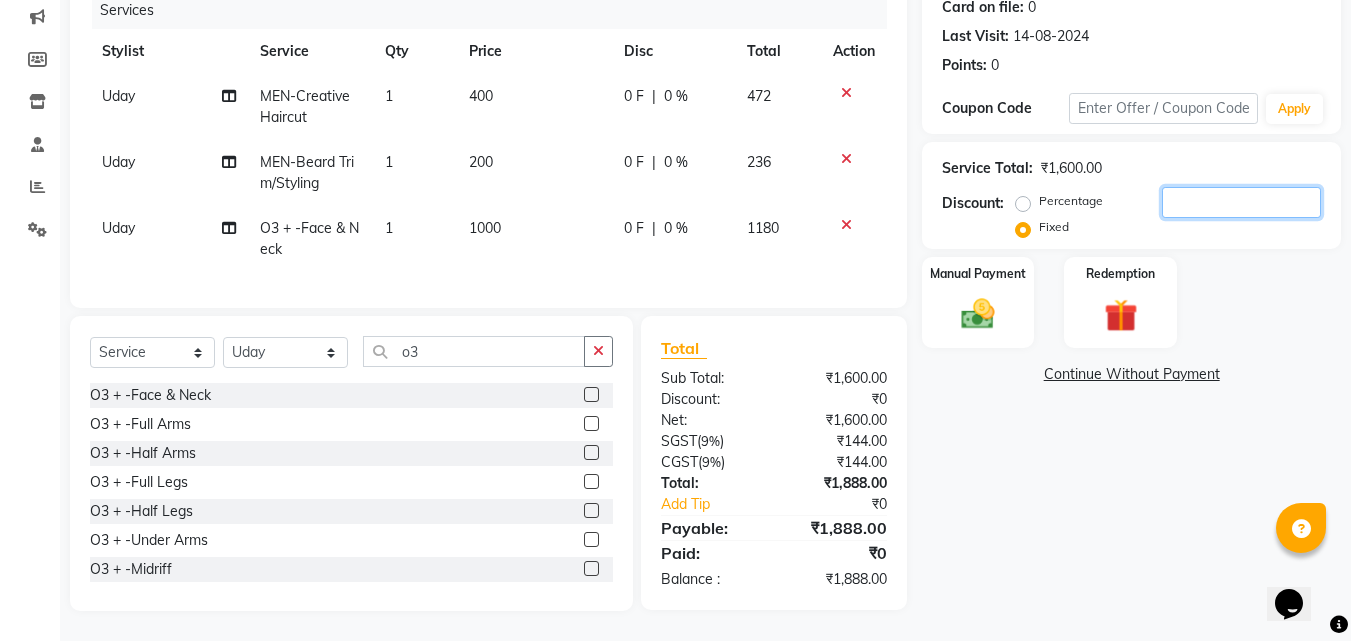 type 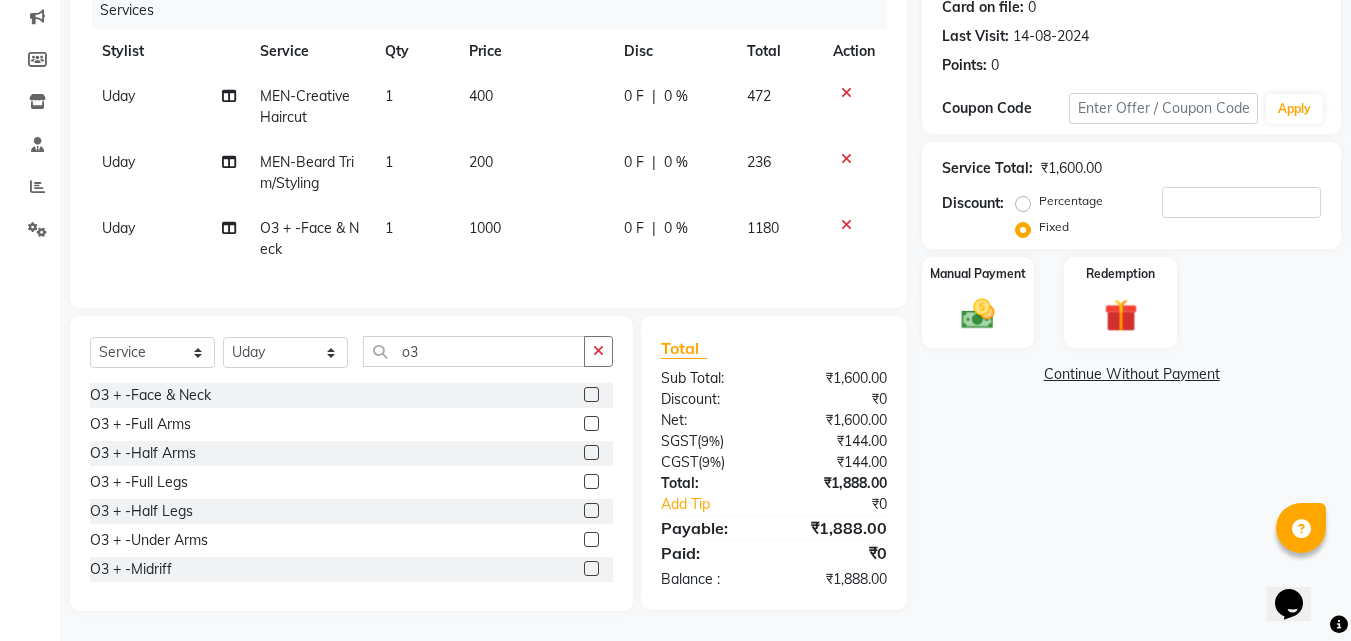 click on "Percentage" 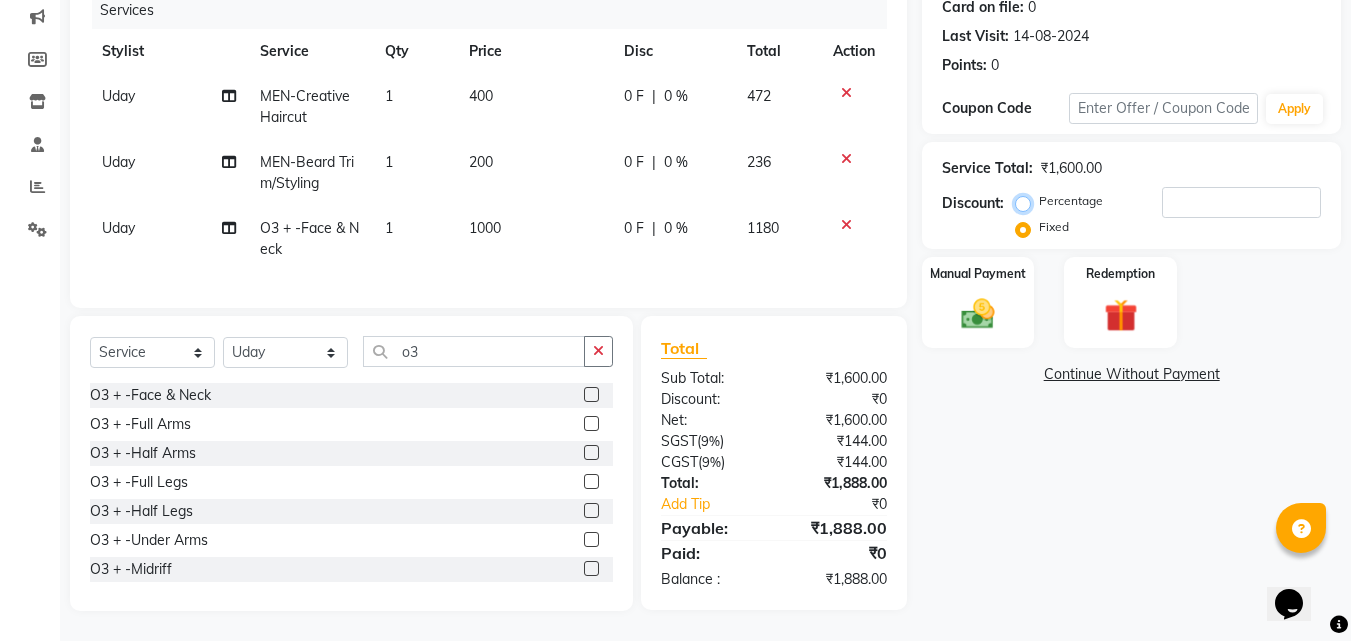 radio on "true" 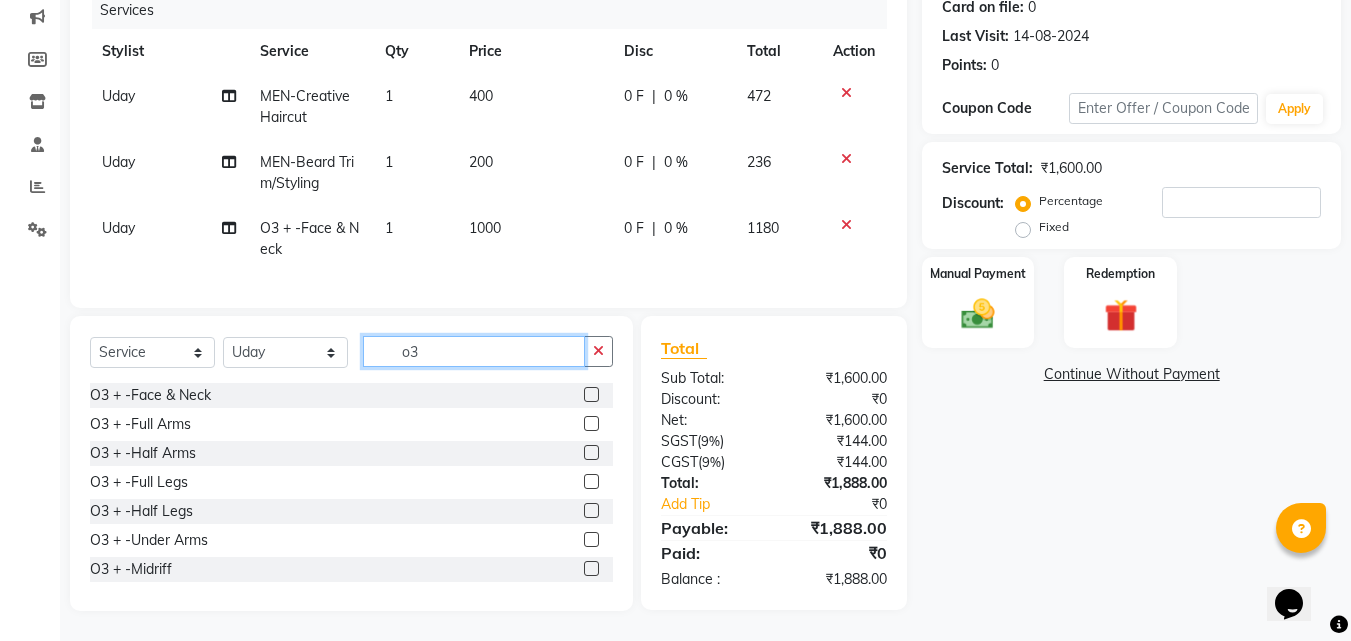click on "o3" 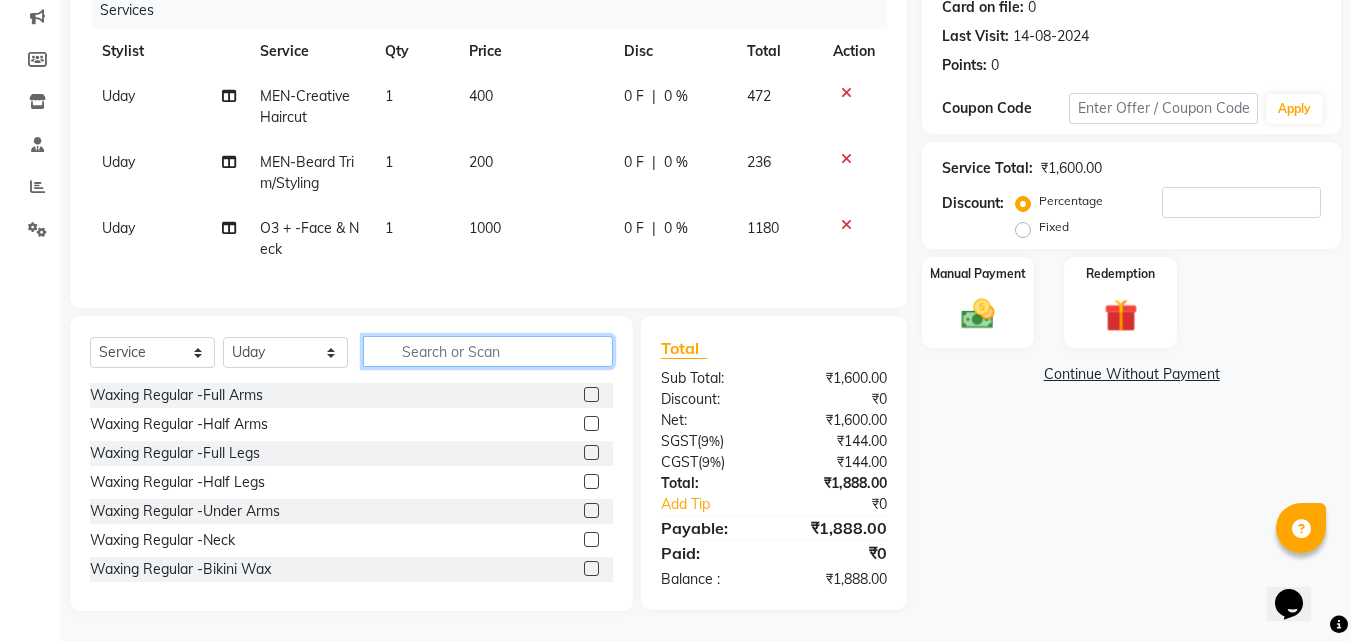 type 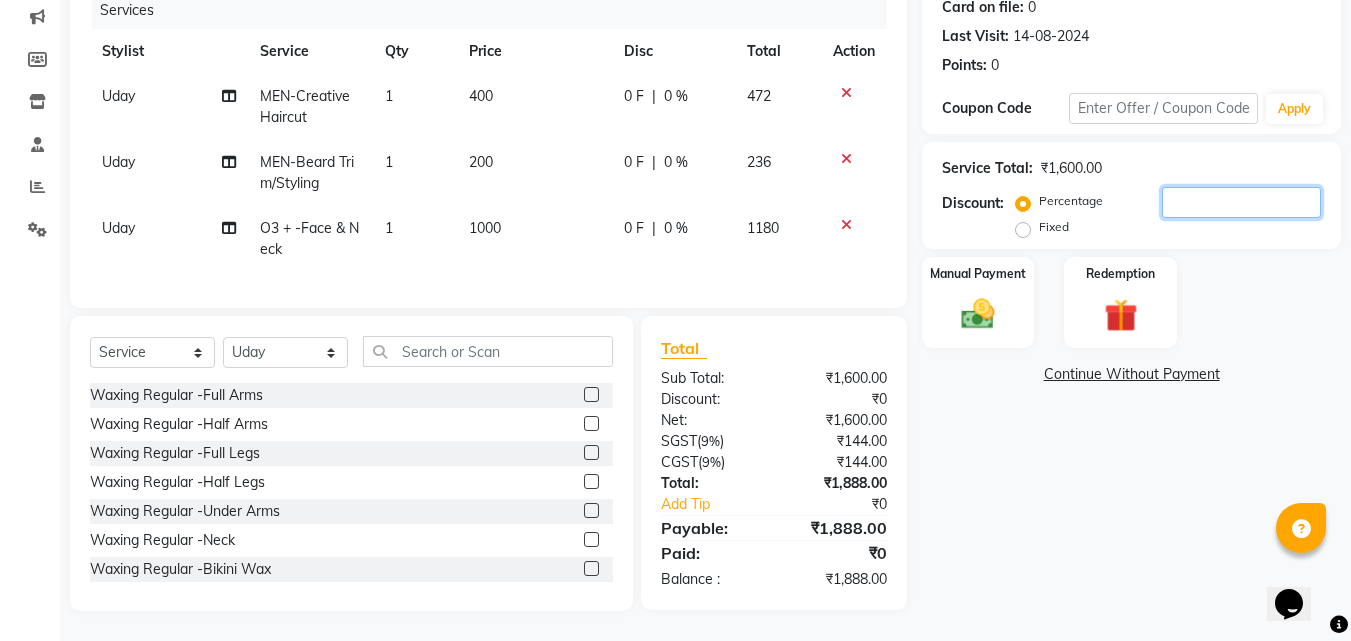click 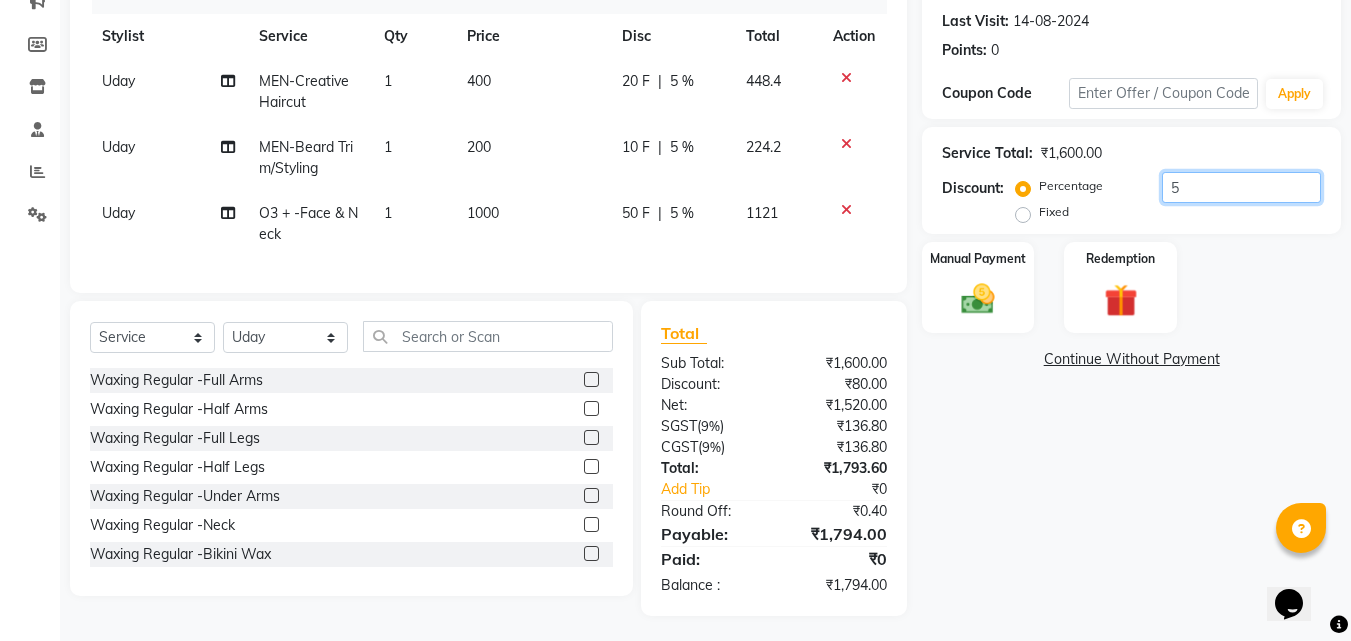 type on "5" 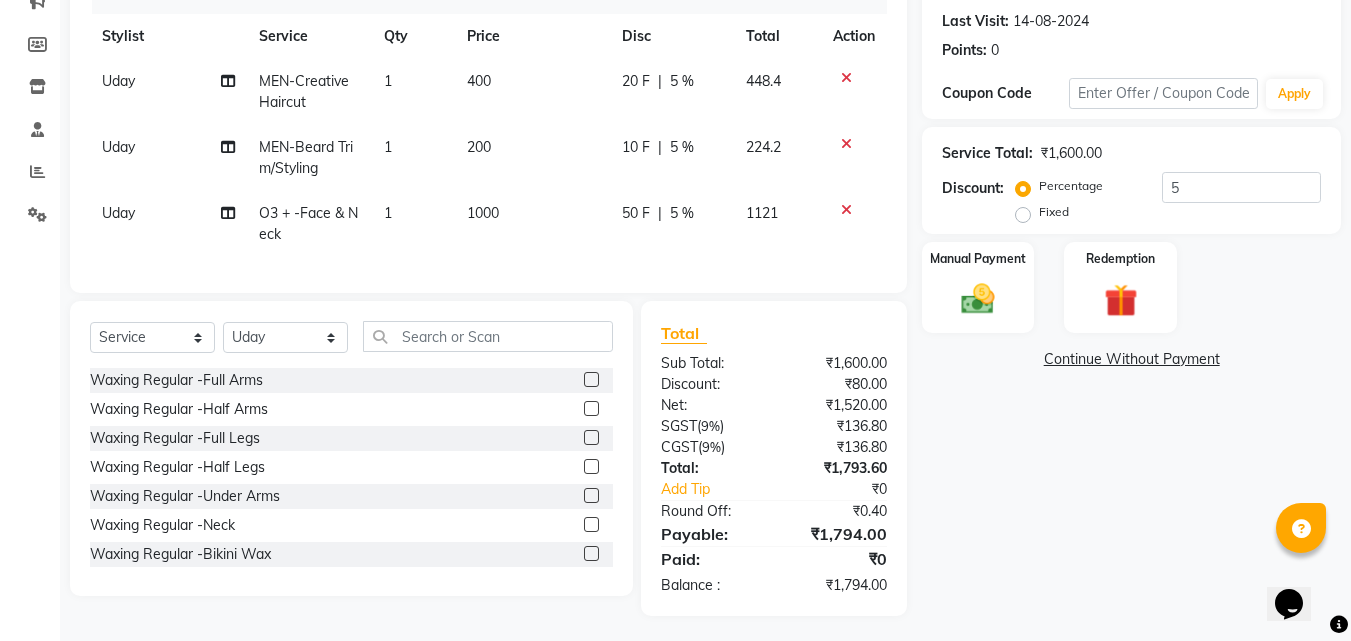 click on "Name: [FIRST] Client Membership: No Active Membership Total Visits: 2 Card on file: 0 Last Visit: 14-08-2024 Points: 0 Coupon Code Apply Service Total: ₹1,600.00 Discount: Percentage Fixed 5 Manual Payment Redemption Continue Without Payment" 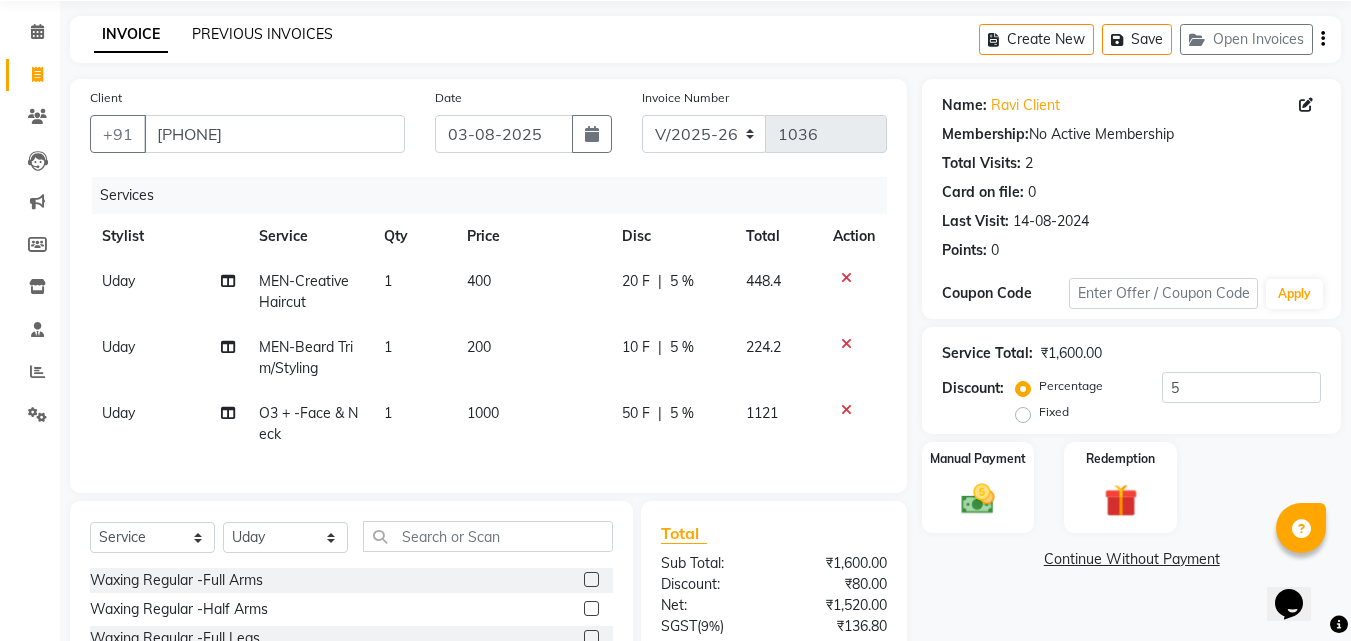 click on "PREVIOUS INVOICES" 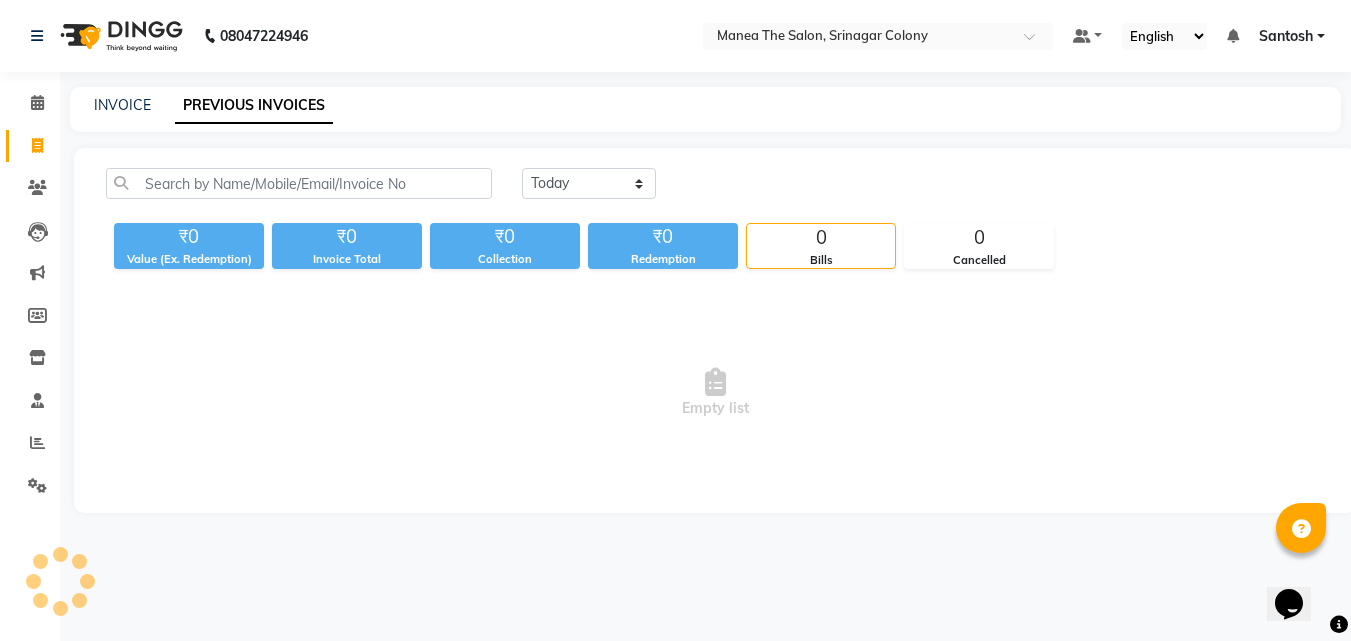scroll, scrollTop: 0, scrollLeft: 0, axis: both 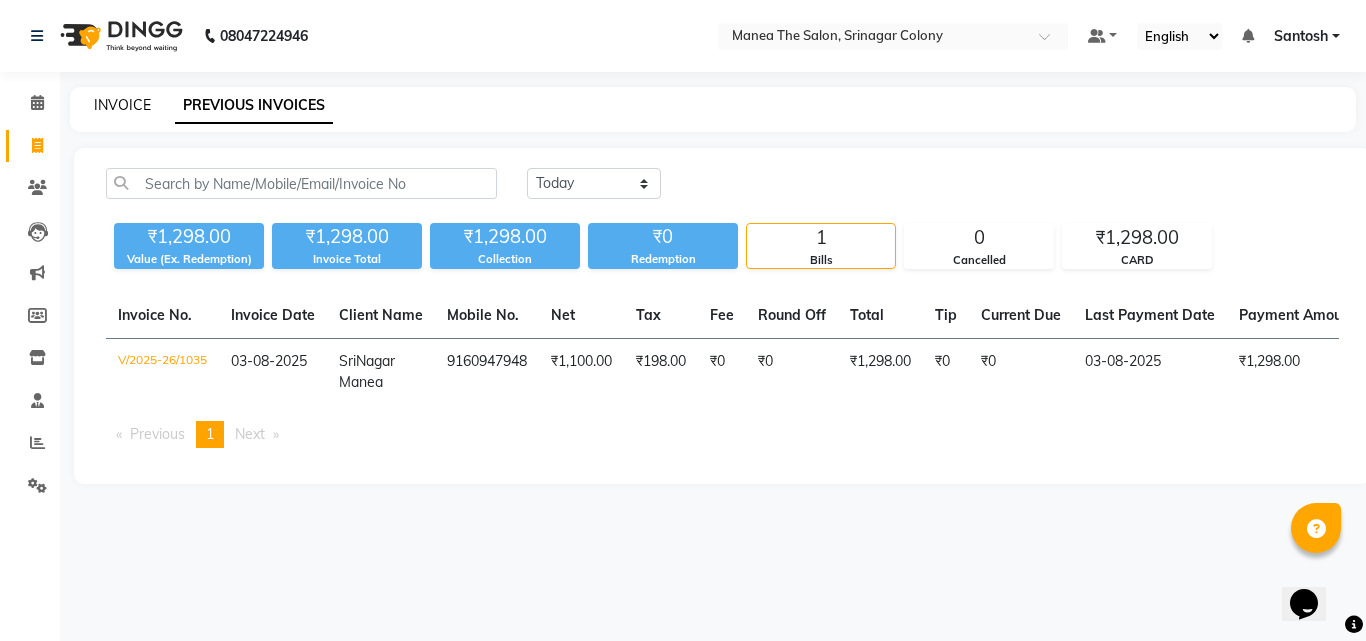click on "INVOICE" 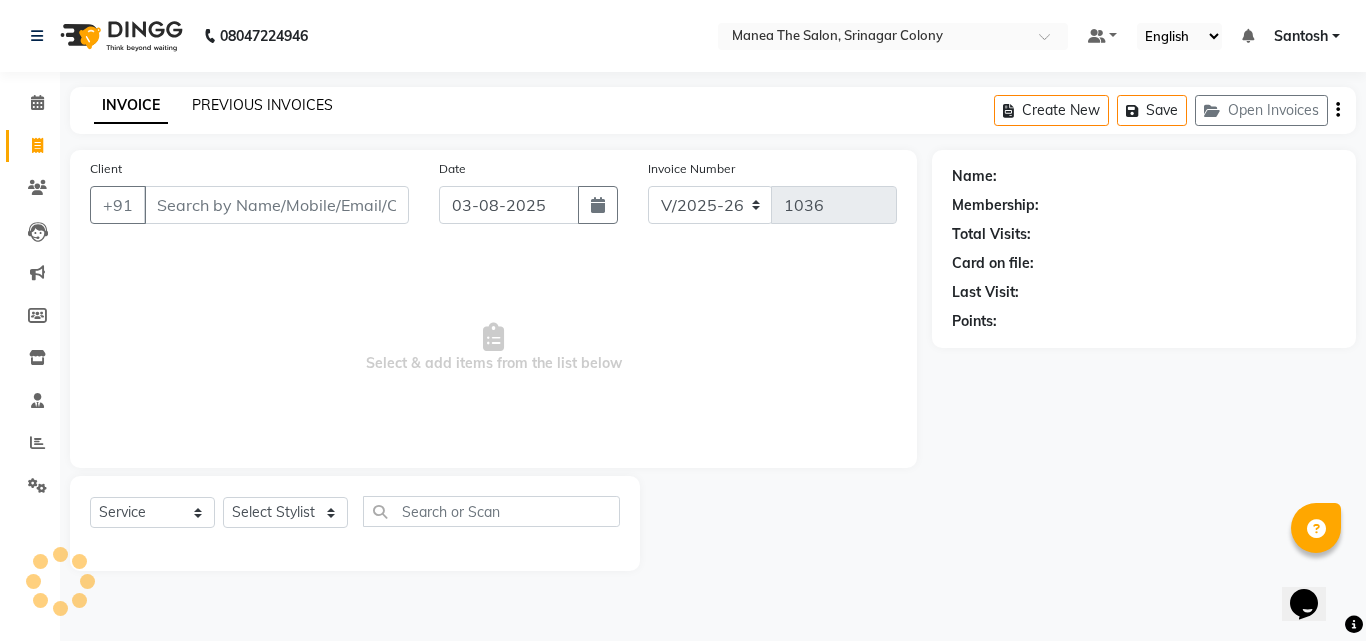 click on "PREVIOUS INVOICES" 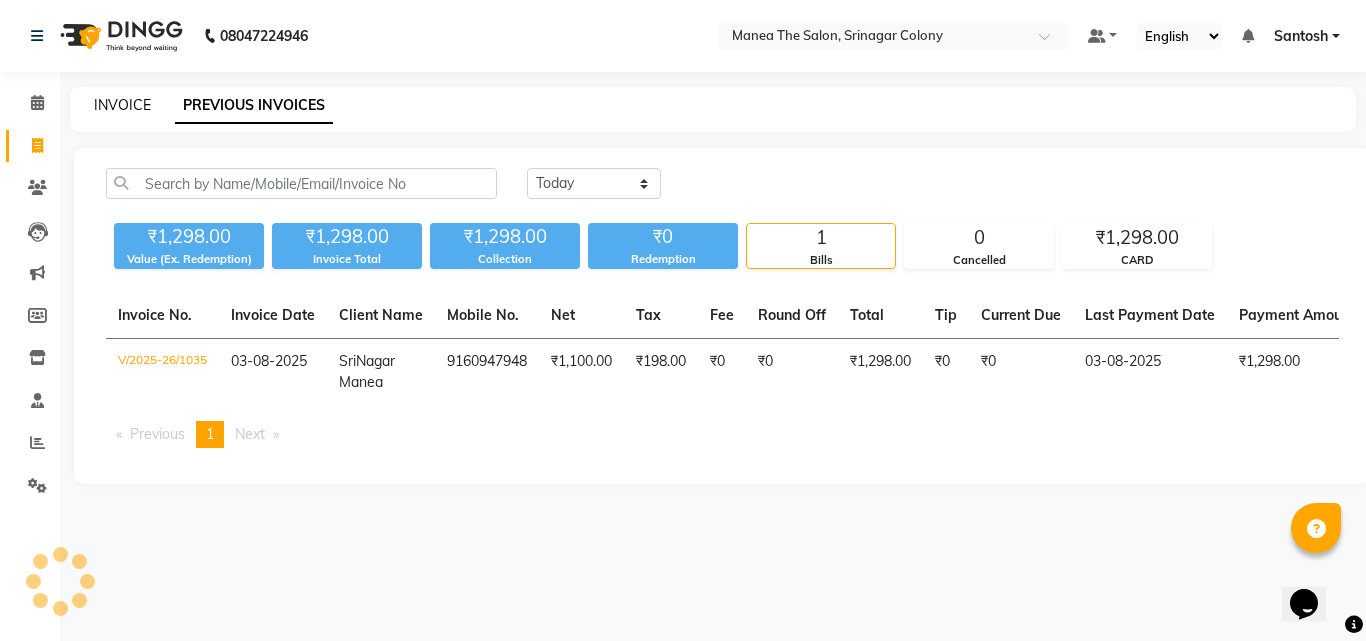 click on "INVOICE" 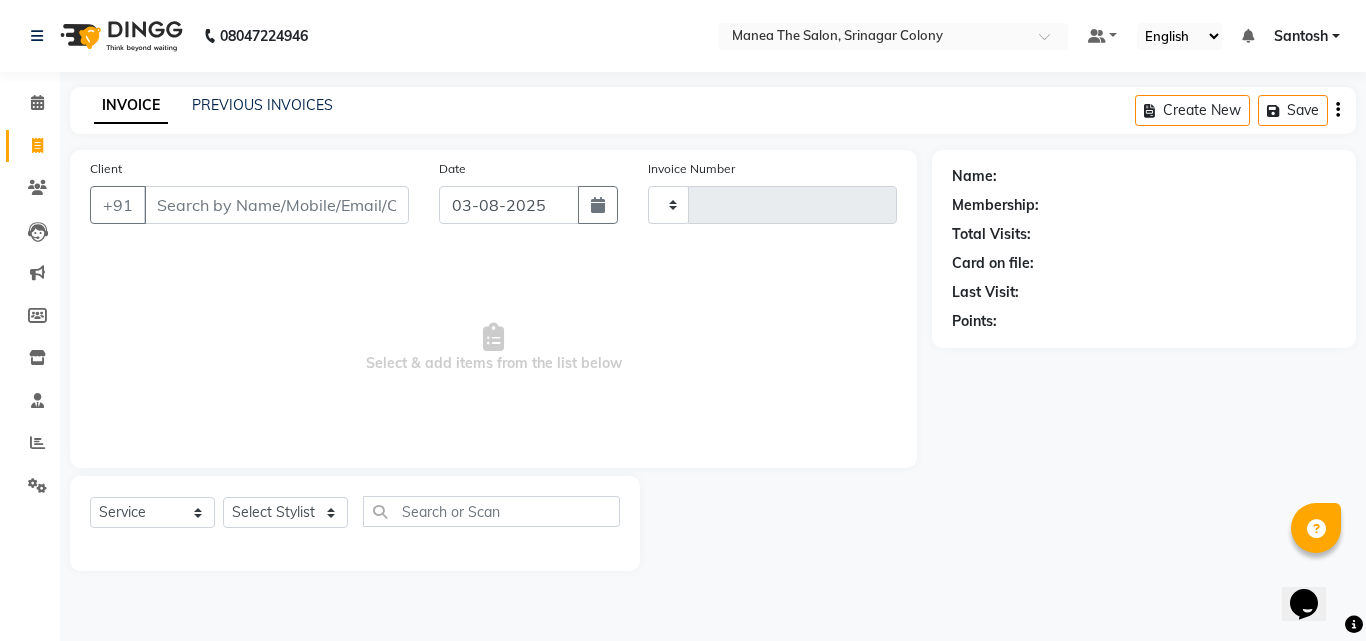 type on "1036" 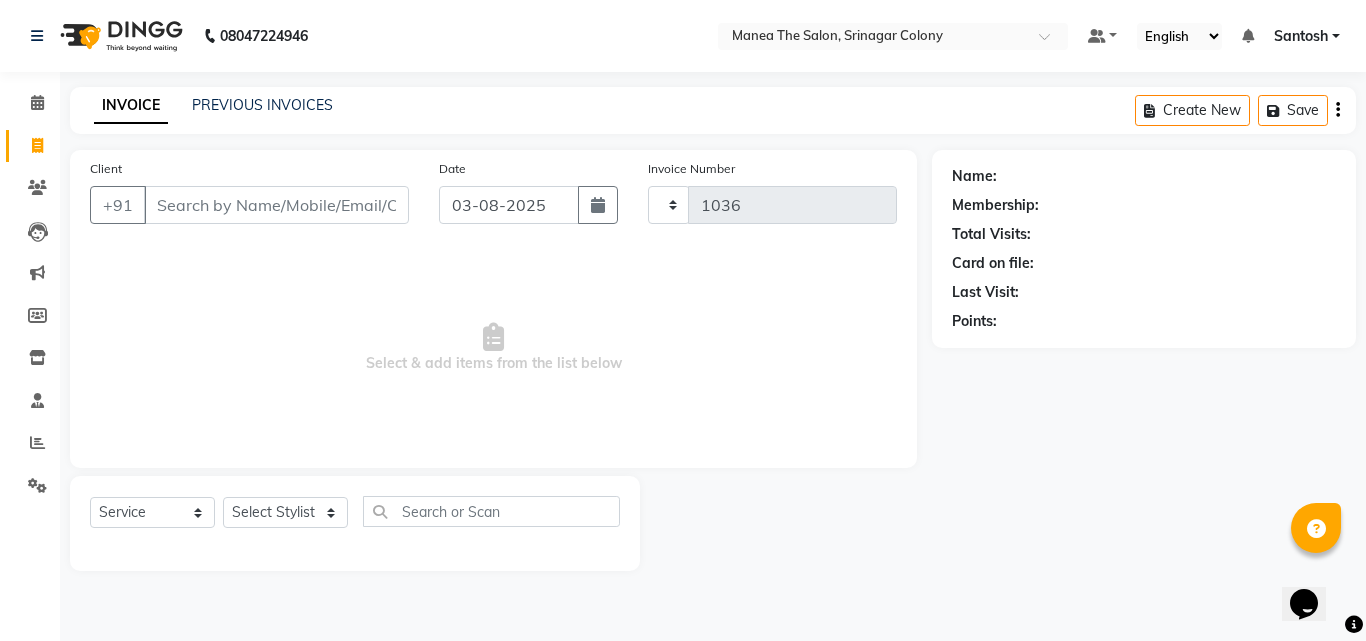 select on "5506" 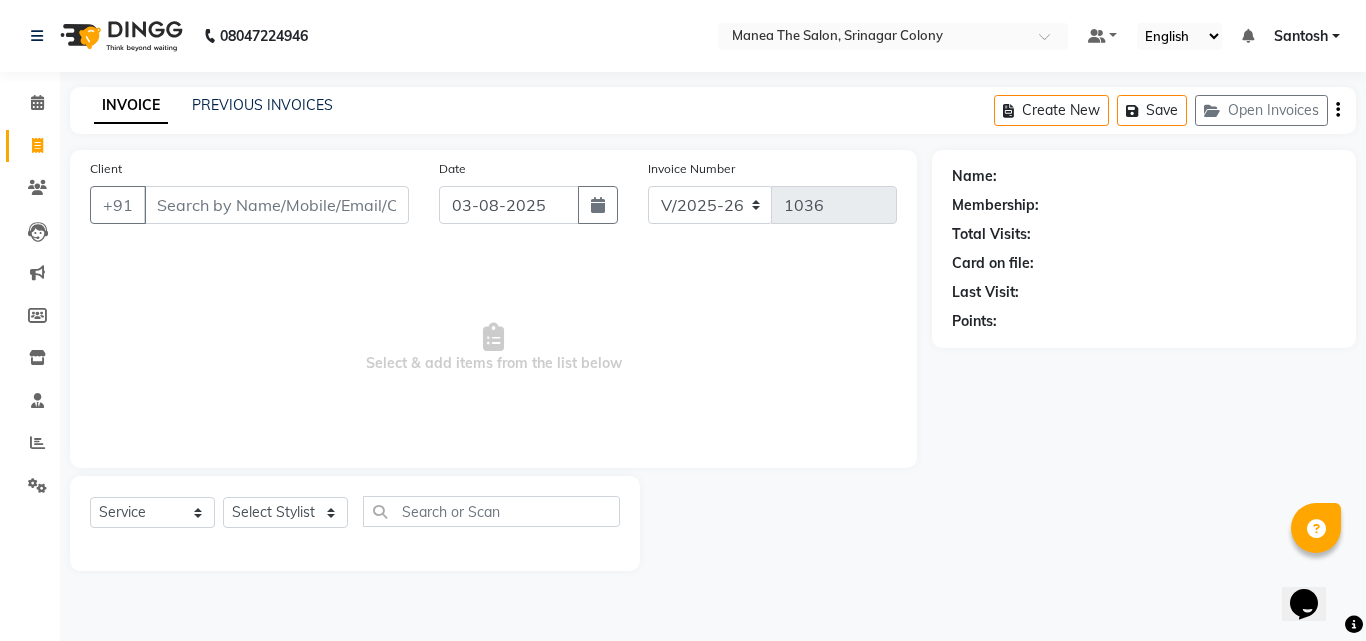 click on "INVOICE PREVIOUS INVOICES Create New   Save   Open Invoices" 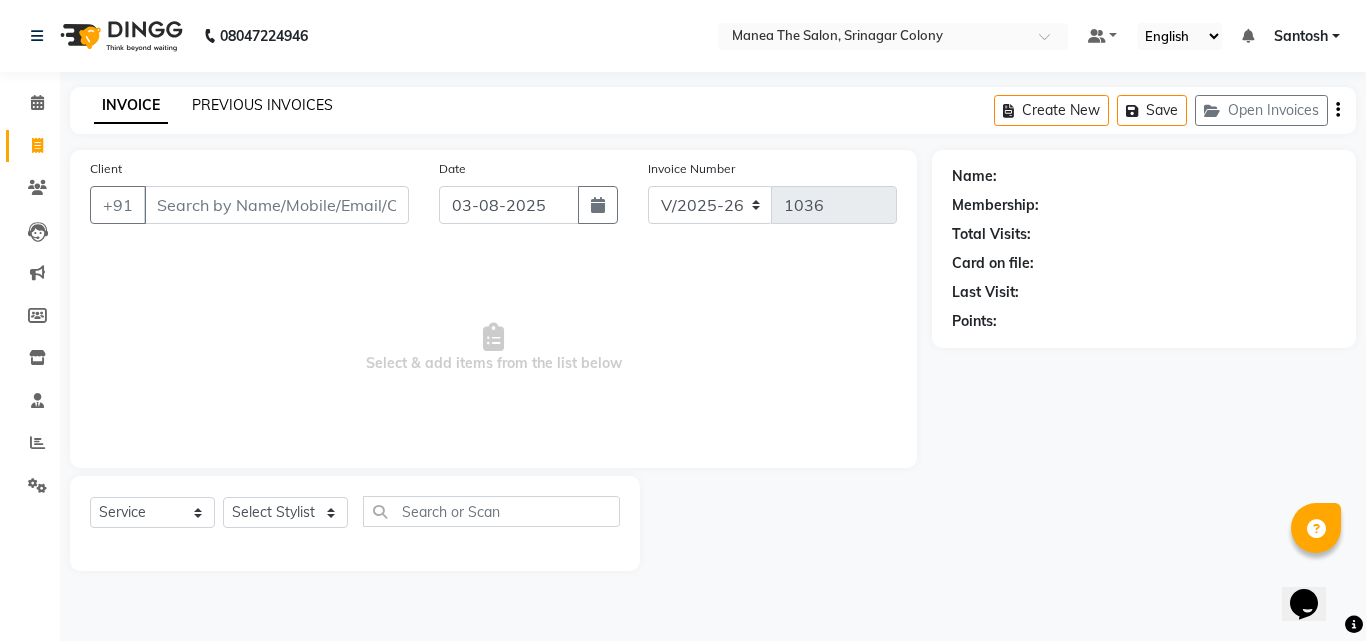 click on "PREVIOUS INVOICES" 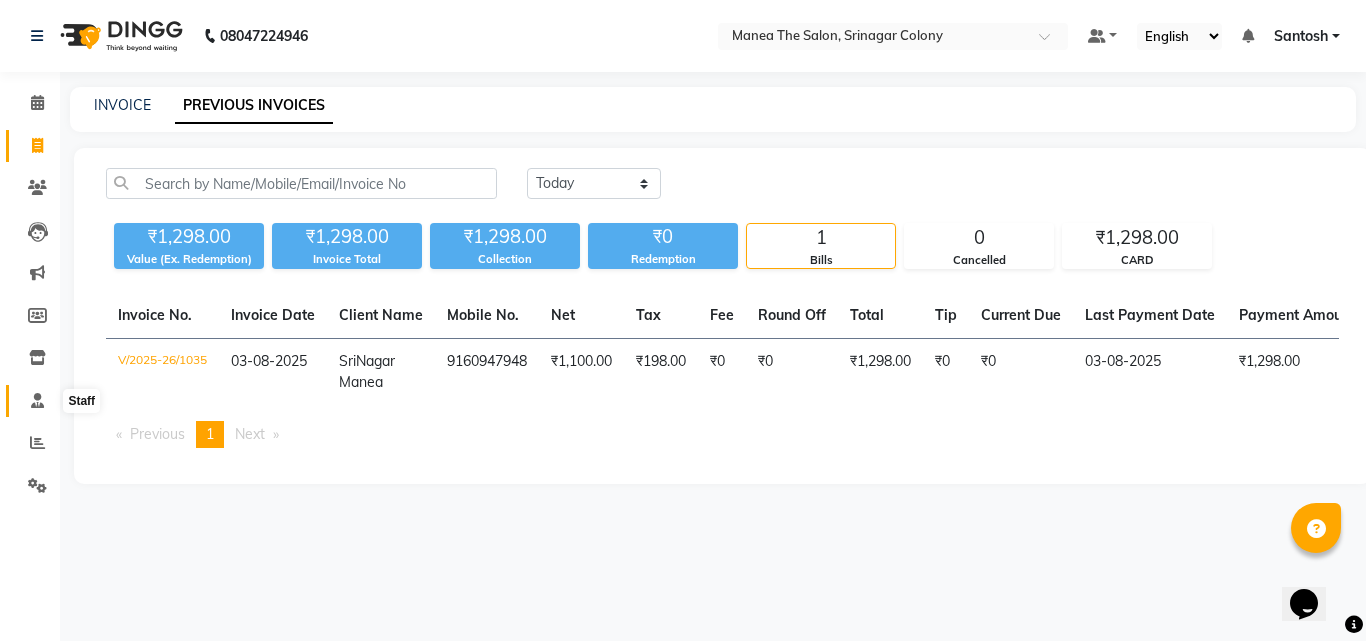 click 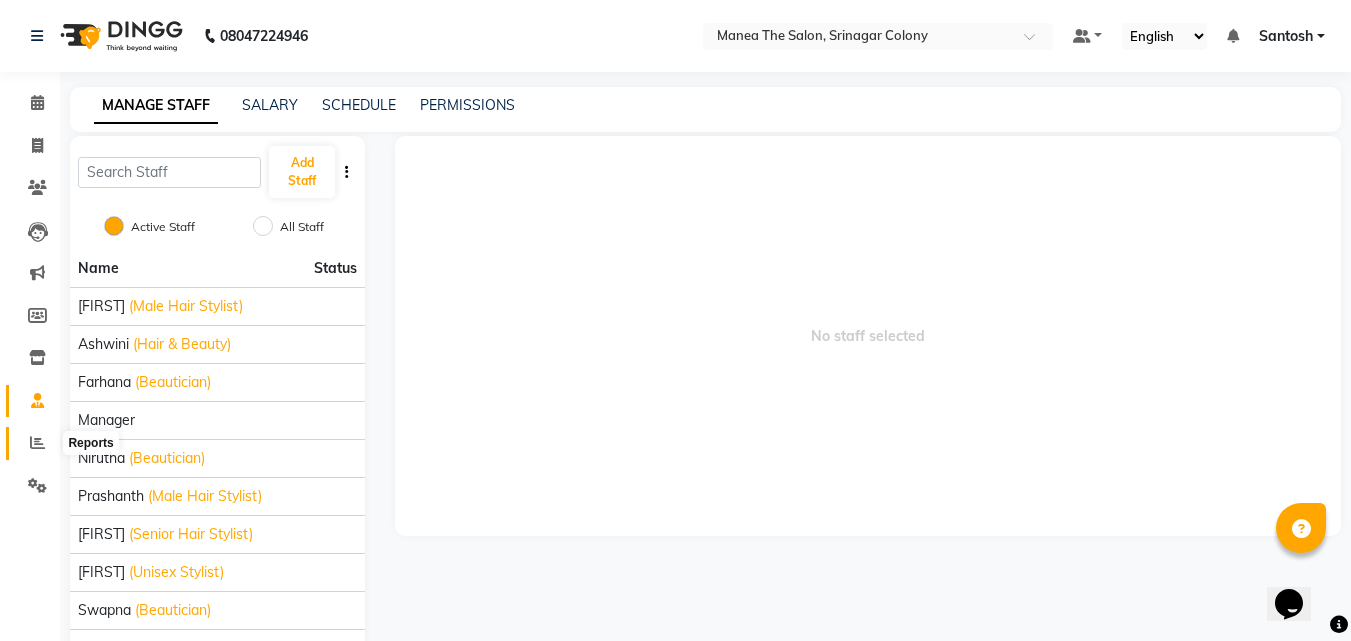 click 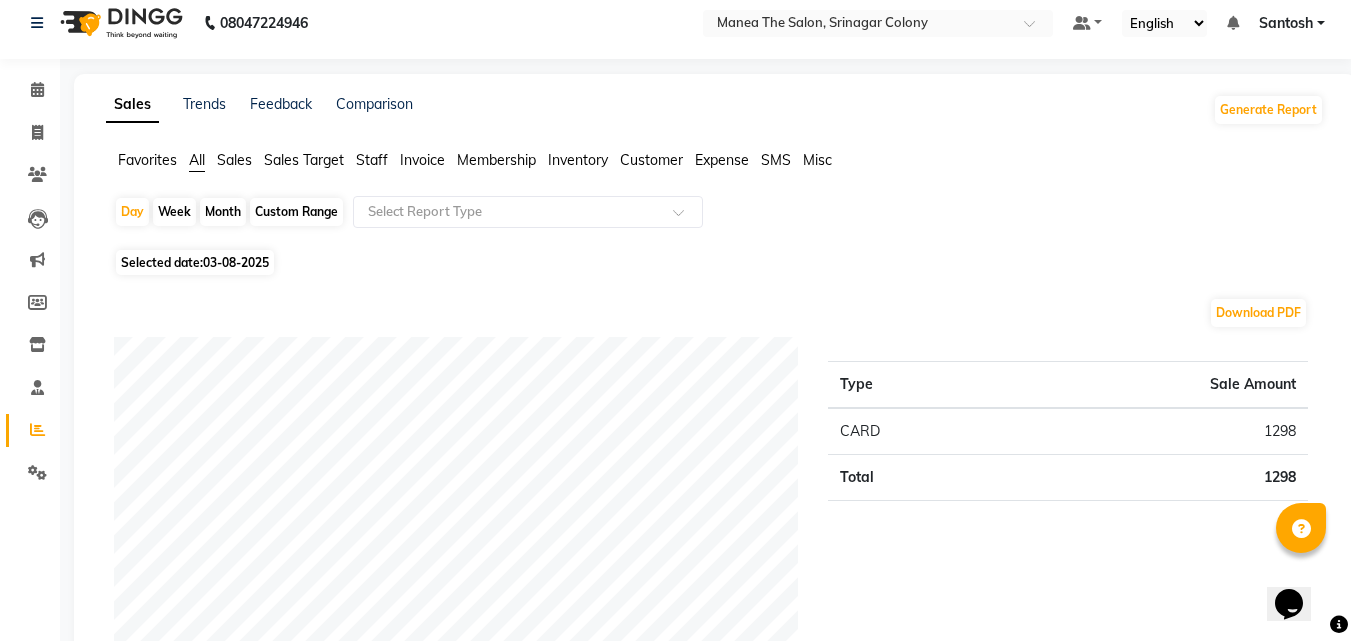 scroll, scrollTop: 0, scrollLeft: 0, axis: both 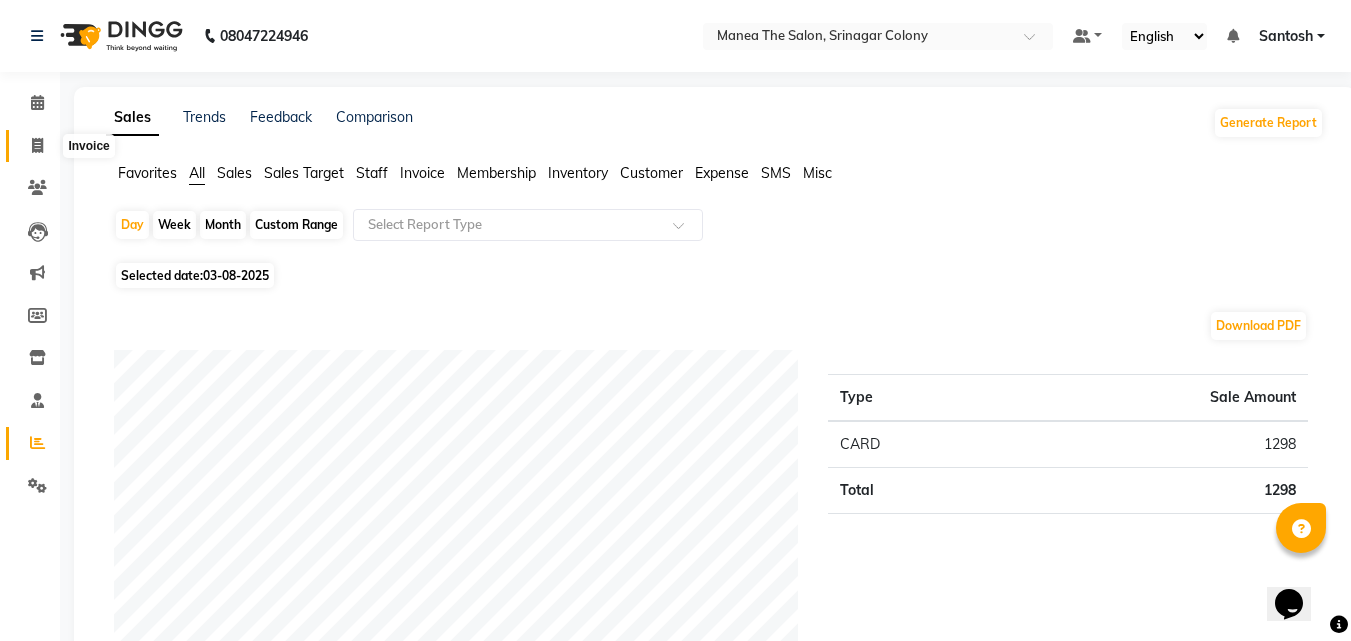 click 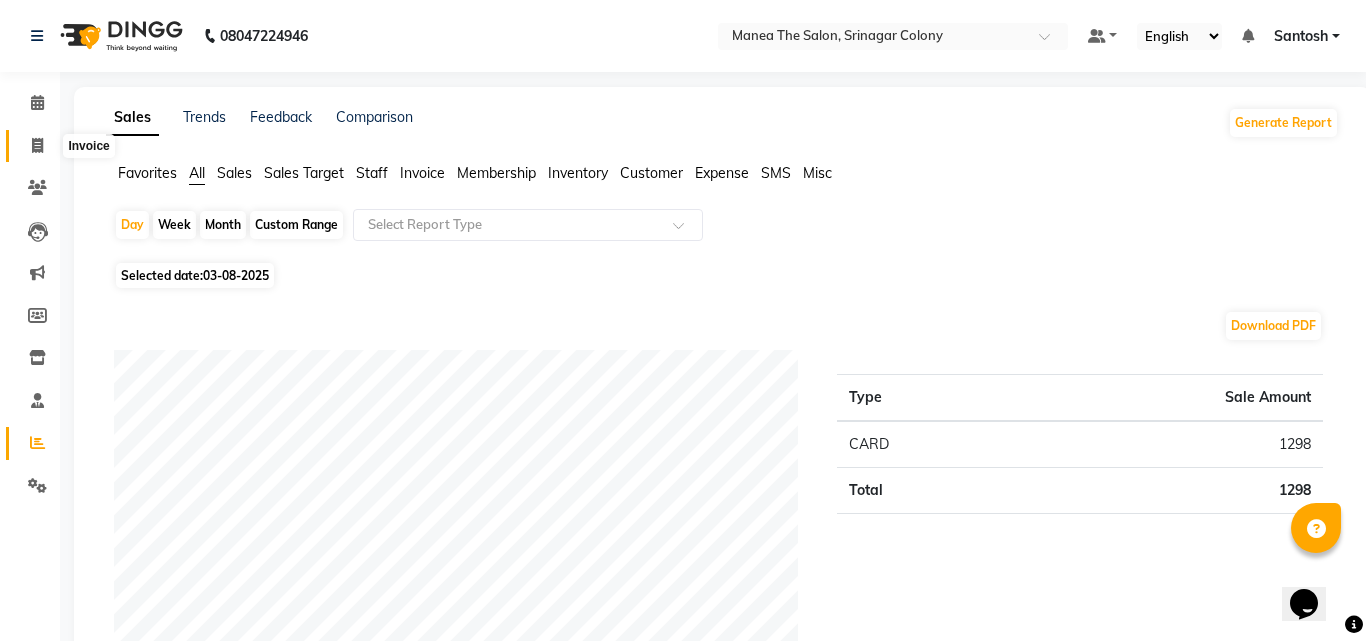 select on "5506" 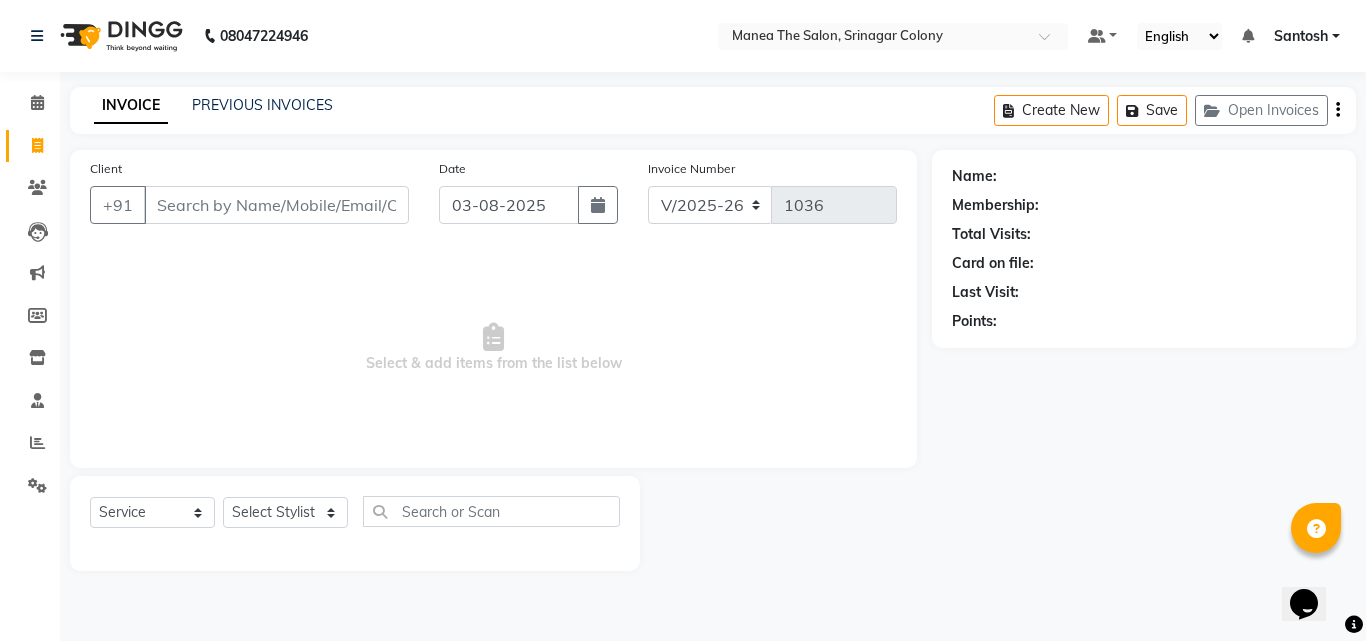 click 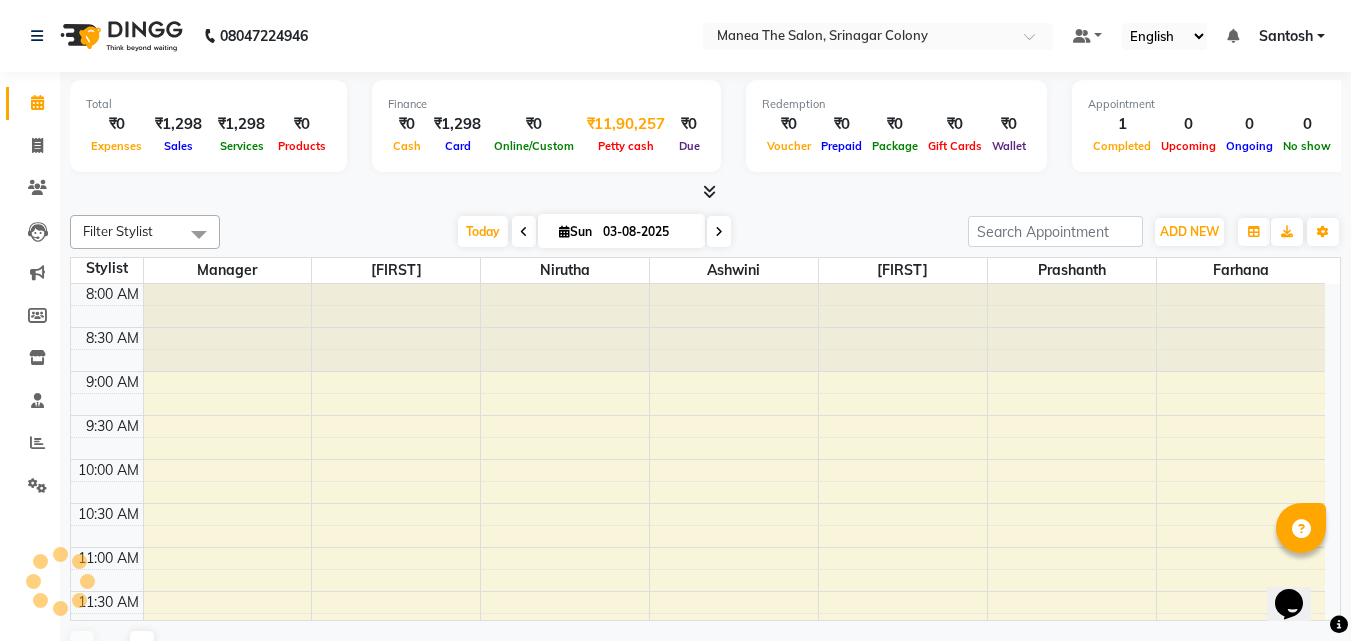 scroll, scrollTop: 0, scrollLeft: 0, axis: both 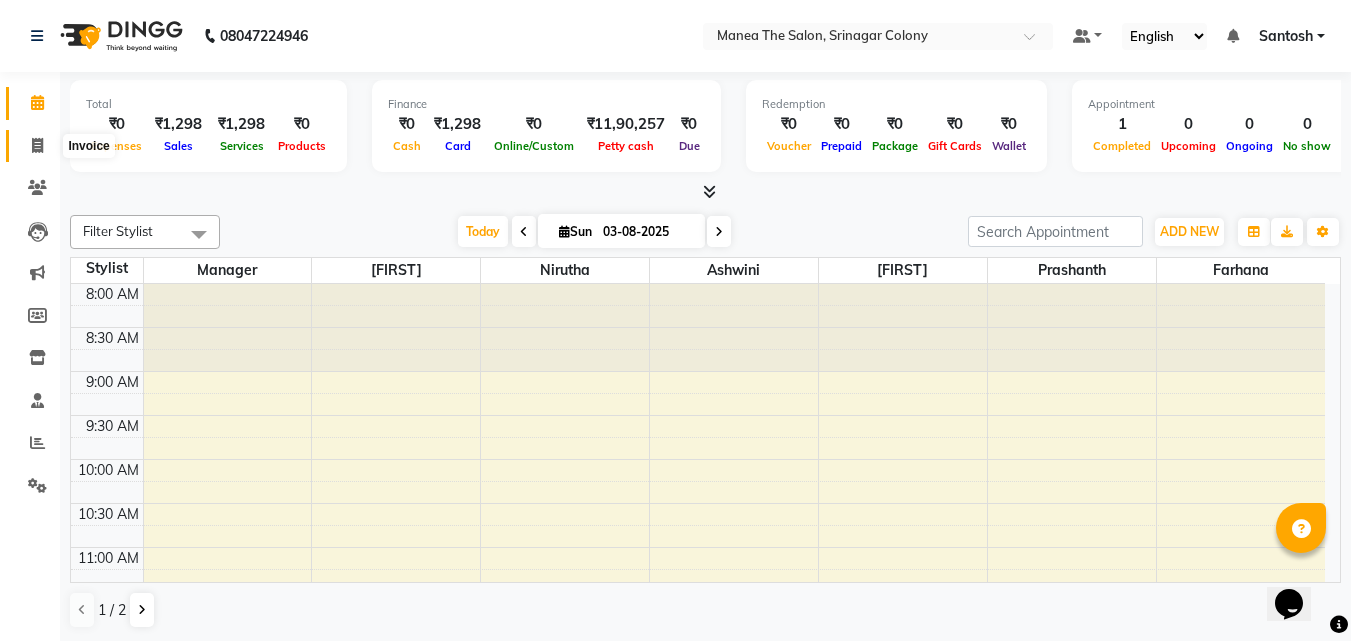 click 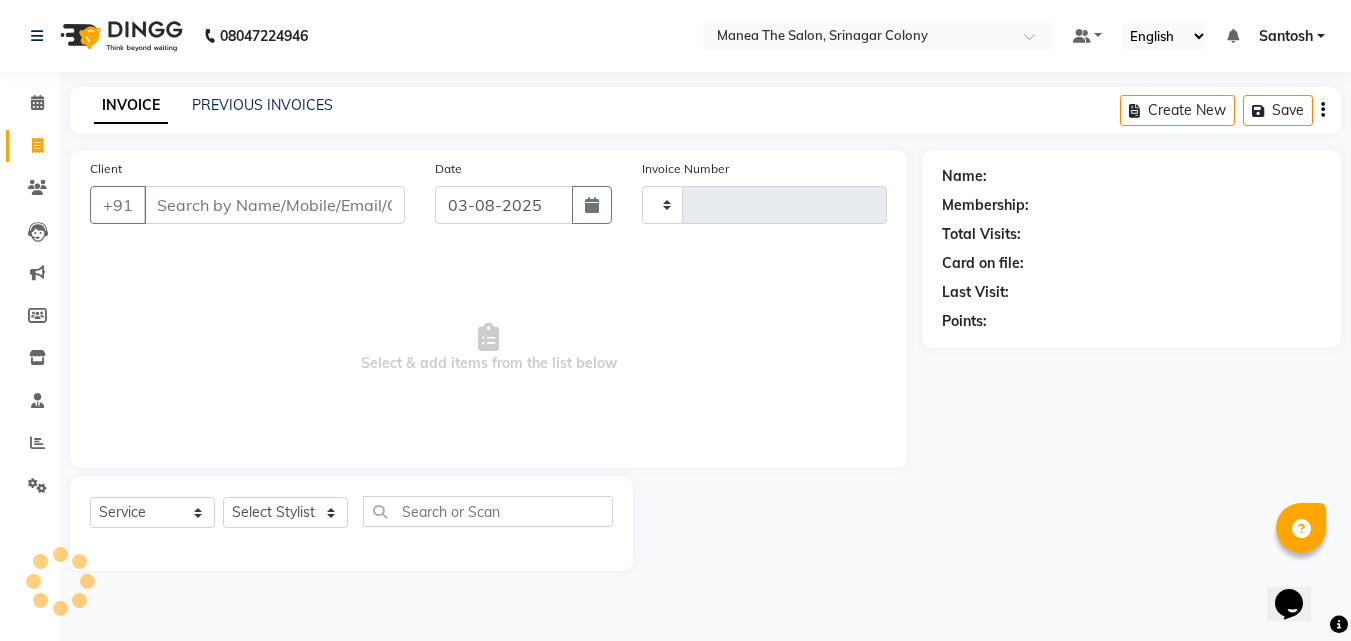 type on "1036" 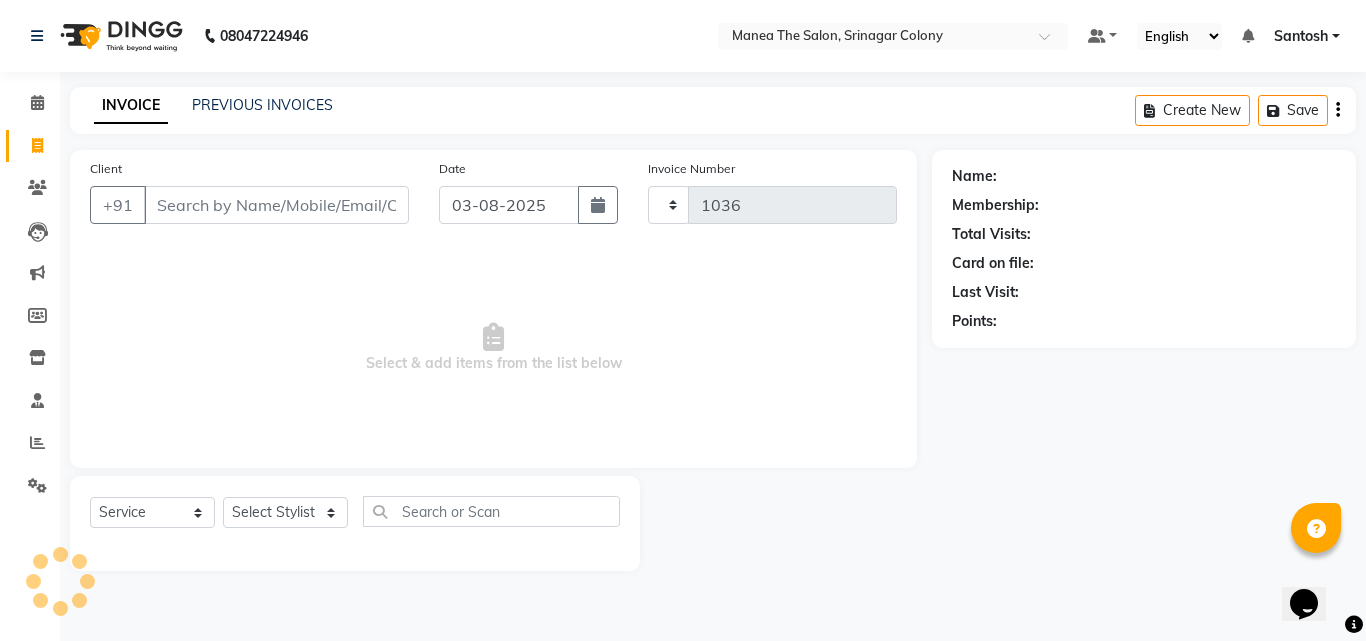 select on "5506" 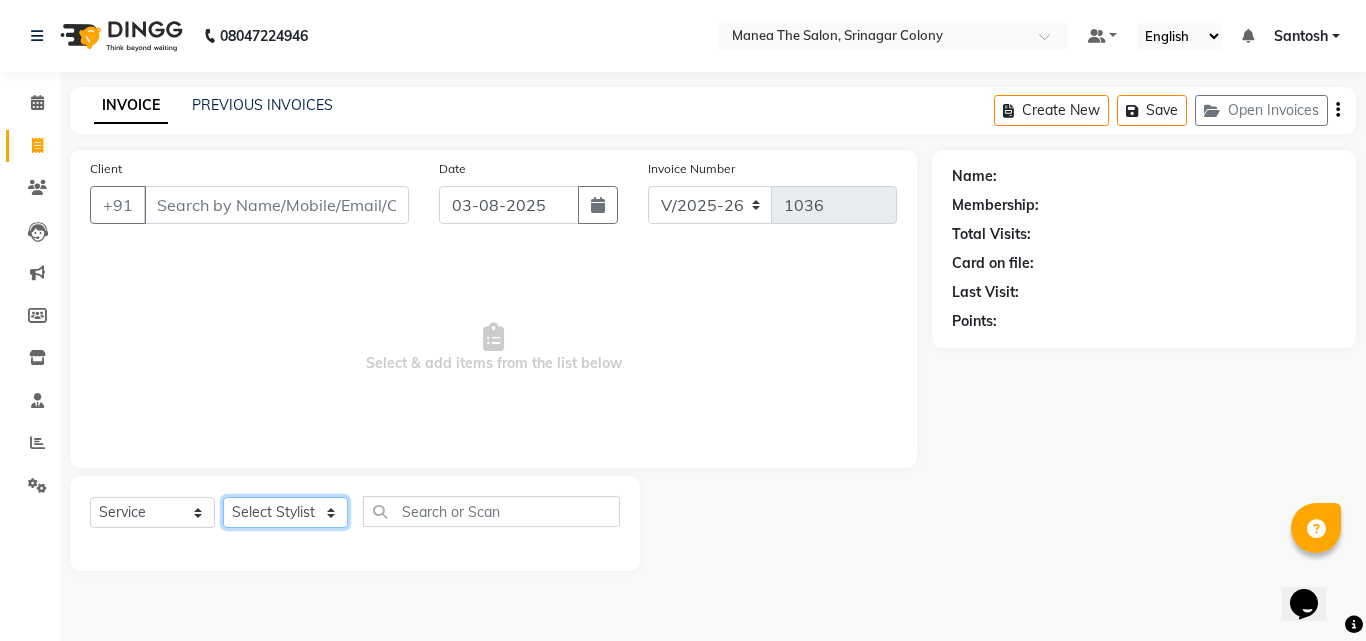 click on "Select Stylist [FIRST] [FIRST] [FIRST] Manager [NAME] [NAME] [NAME] [NAME] [NAME] [NAME]" 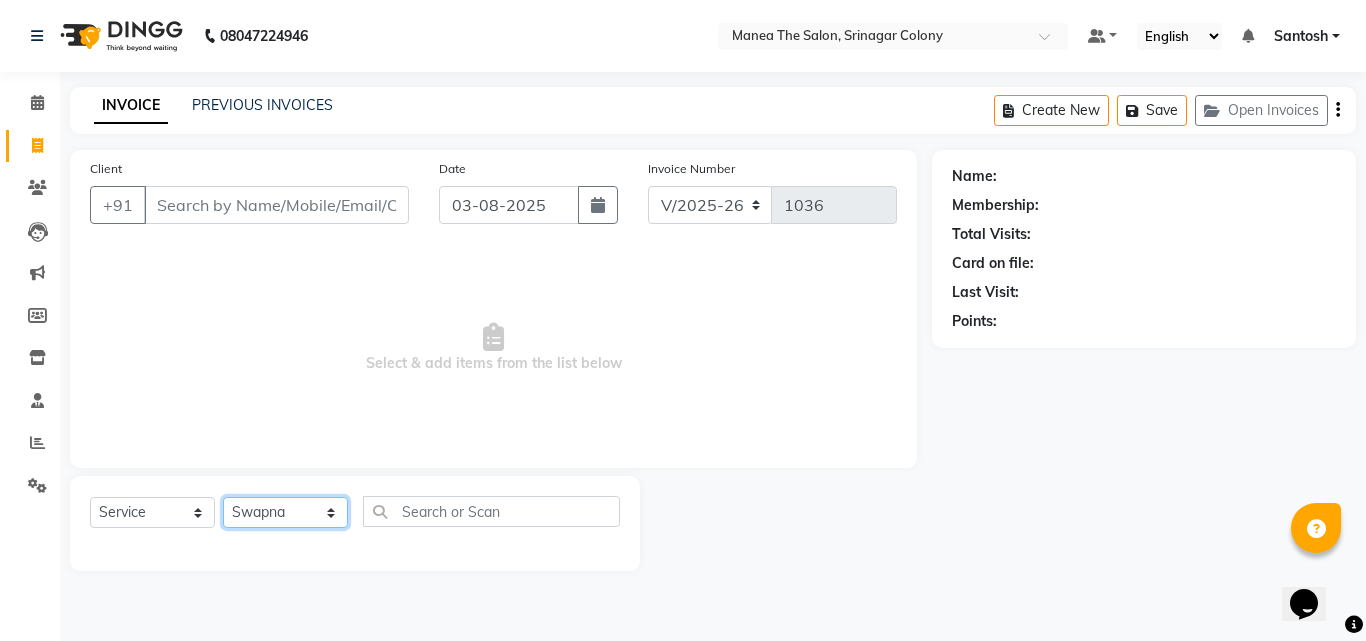 click on "Select Stylist [FIRST] [FIRST] [FIRST] Manager [NAME] [NAME] [NAME] [NAME] [NAME] [NAME]" 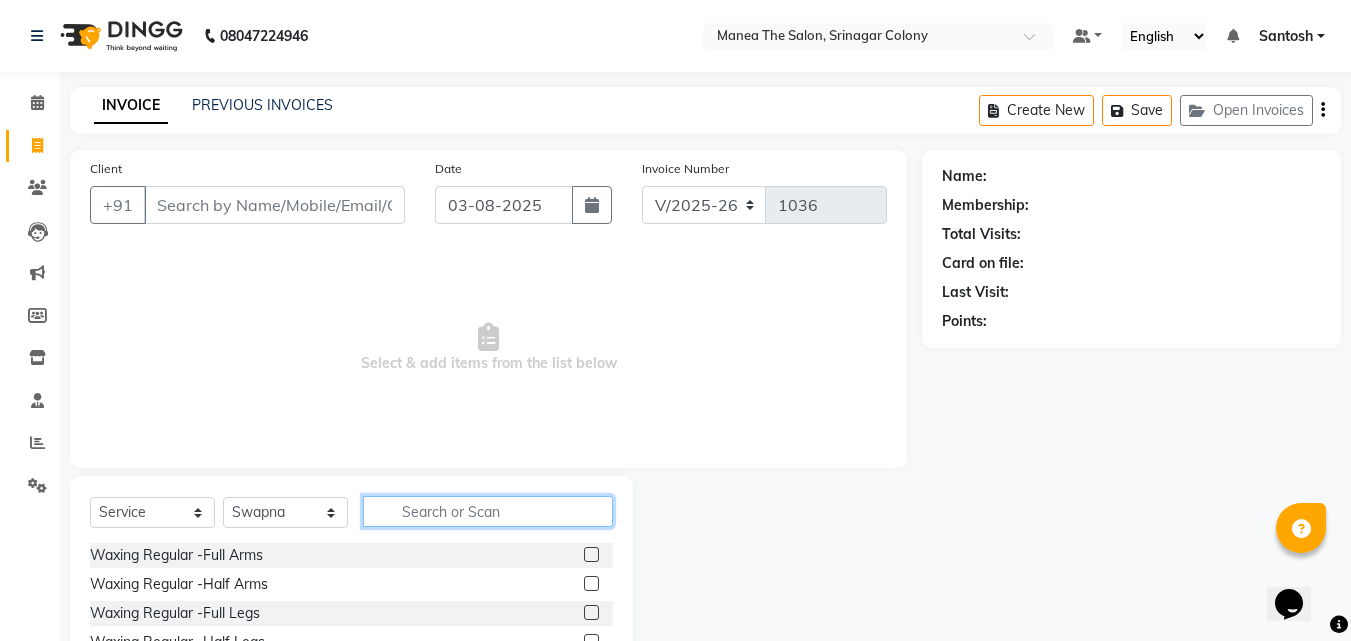 click 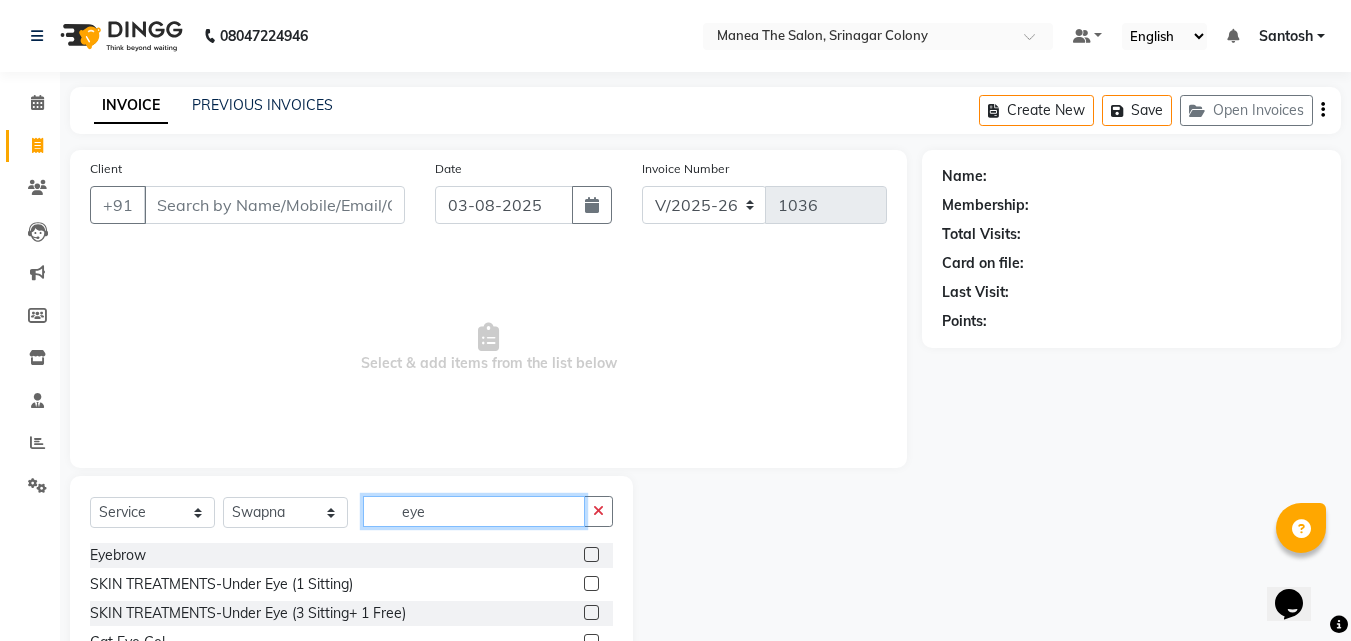 type on "eye" 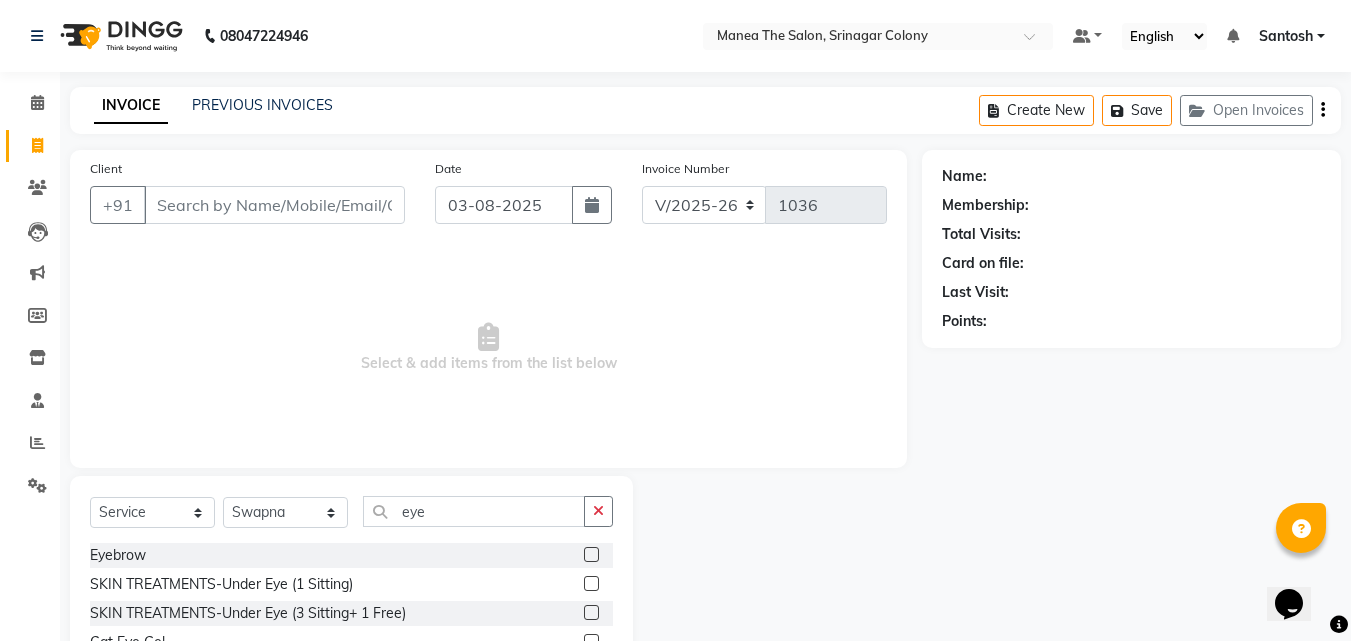 click 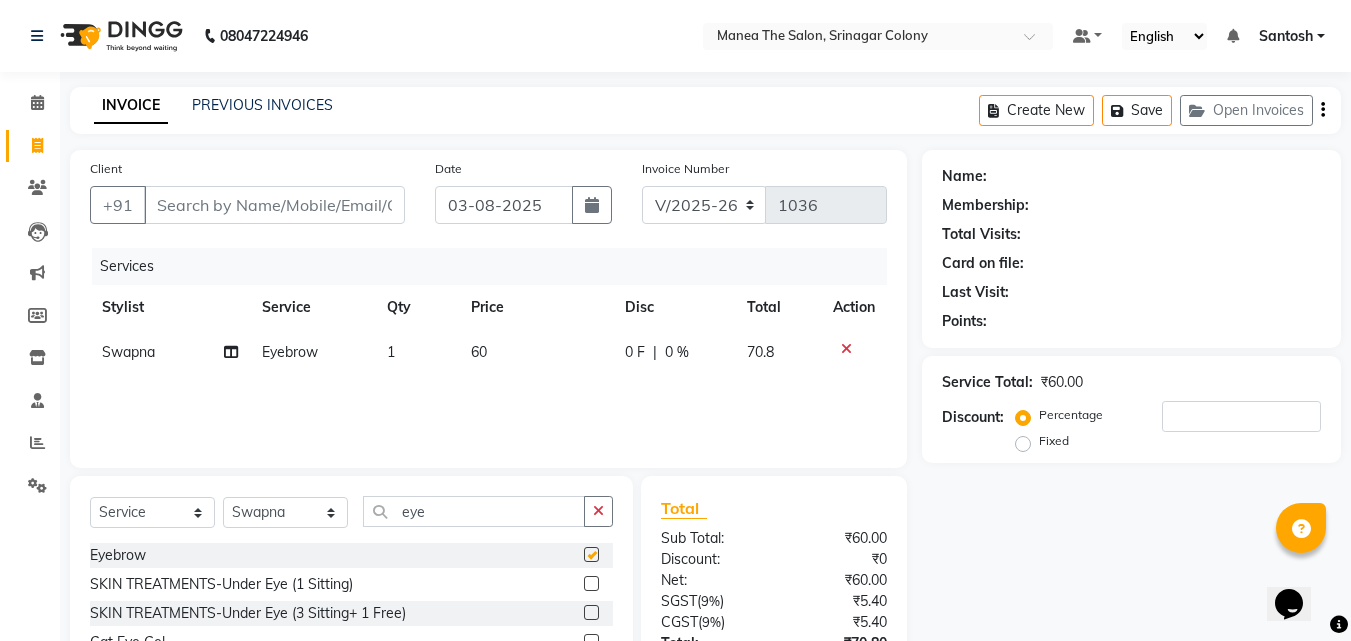 checkbox on "false" 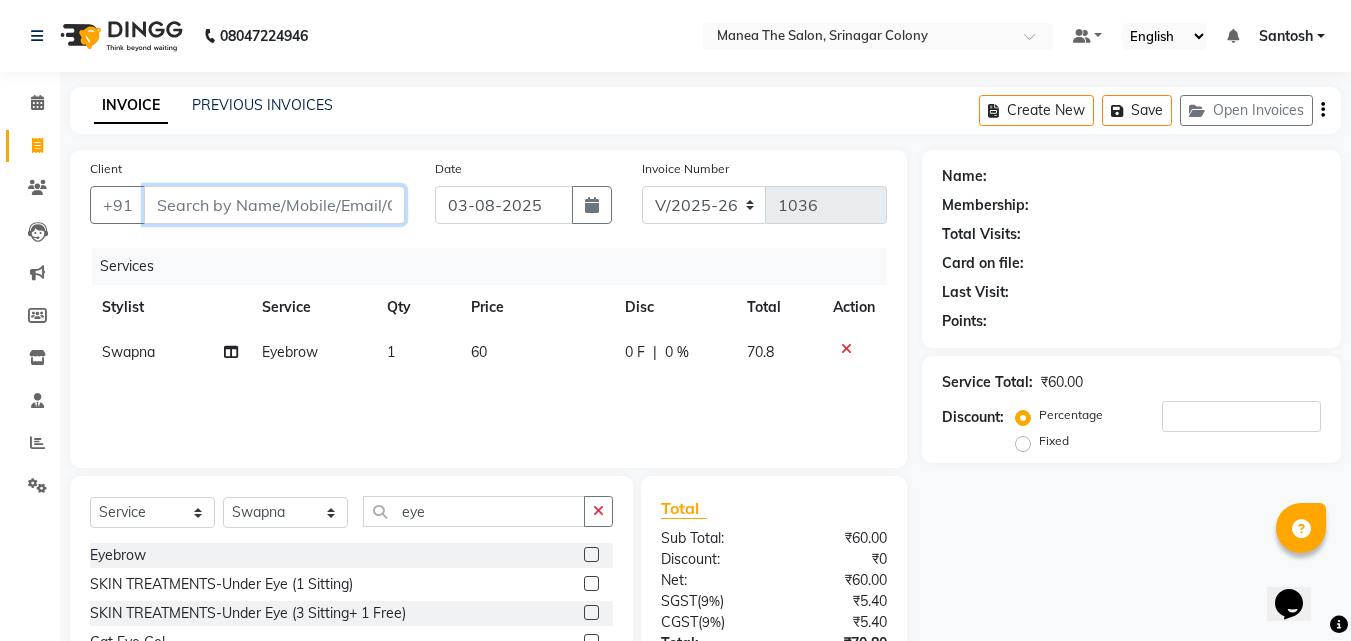 click on "Client" at bounding box center (274, 205) 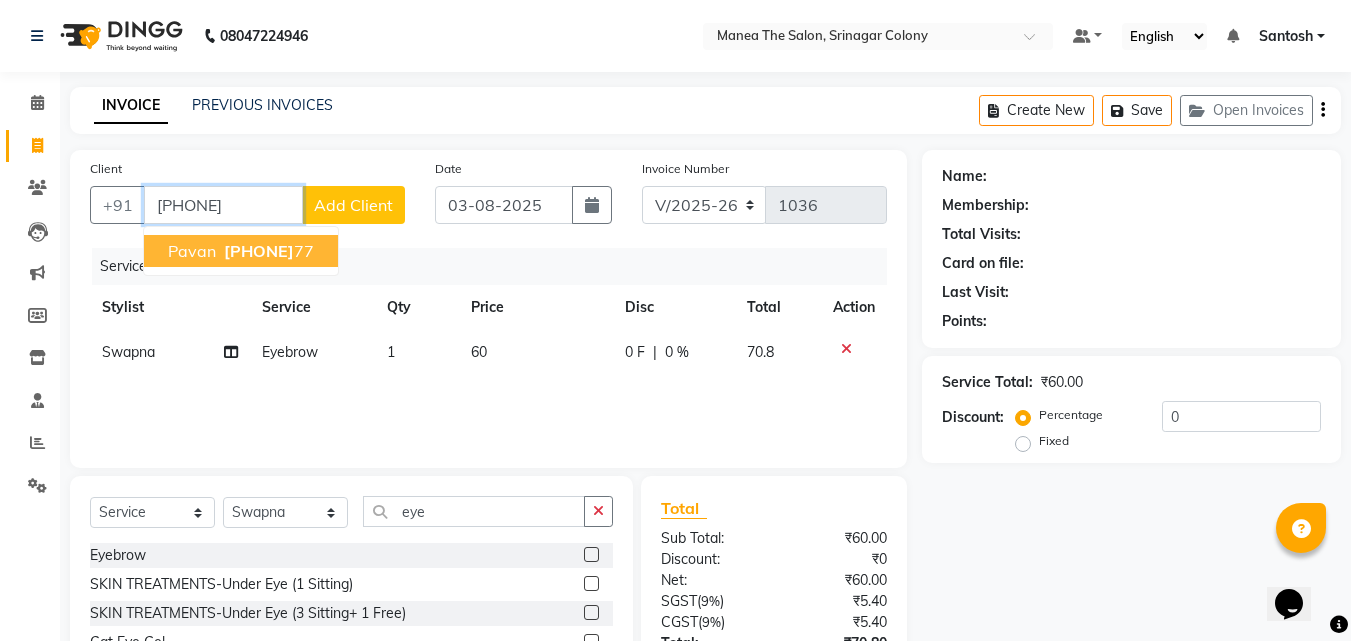 click on "[PHONE]" at bounding box center (259, 251) 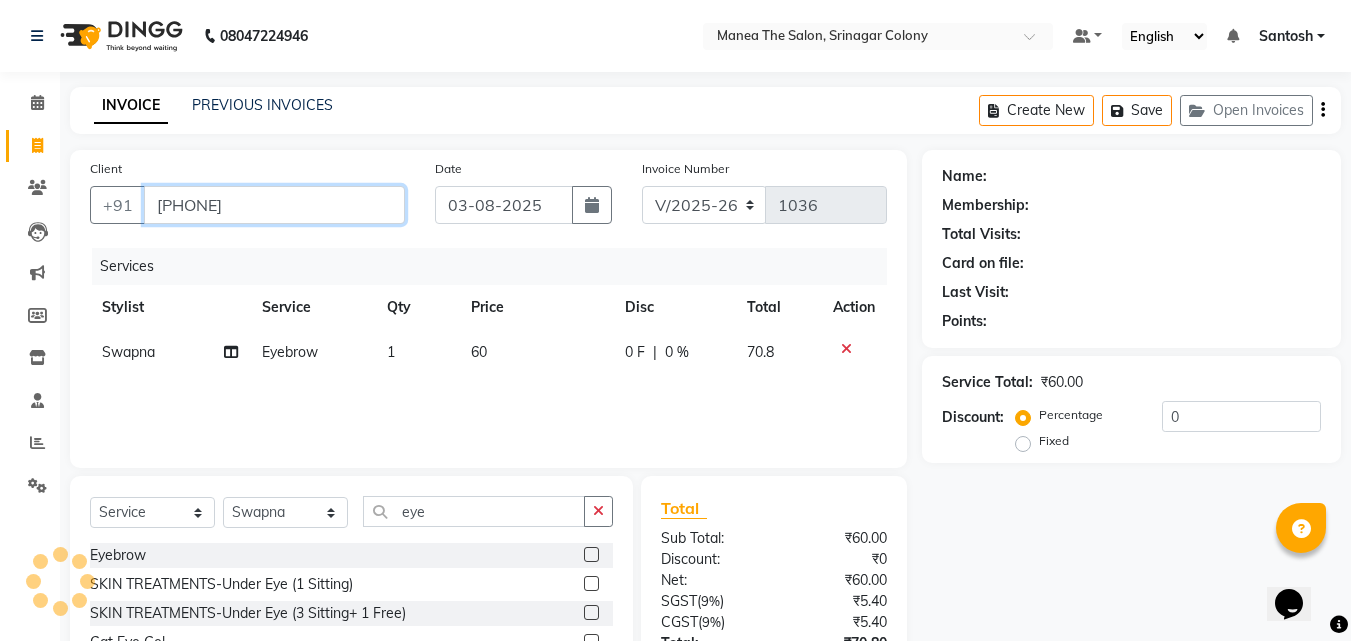 type on "[PHONE]" 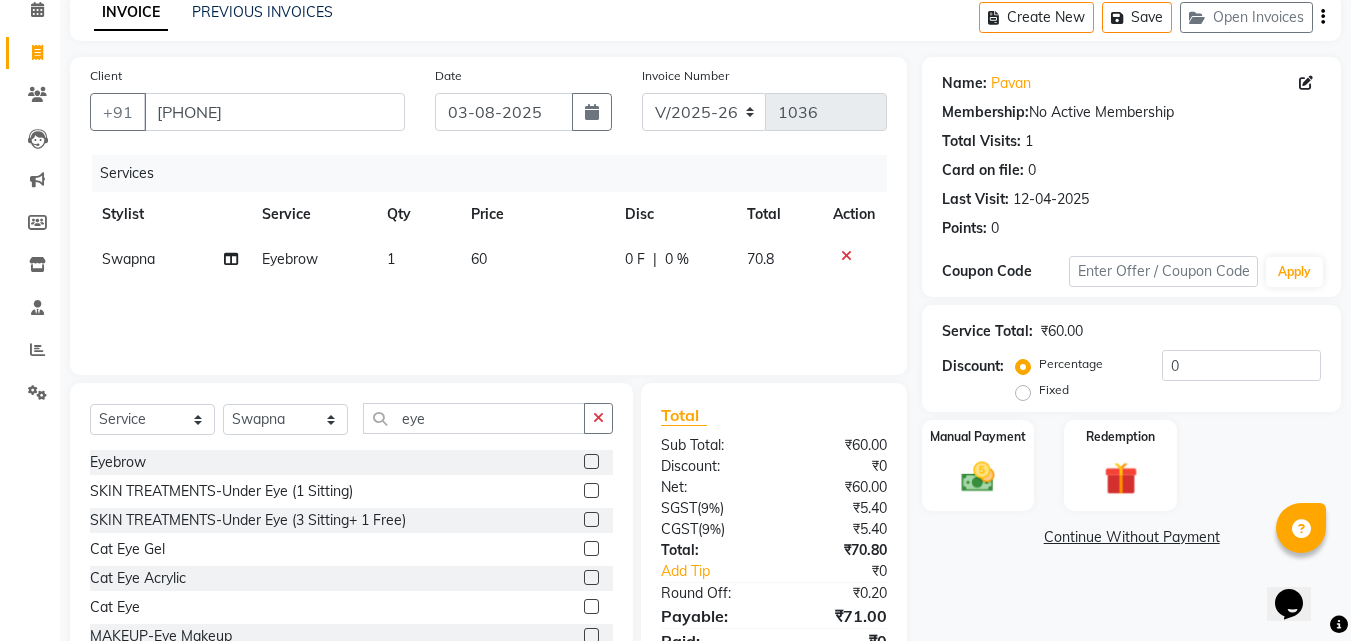 scroll, scrollTop: 180, scrollLeft: 0, axis: vertical 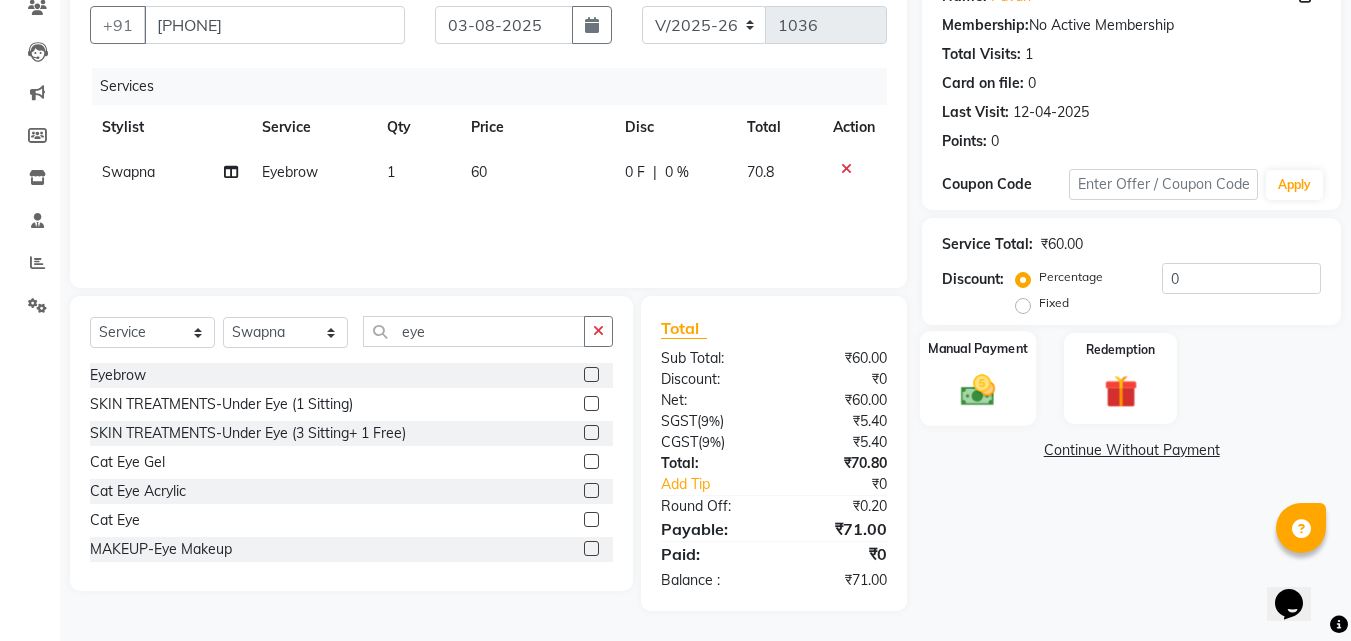click on "Manual Payment" 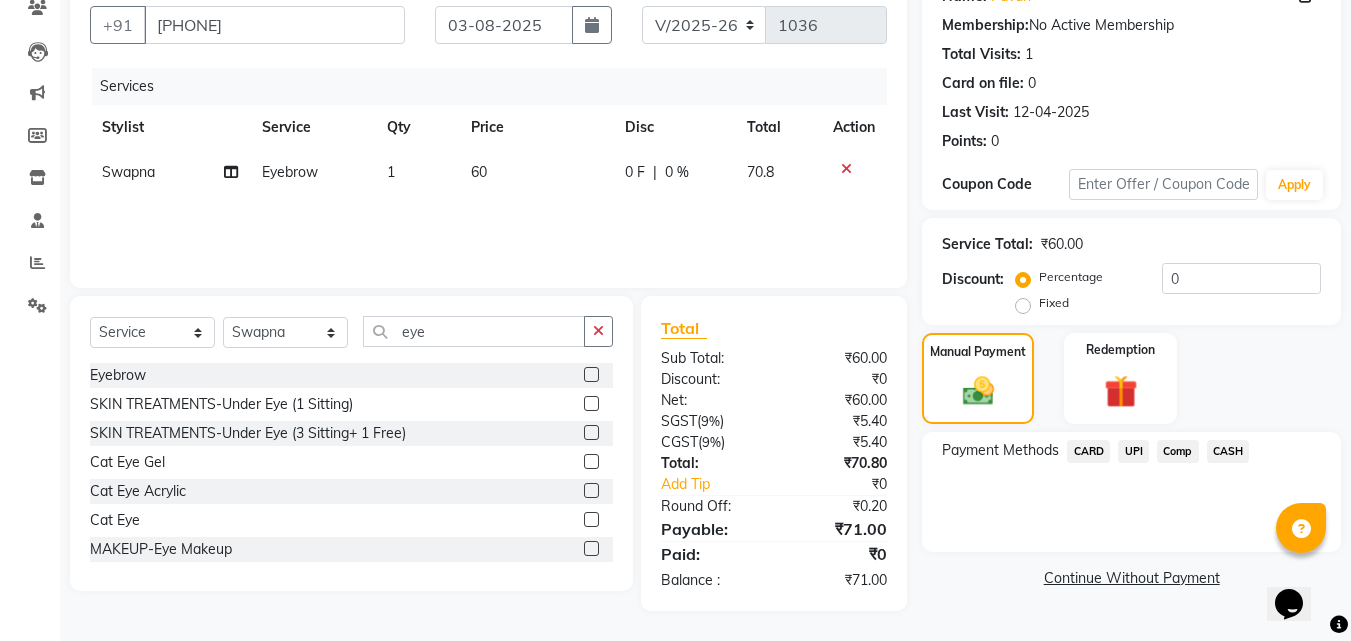 click on "UPI" 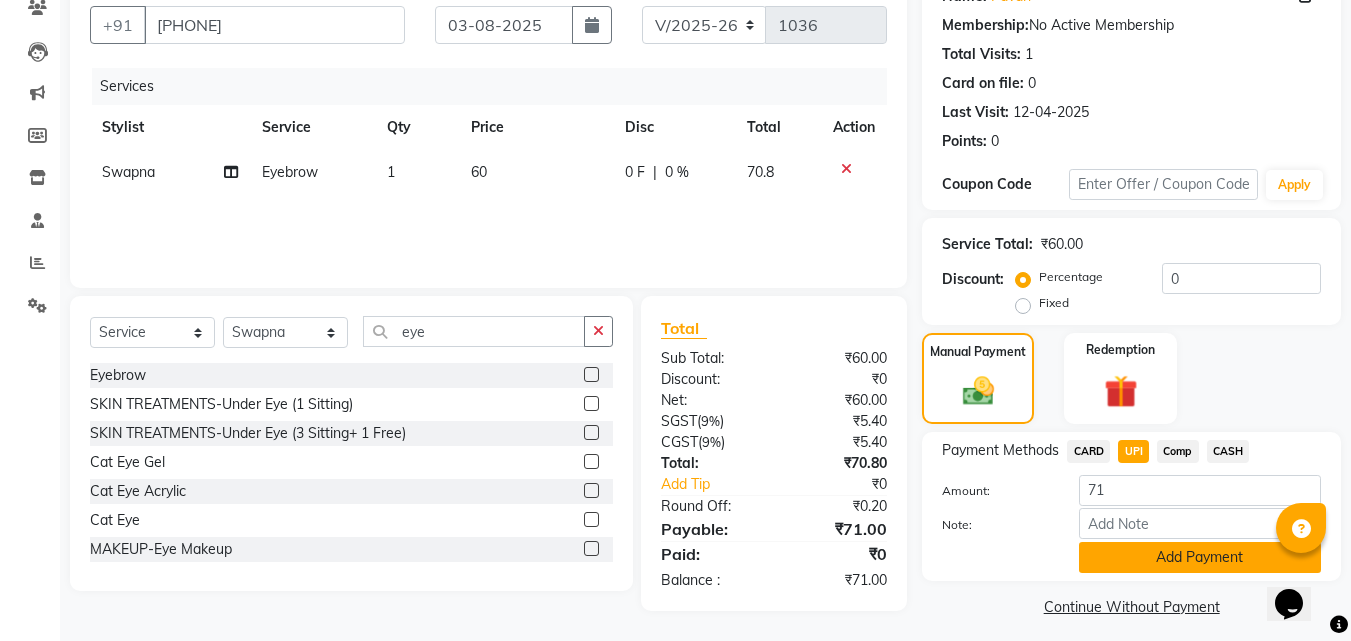 click on "Add Payment" 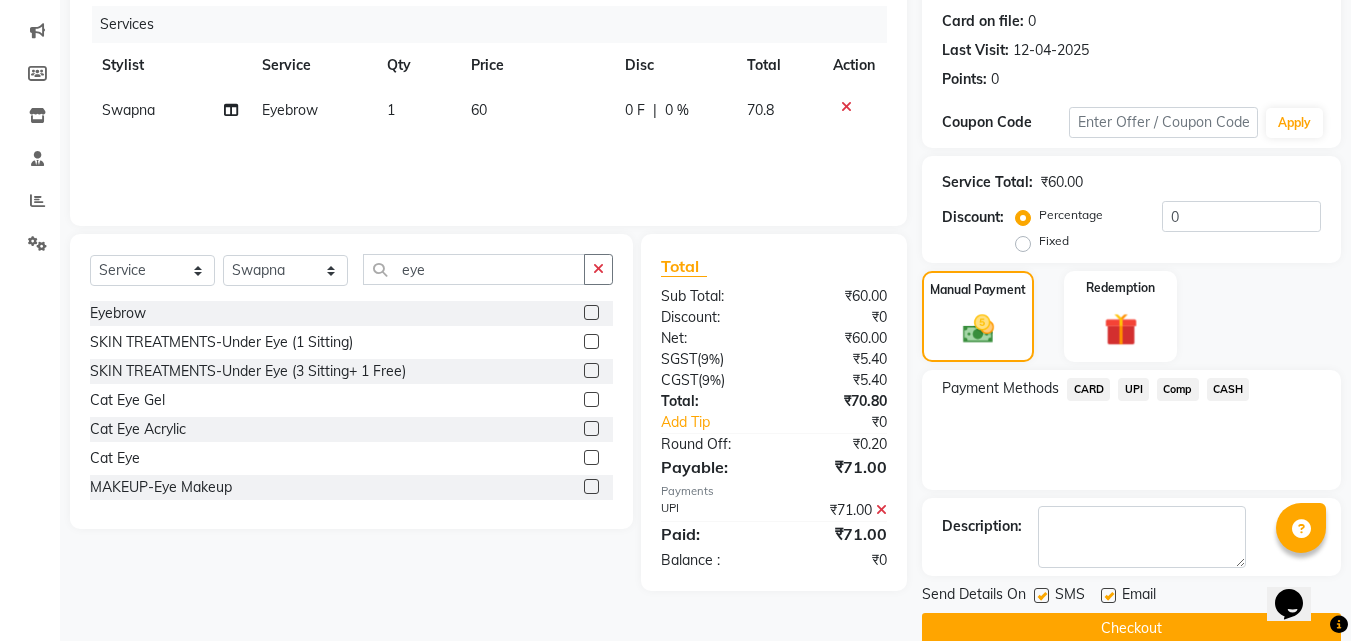 scroll, scrollTop: 275, scrollLeft: 0, axis: vertical 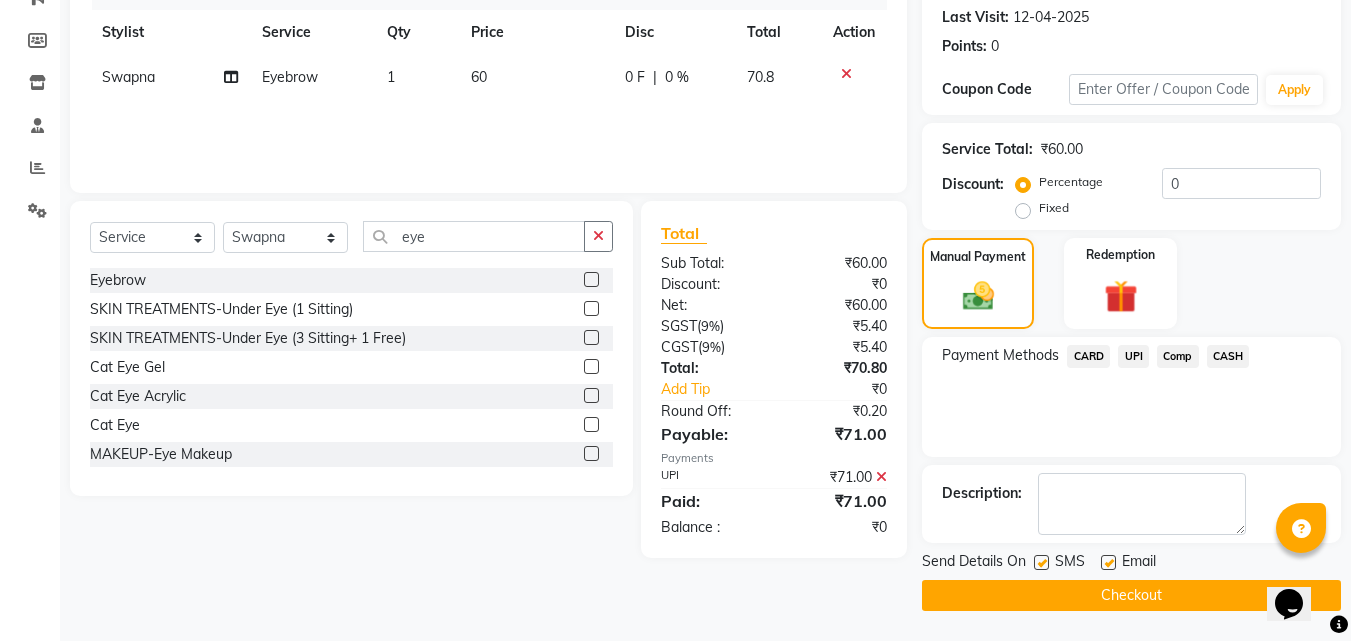 click 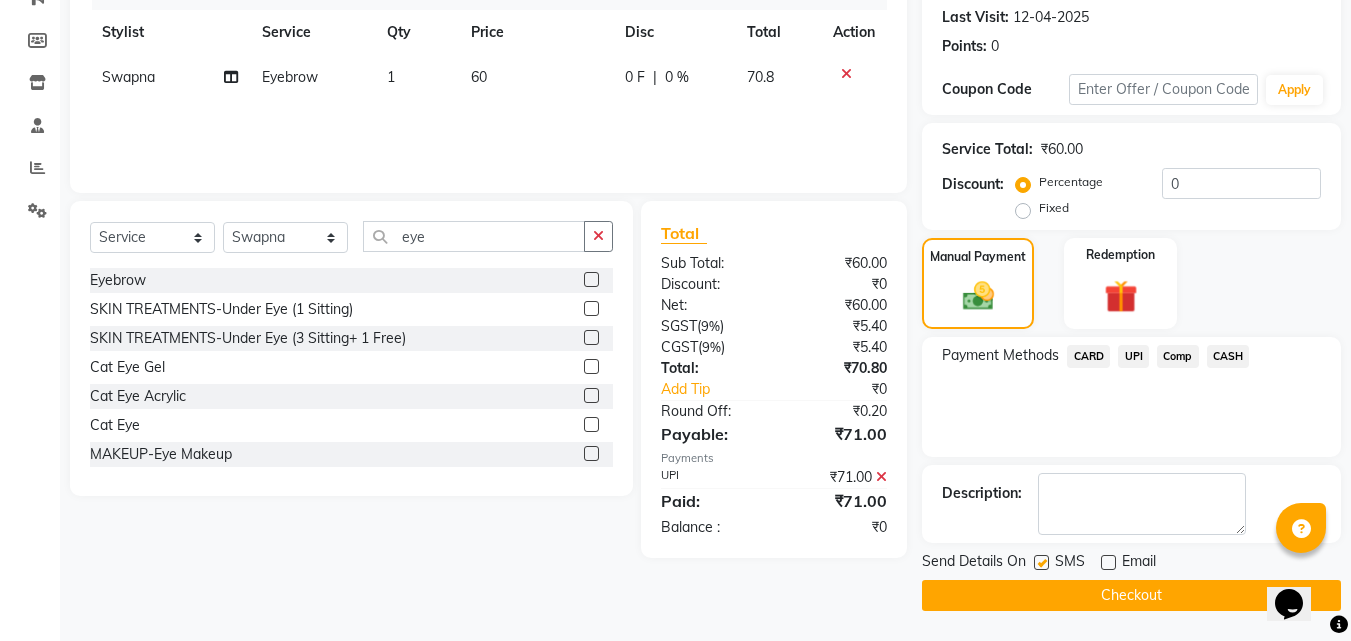 click on "Checkout" 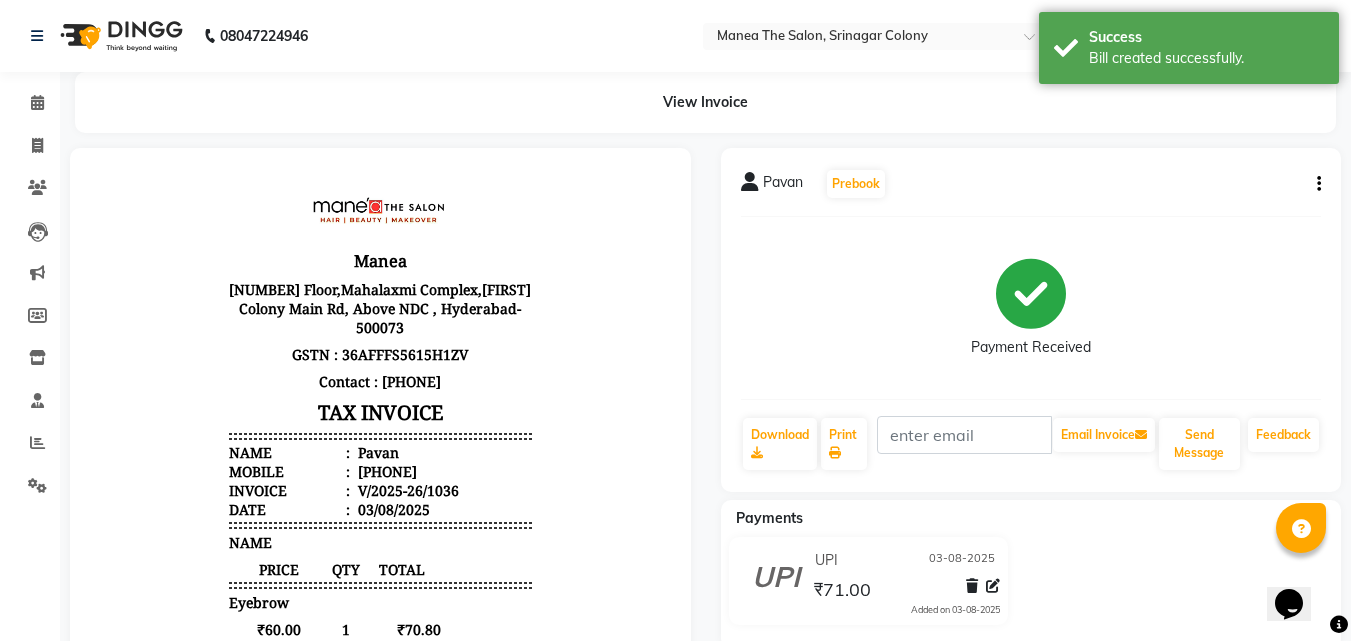 scroll, scrollTop: 0, scrollLeft: 0, axis: both 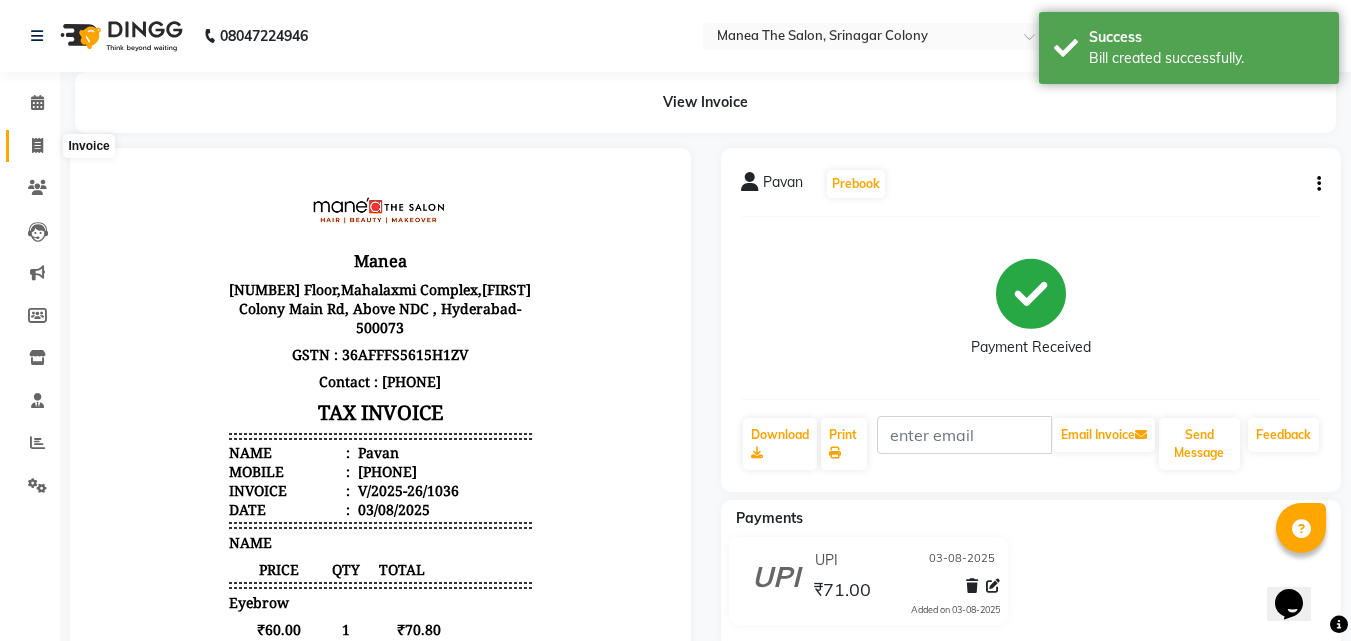 click 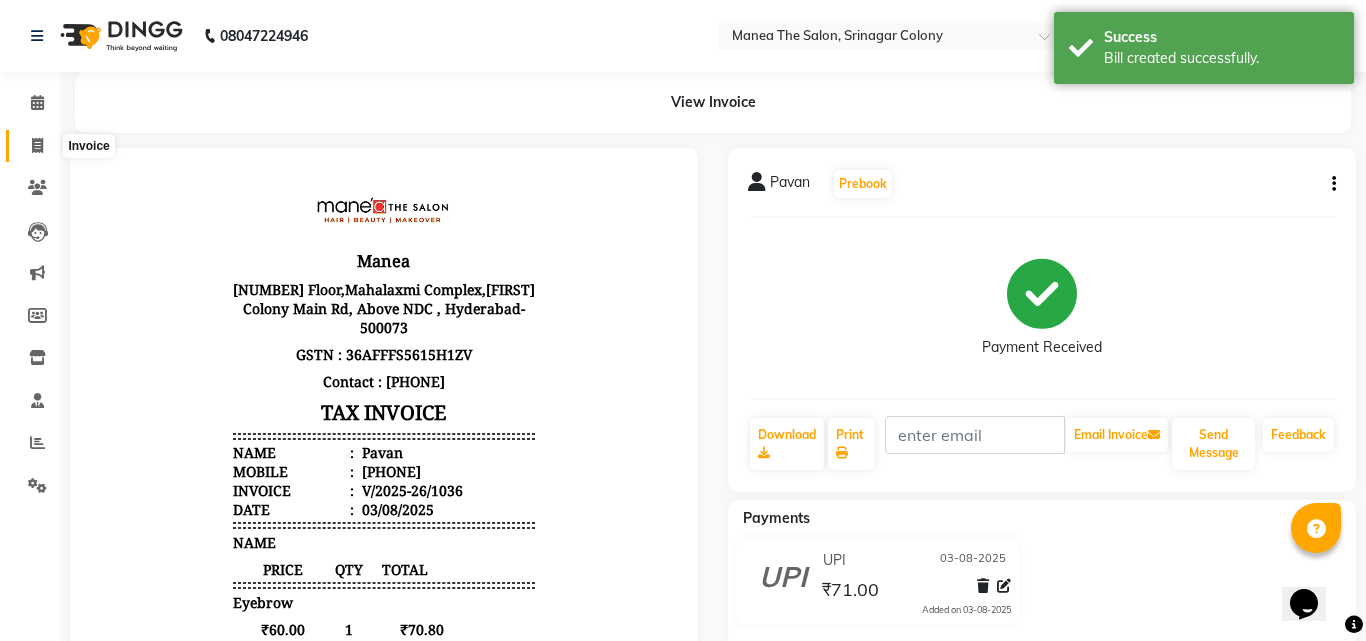 select on "5506" 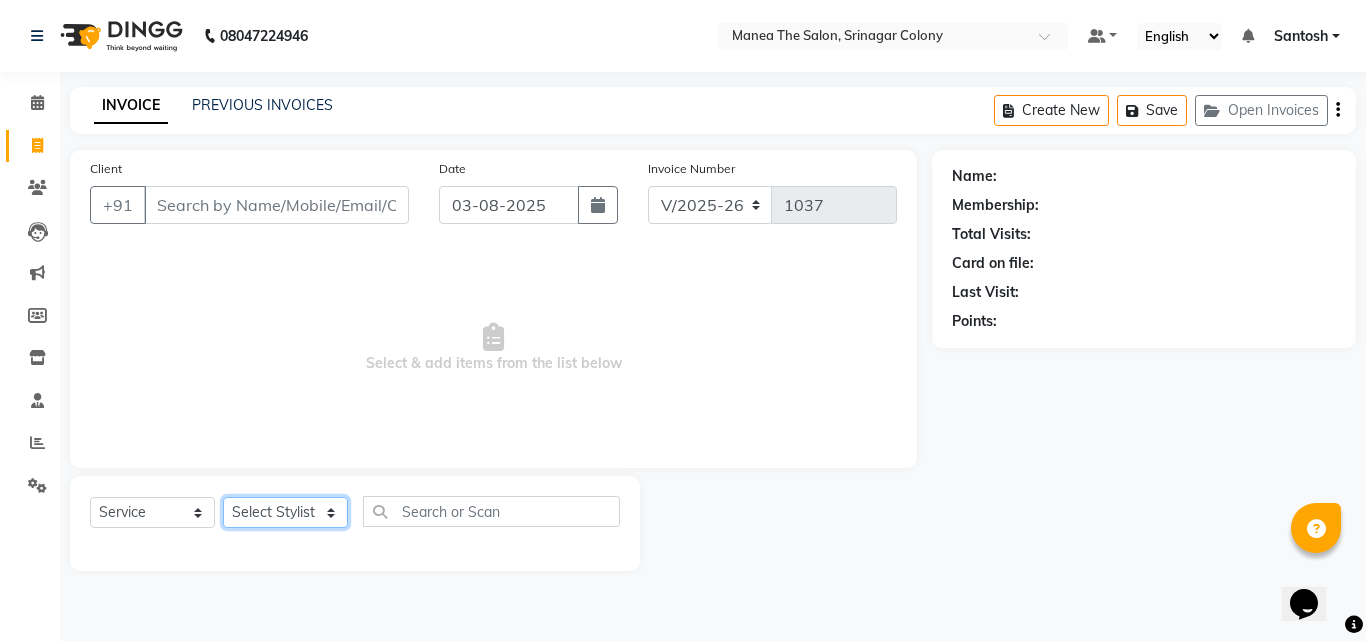 click on "Select Stylist [FIRST] [FIRST] [FIRST] Manager [NAME] [NAME] [NAME] [NAME] [NAME] [NAME]" 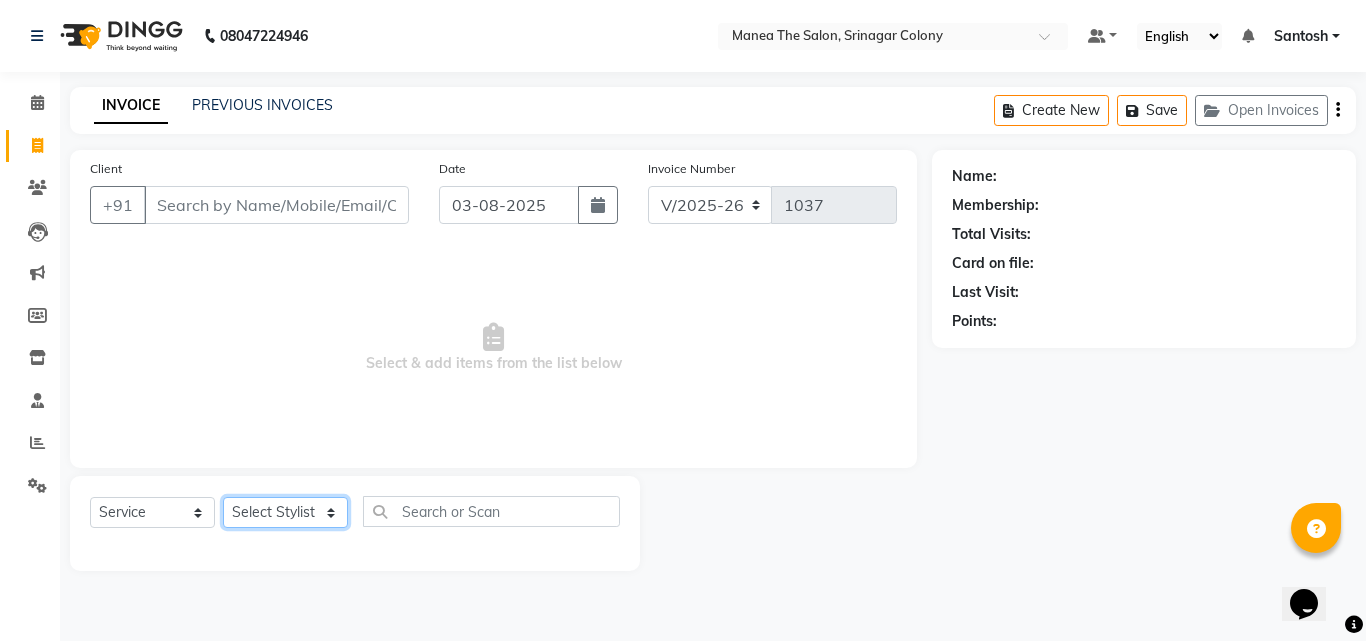 select on "65084" 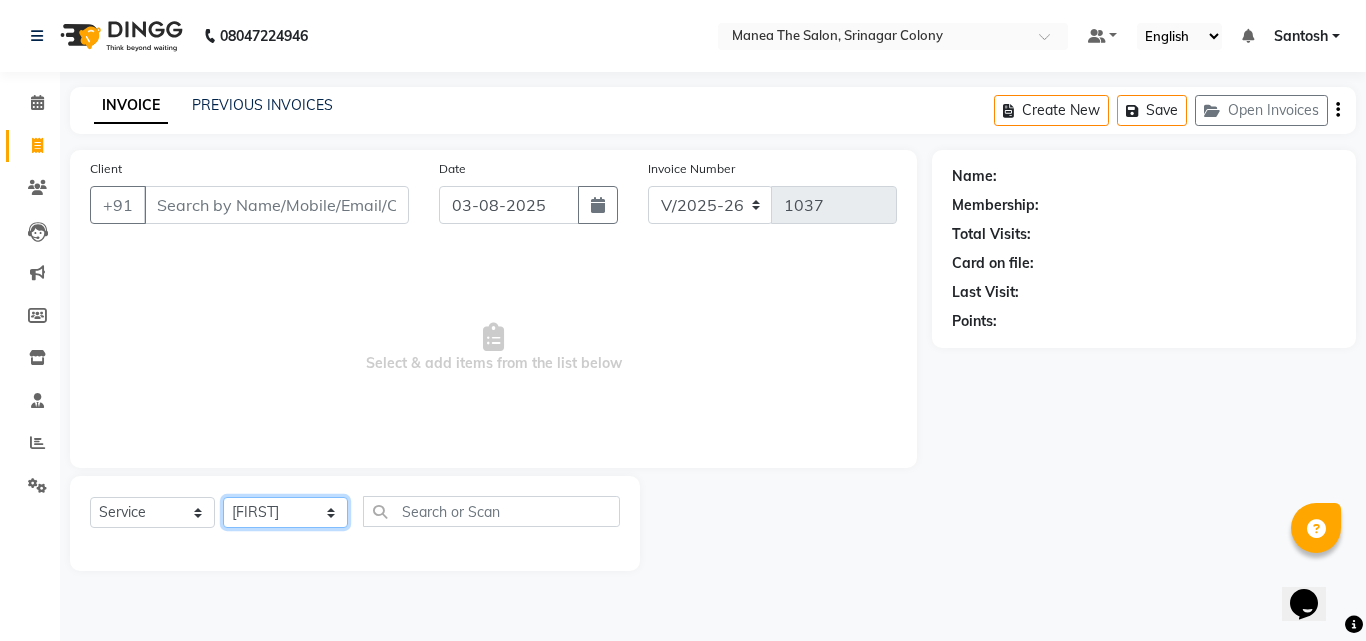click on "Select Stylist [FIRST] [FIRST] [FIRST] Manager [NAME] [NAME] [NAME] [NAME] [NAME] [NAME]" 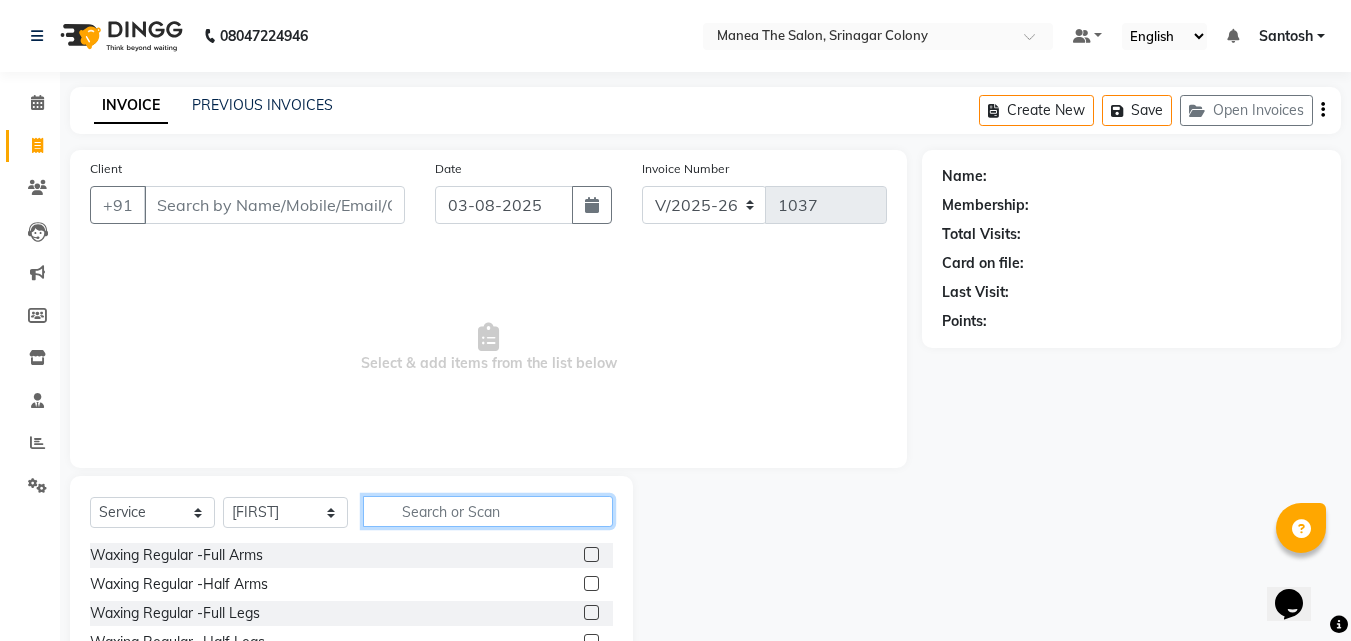 click 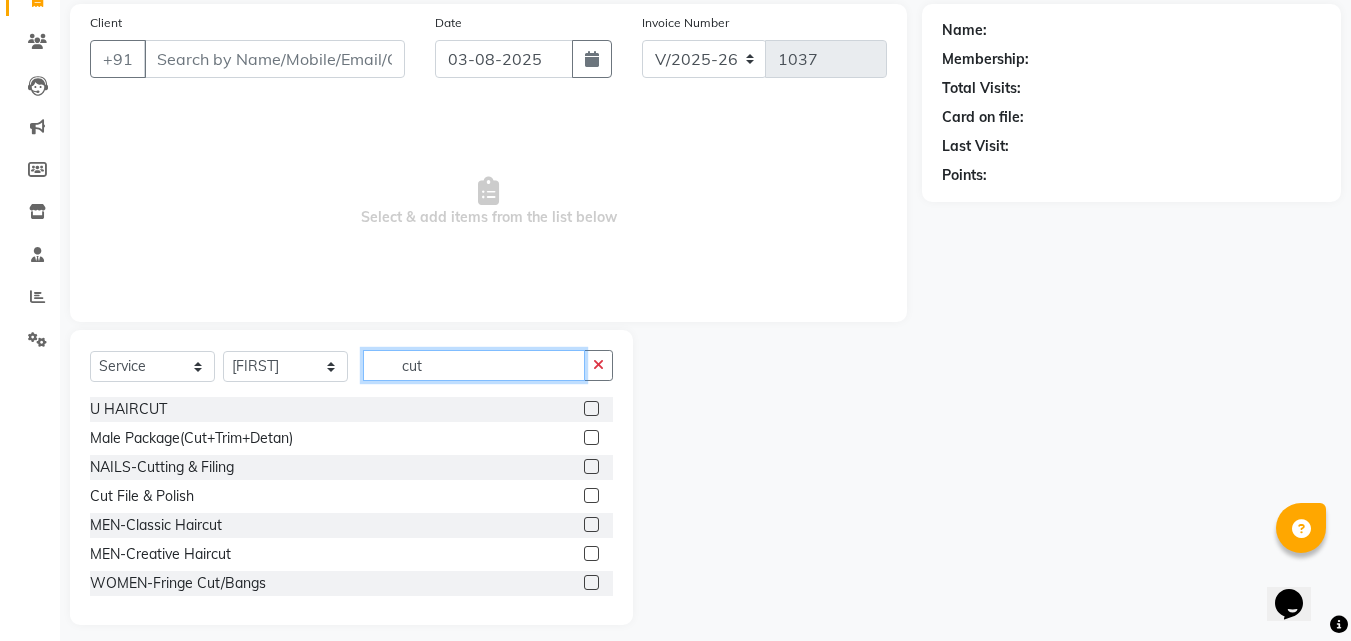 scroll, scrollTop: 160, scrollLeft: 0, axis: vertical 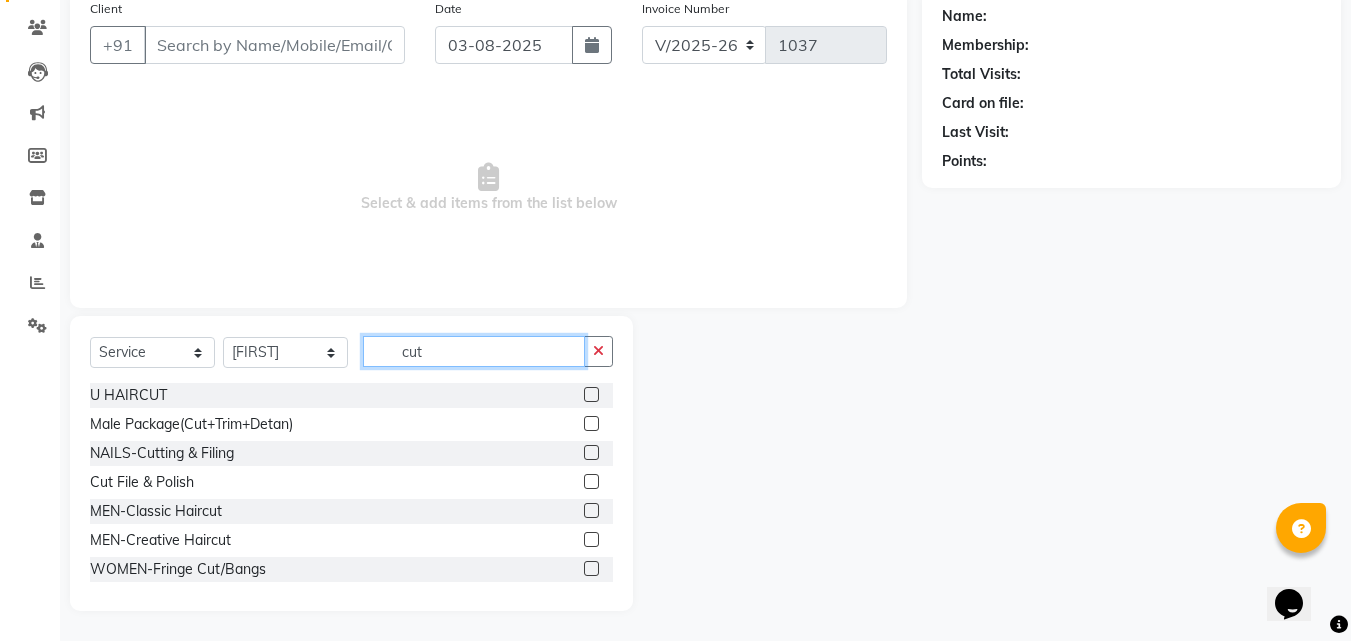 type on "cut" 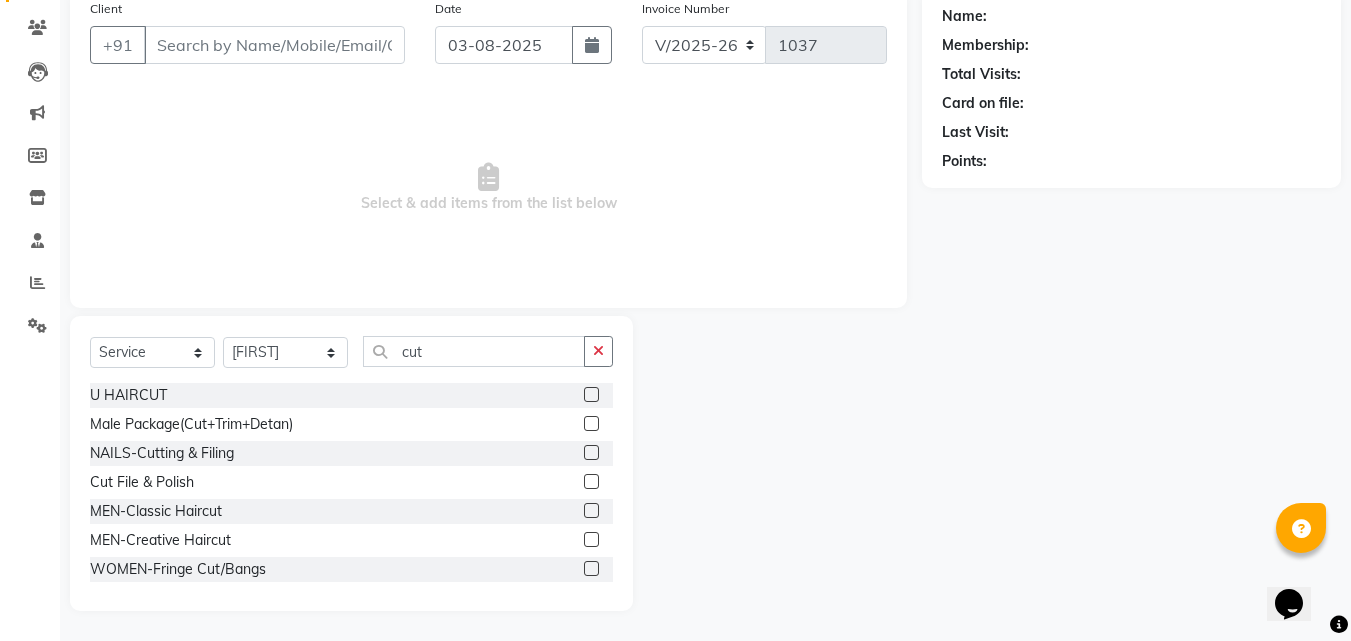 click 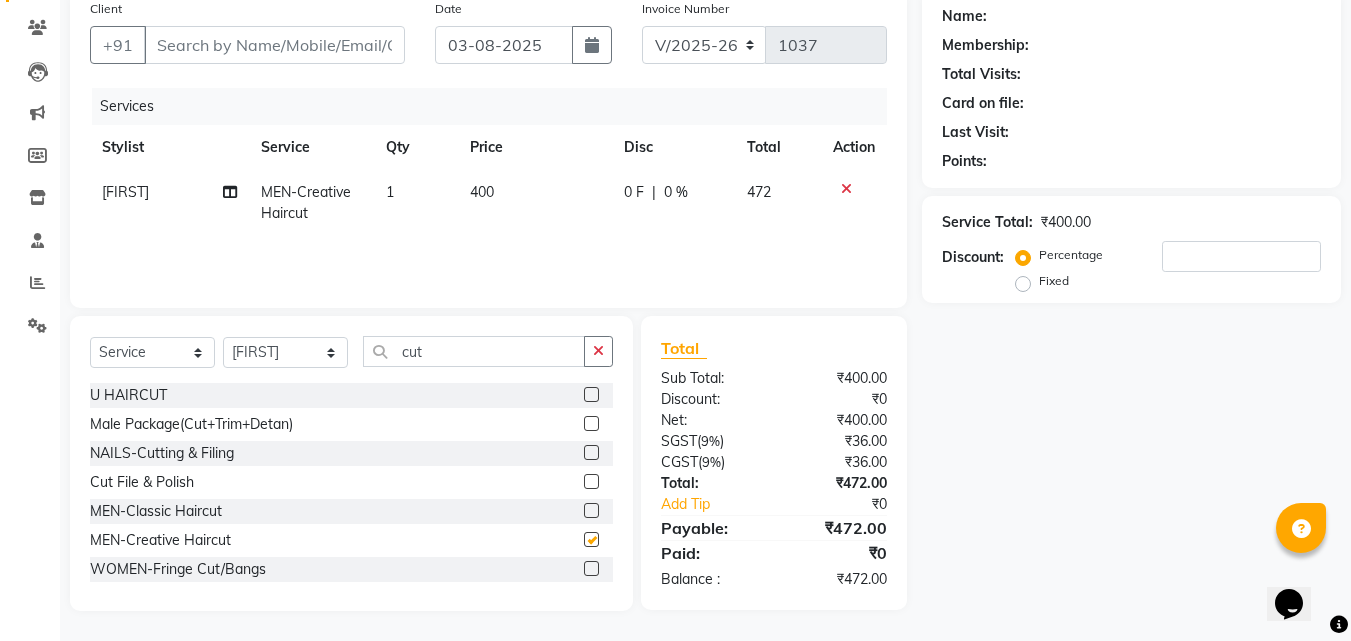 checkbox on "false" 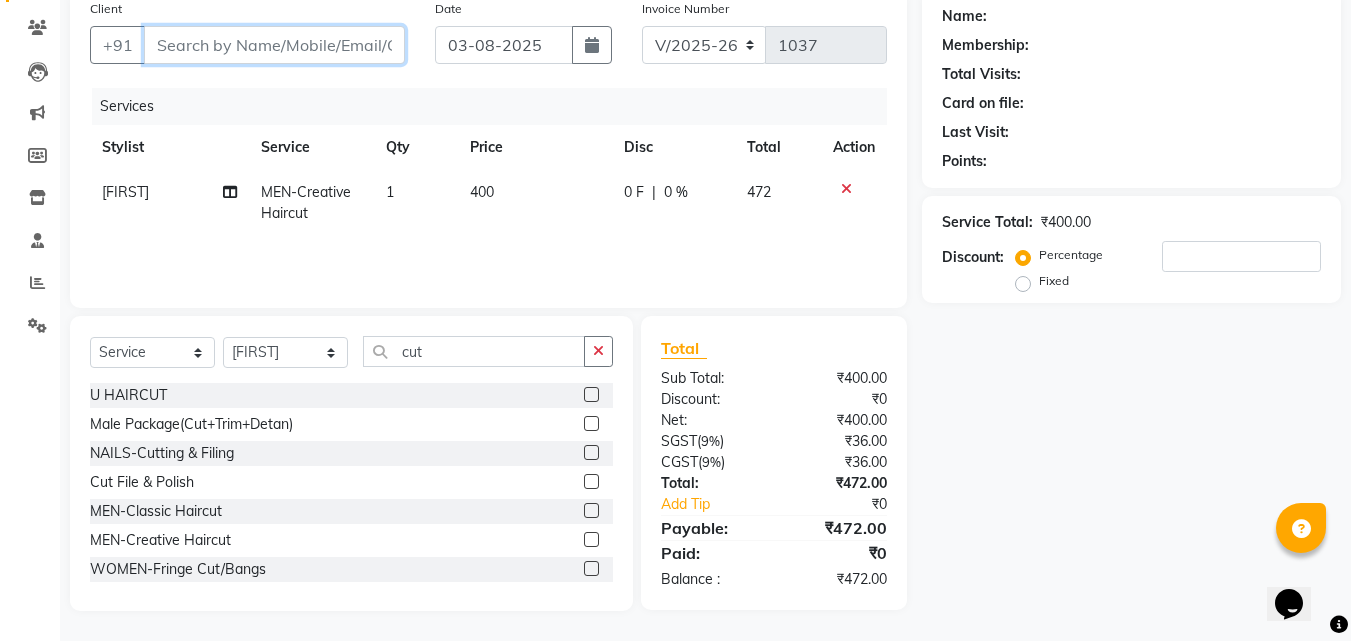 click on "Client" at bounding box center [274, 45] 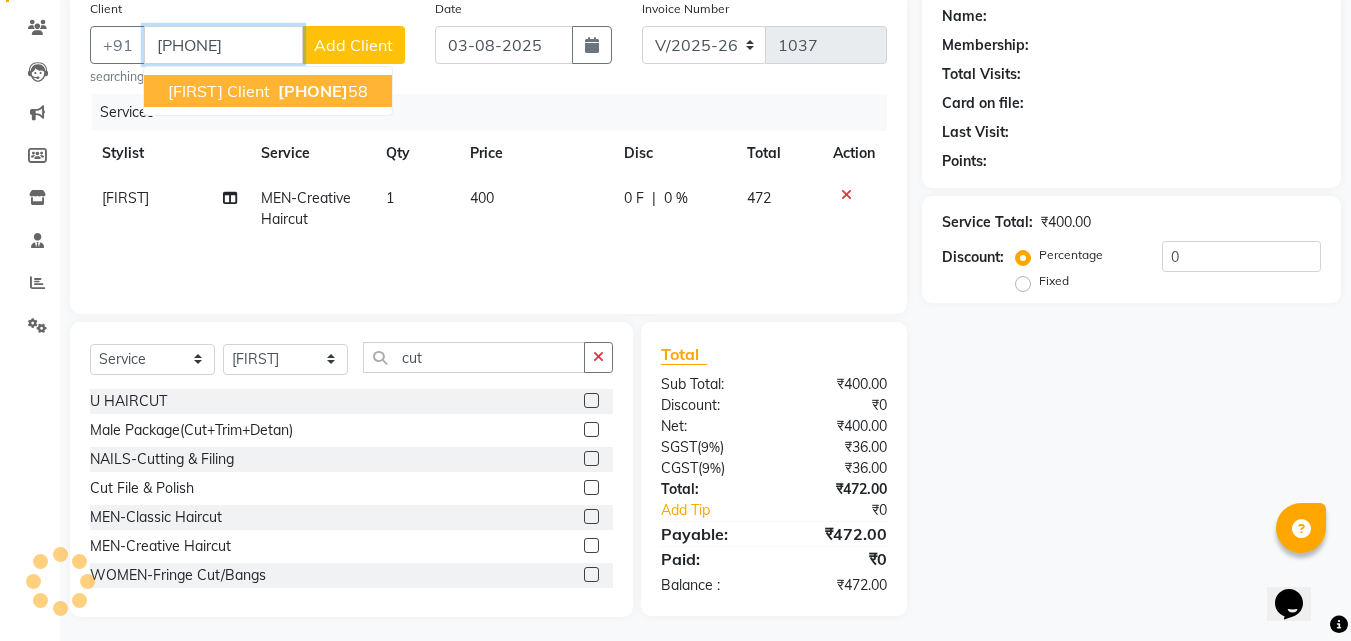 type on "[PHONE]" 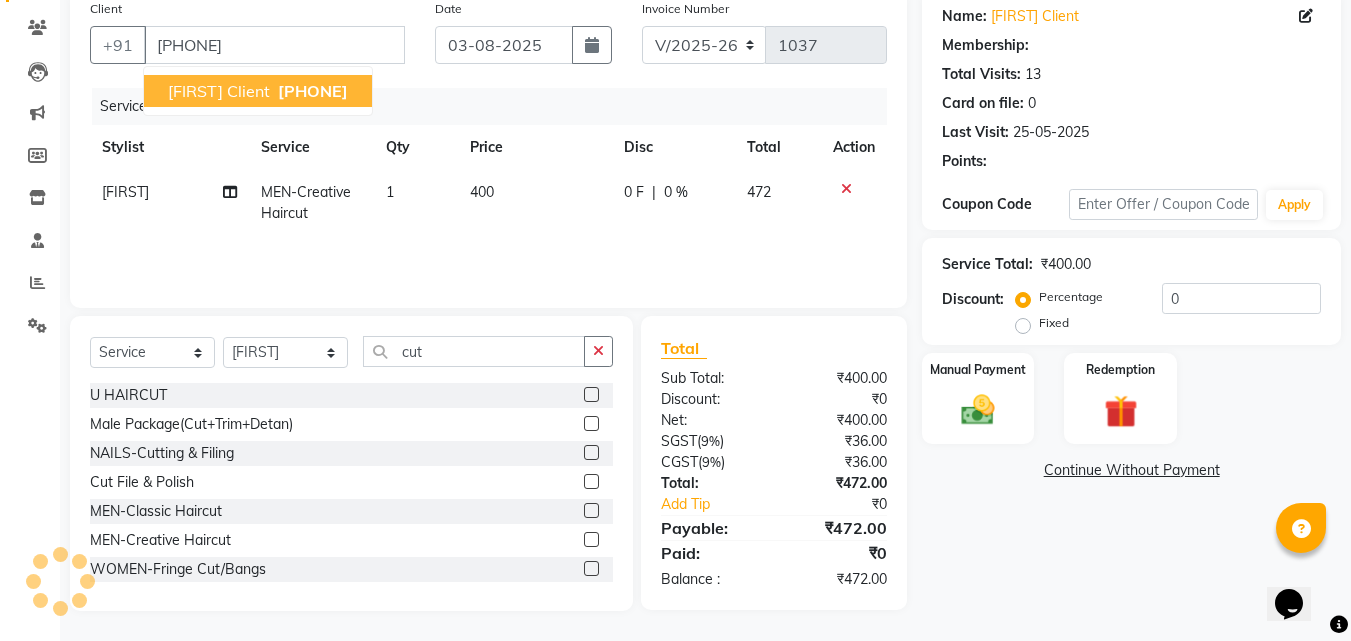 type on "15" 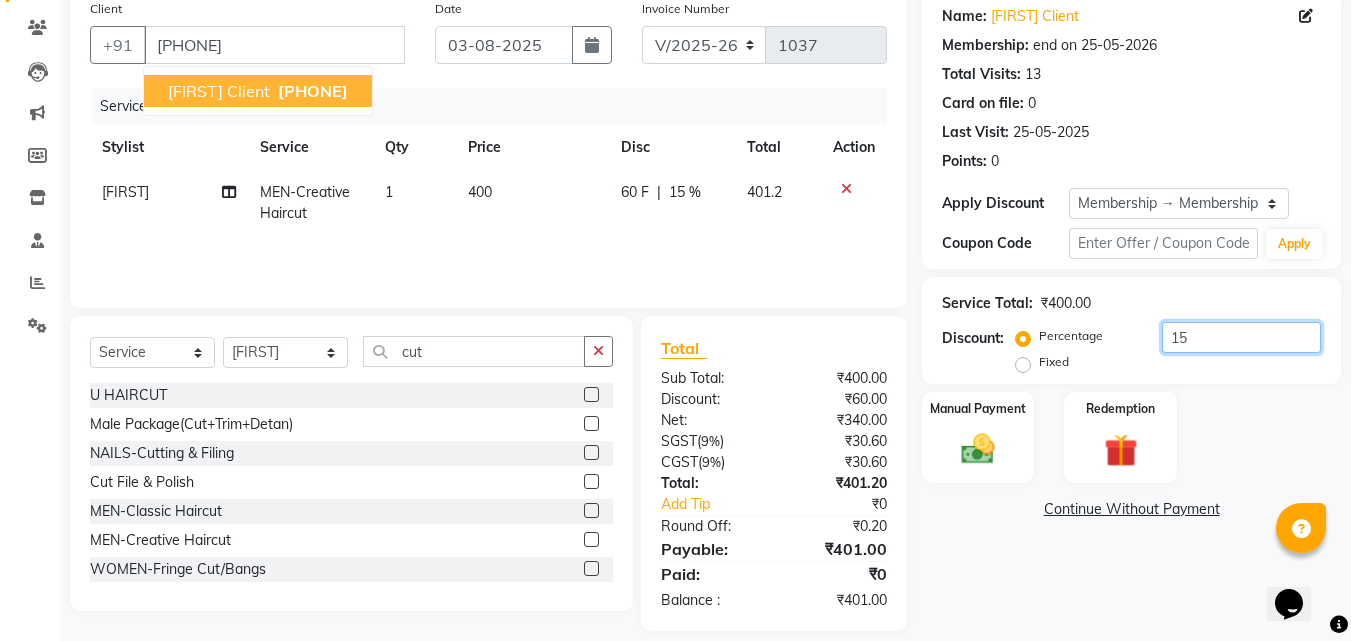 drag, startPoint x: 1185, startPoint y: 337, endPoint x: 1020, endPoint y: 331, distance: 165.10905 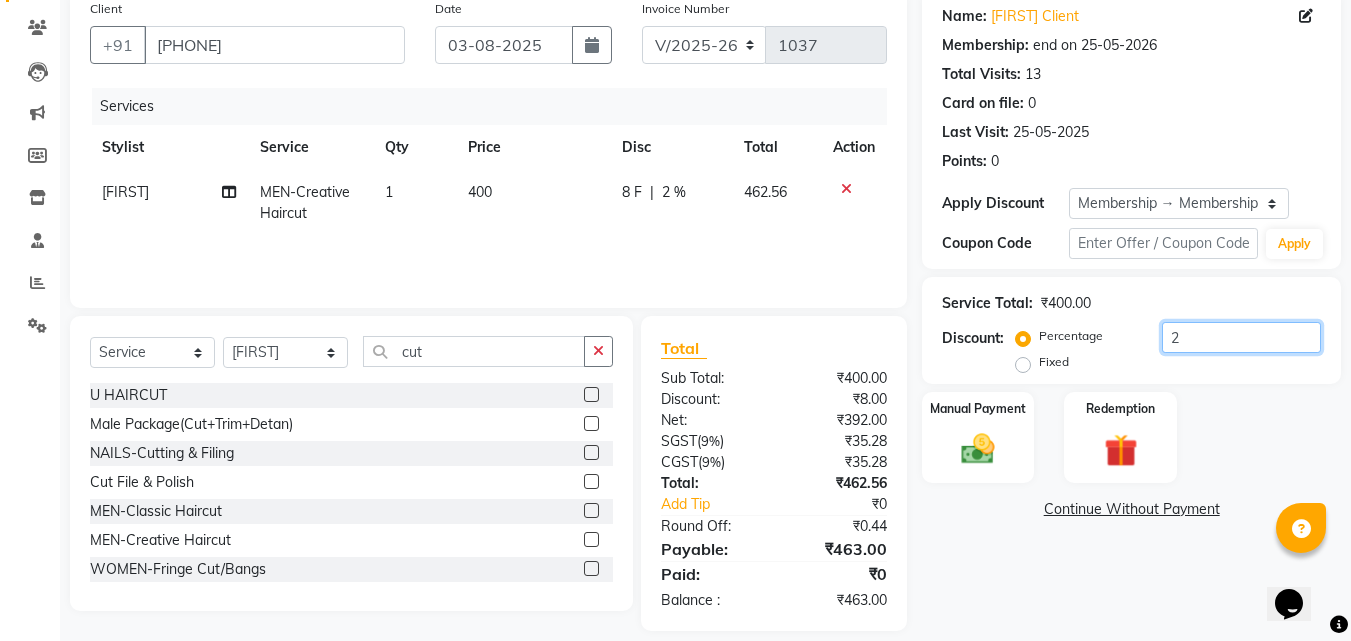 type on "20" 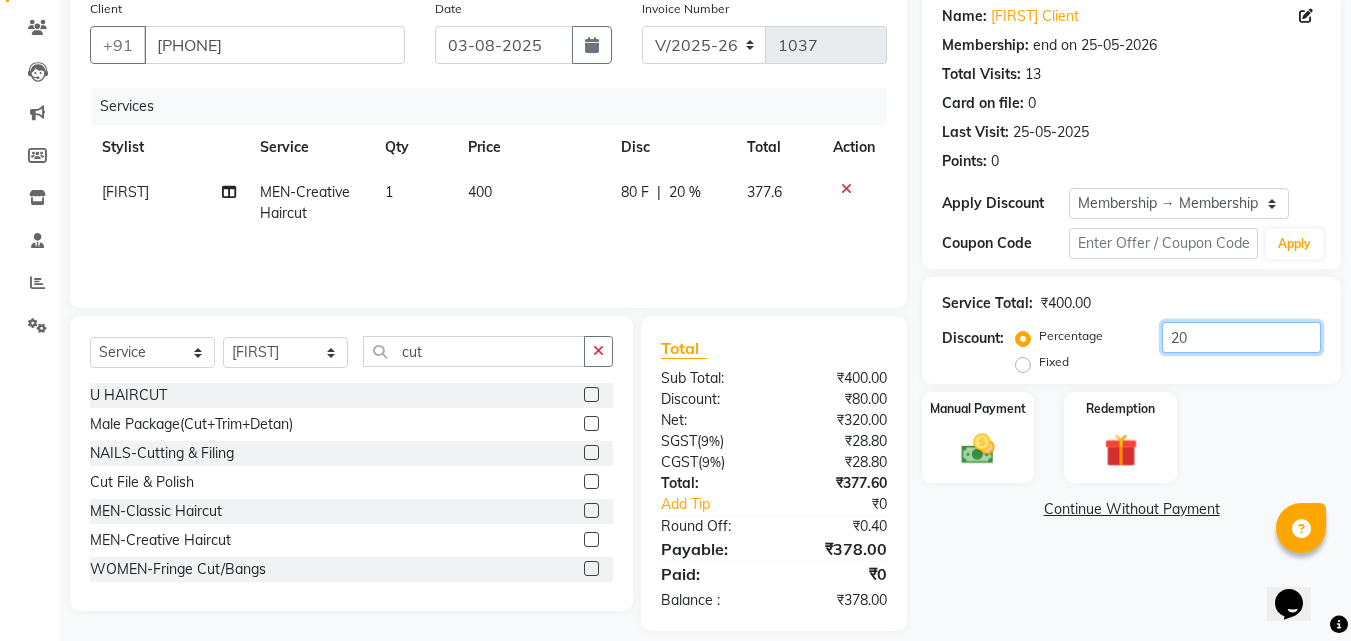 drag, startPoint x: 1186, startPoint y: 337, endPoint x: 1159, endPoint y: 335, distance: 27.073973 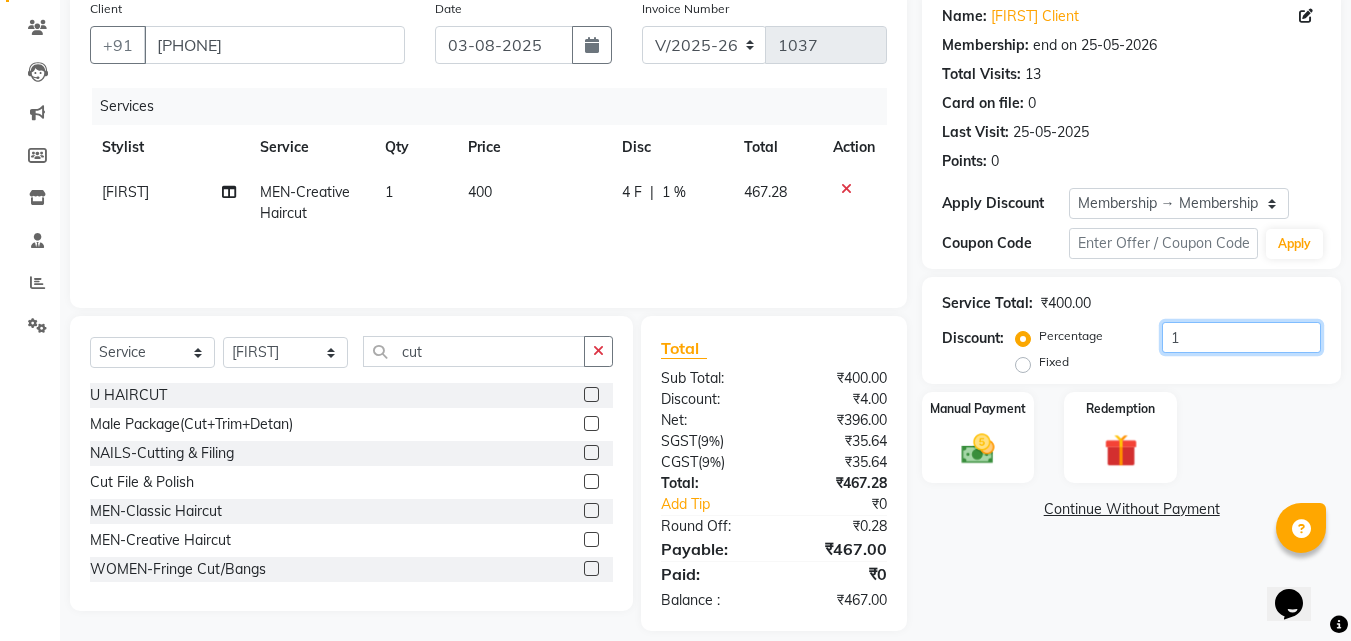 type on "15" 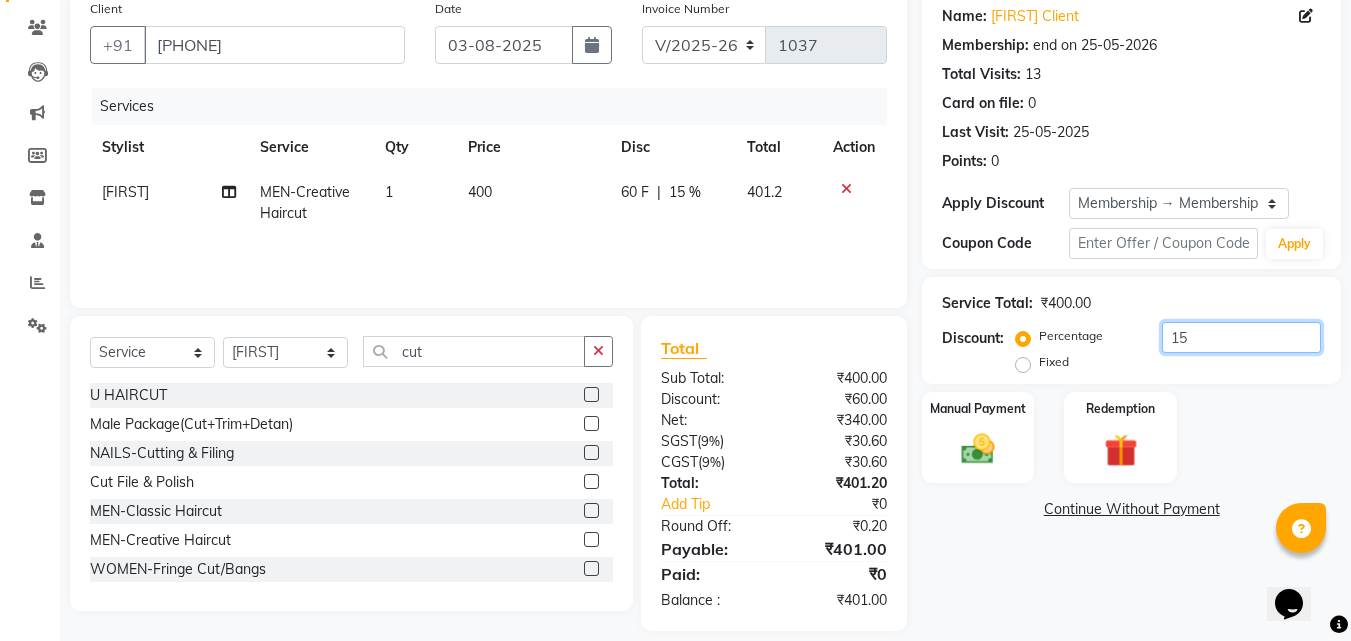 drag, startPoint x: 1191, startPoint y: 332, endPoint x: 1150, endPoint y: 332, distance: 41 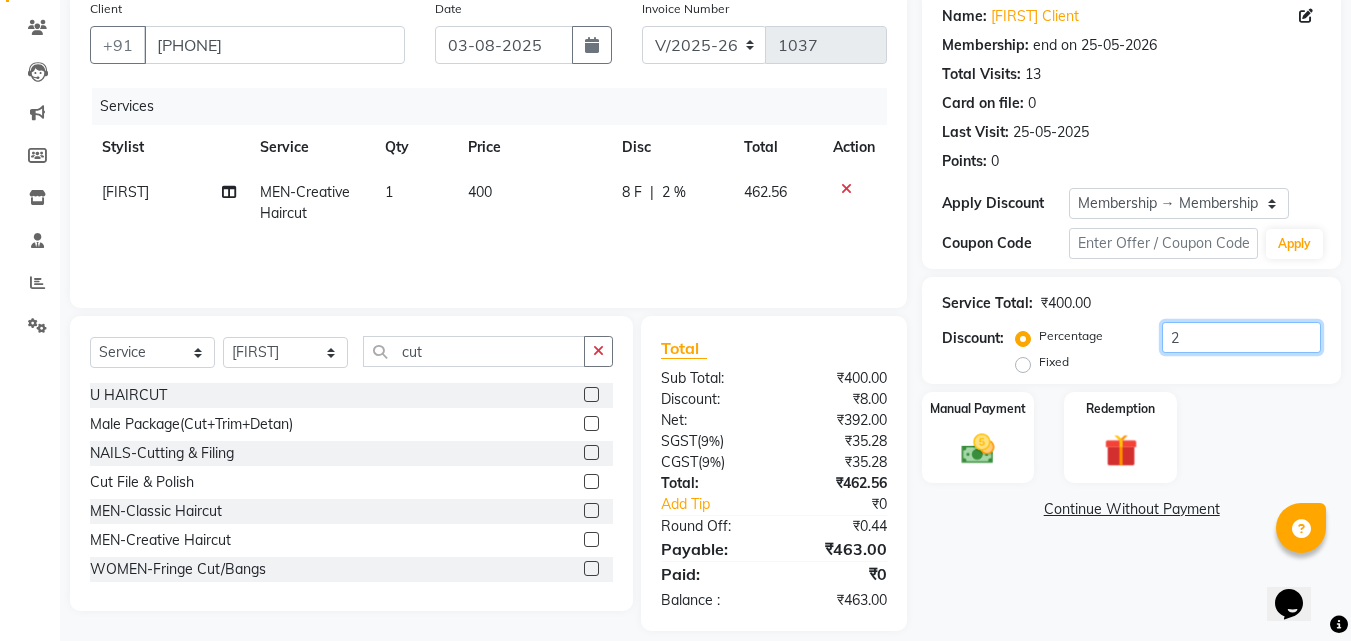 type on "20" 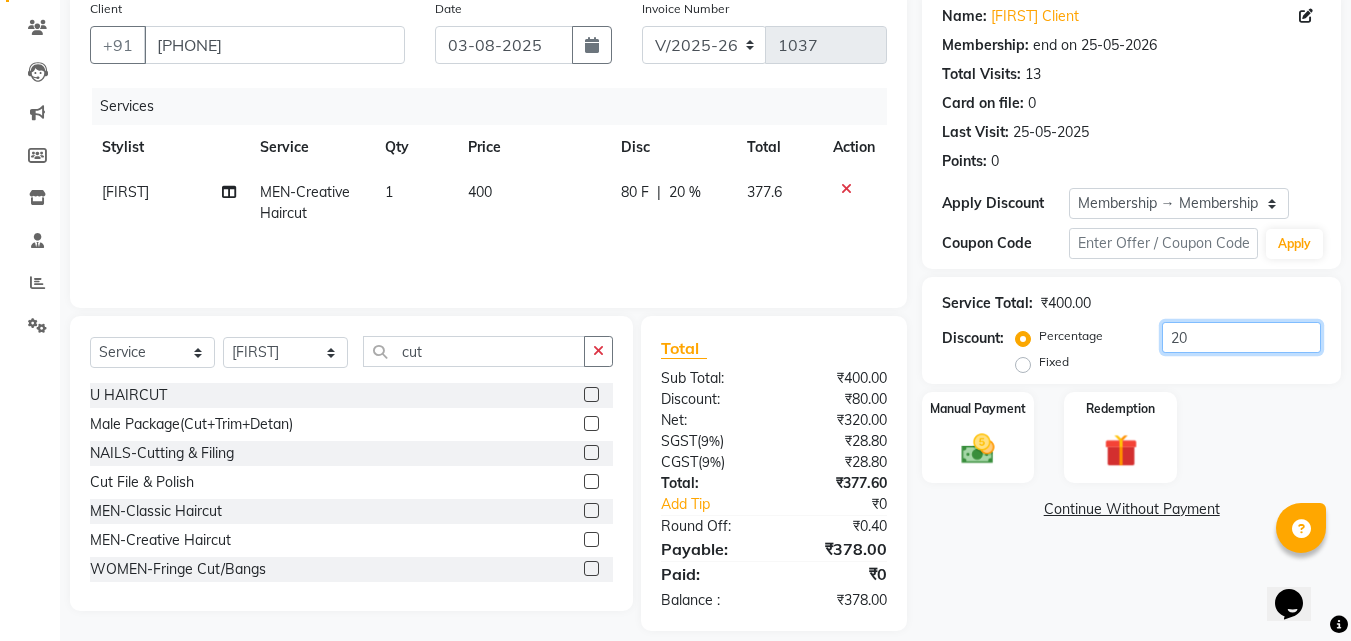 drag, startPoint x: 1180, startPoint y: 339, endPoint x: 1139, endPoint y: 337, distance: 41.04875 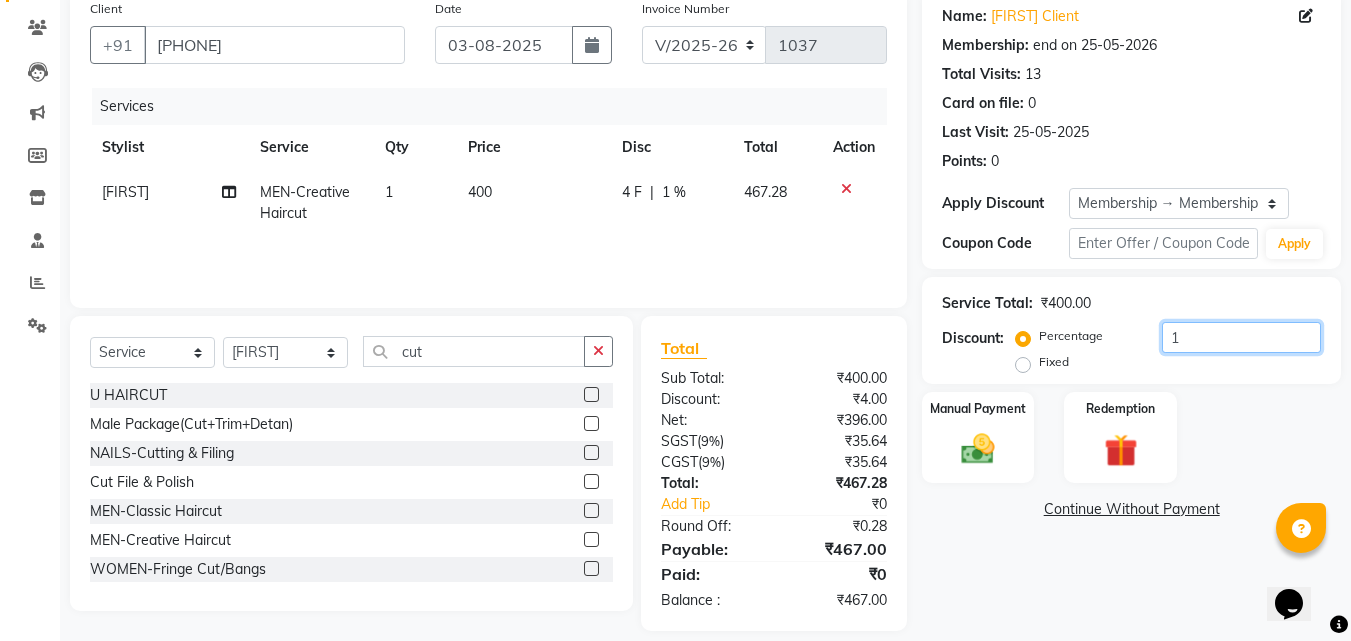 type on "15" 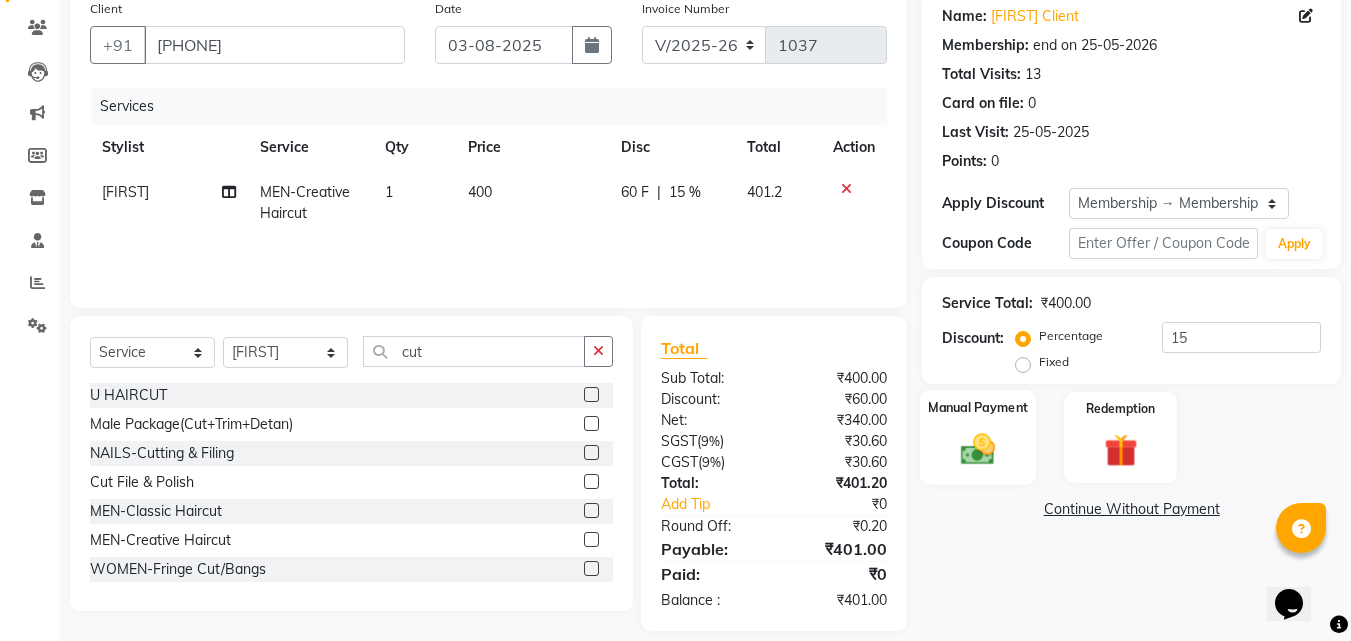 click on "Manual Payment" 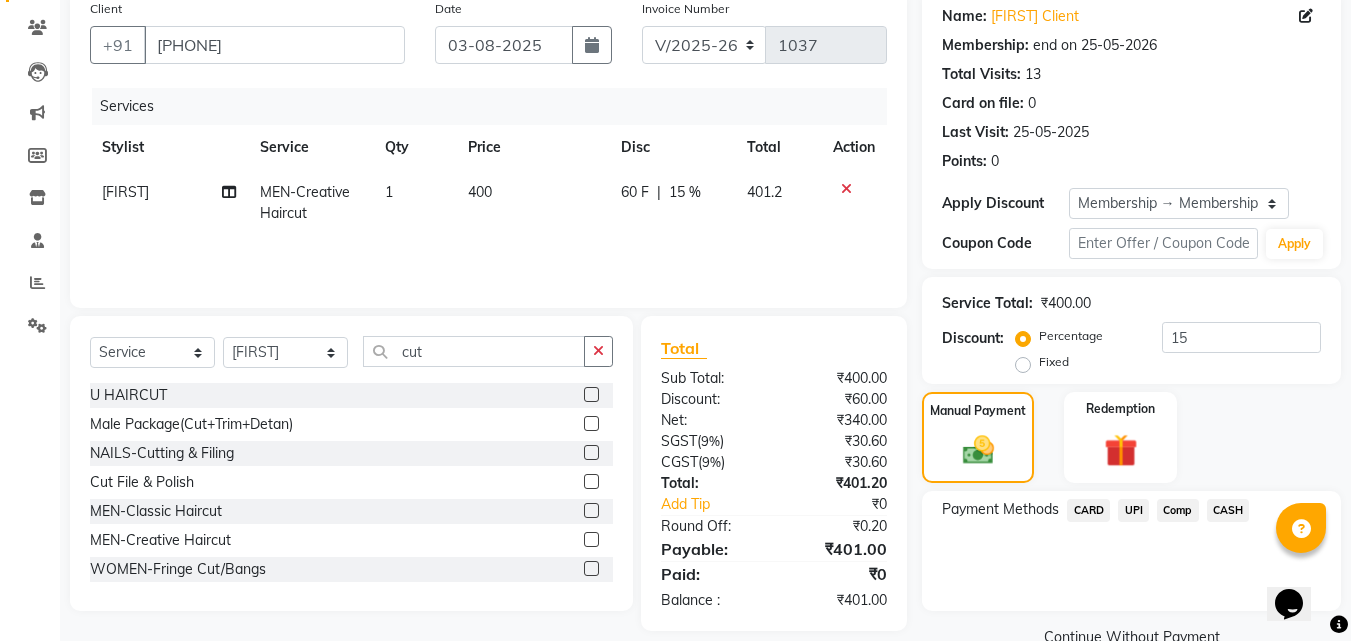 click on "CASH" 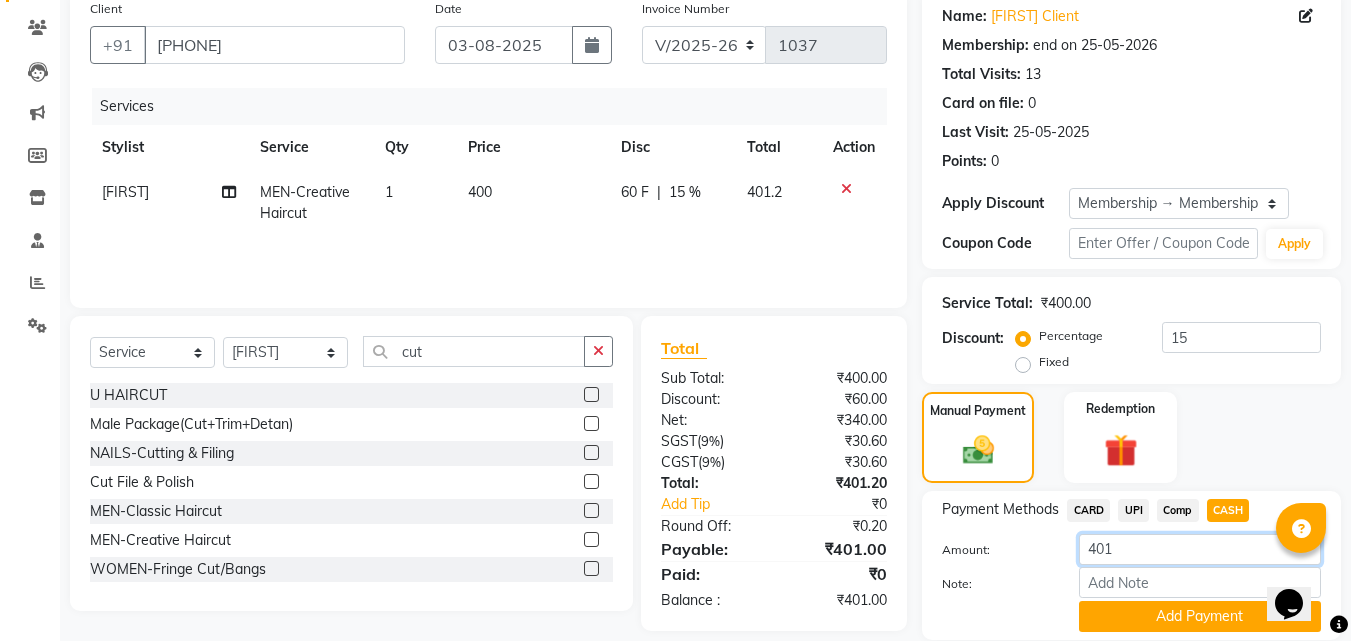 drag, startPoint x: 1114, startPoint y: 548, endPoint x: 1062, endPoint y: 544, distance: 52.153618 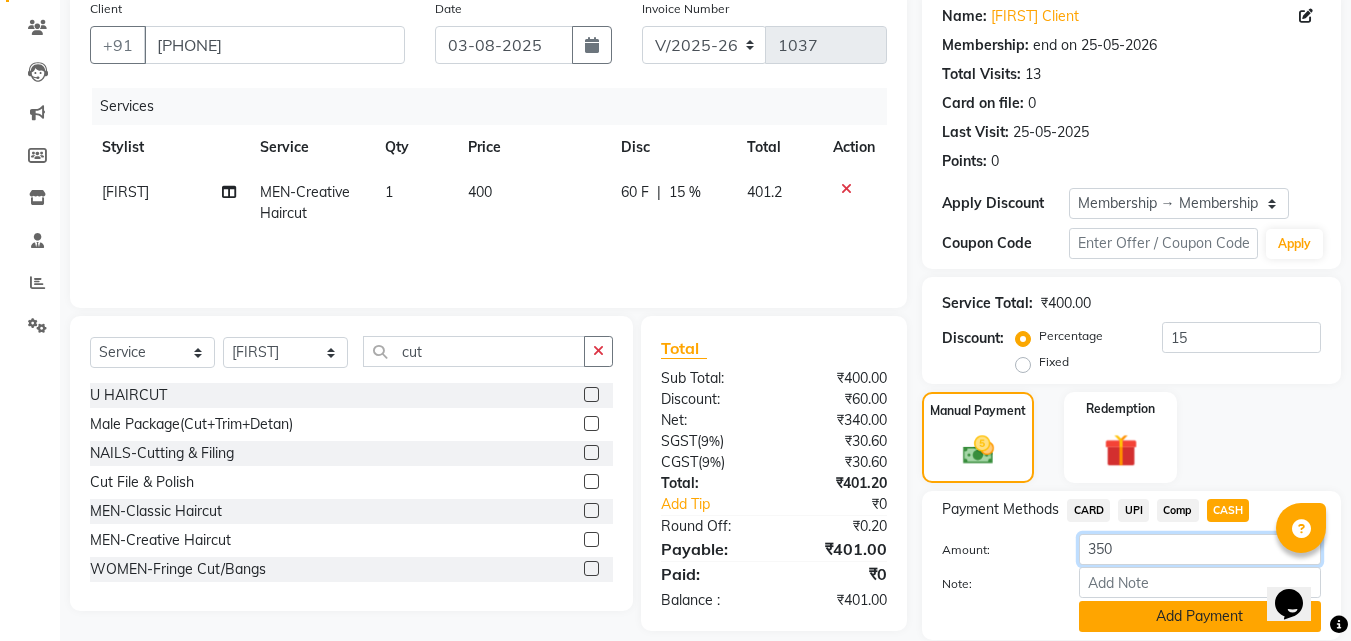type on "350" 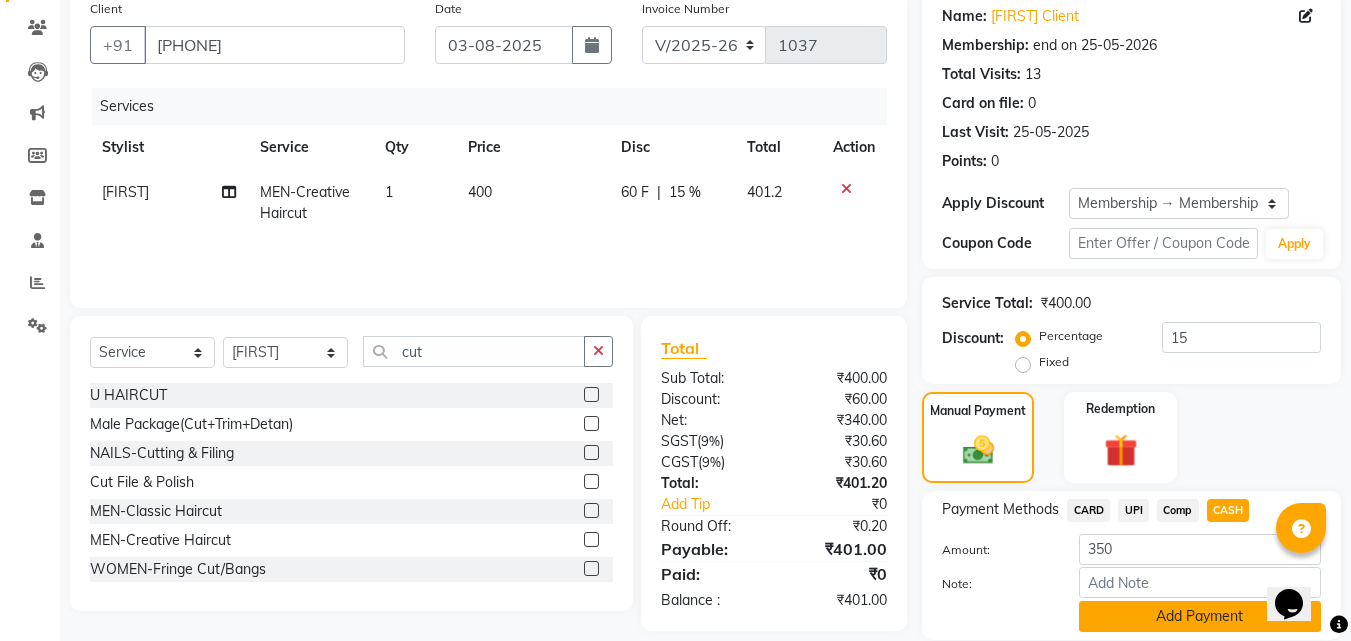 click on "Add Payment" 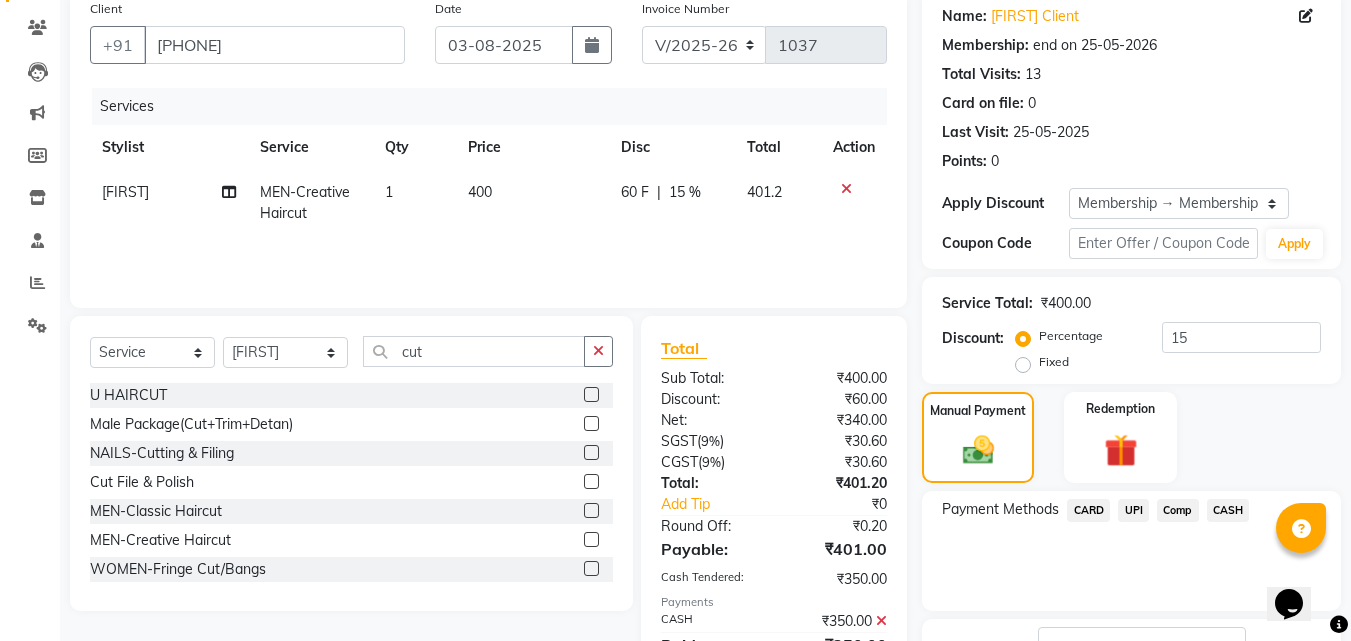 click on "UPI" 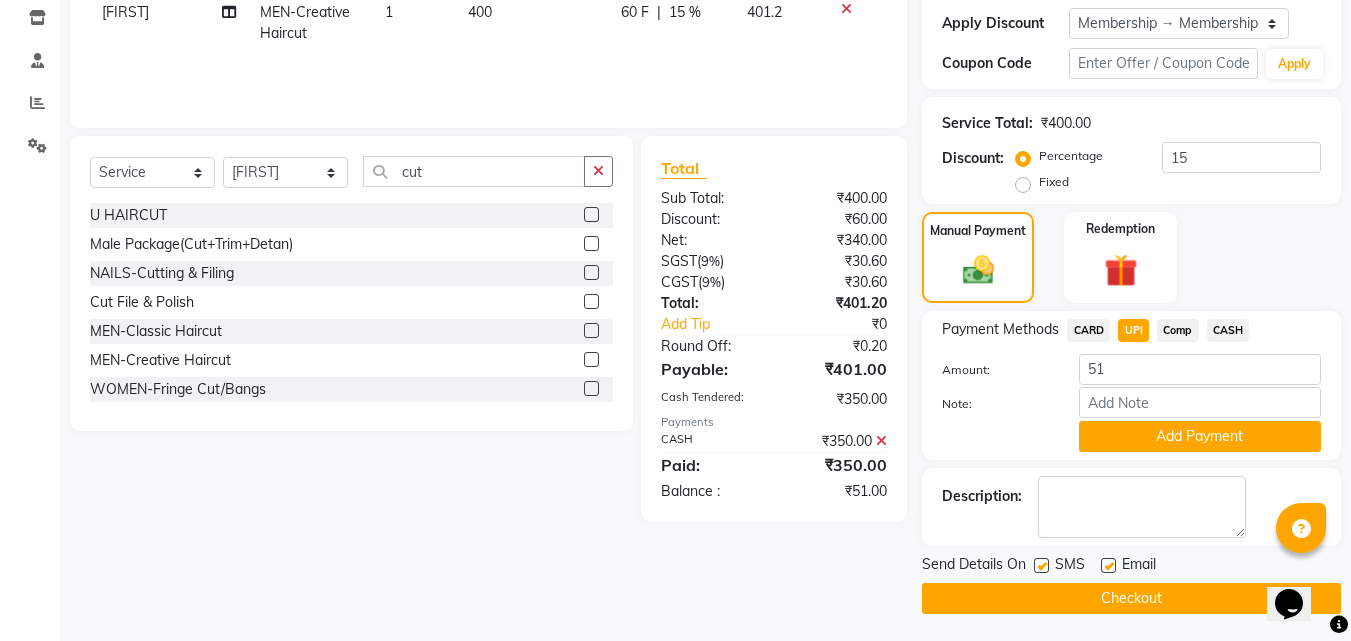 scroll, scrollTop: 343, scrollLeft: 0, axis: vertical 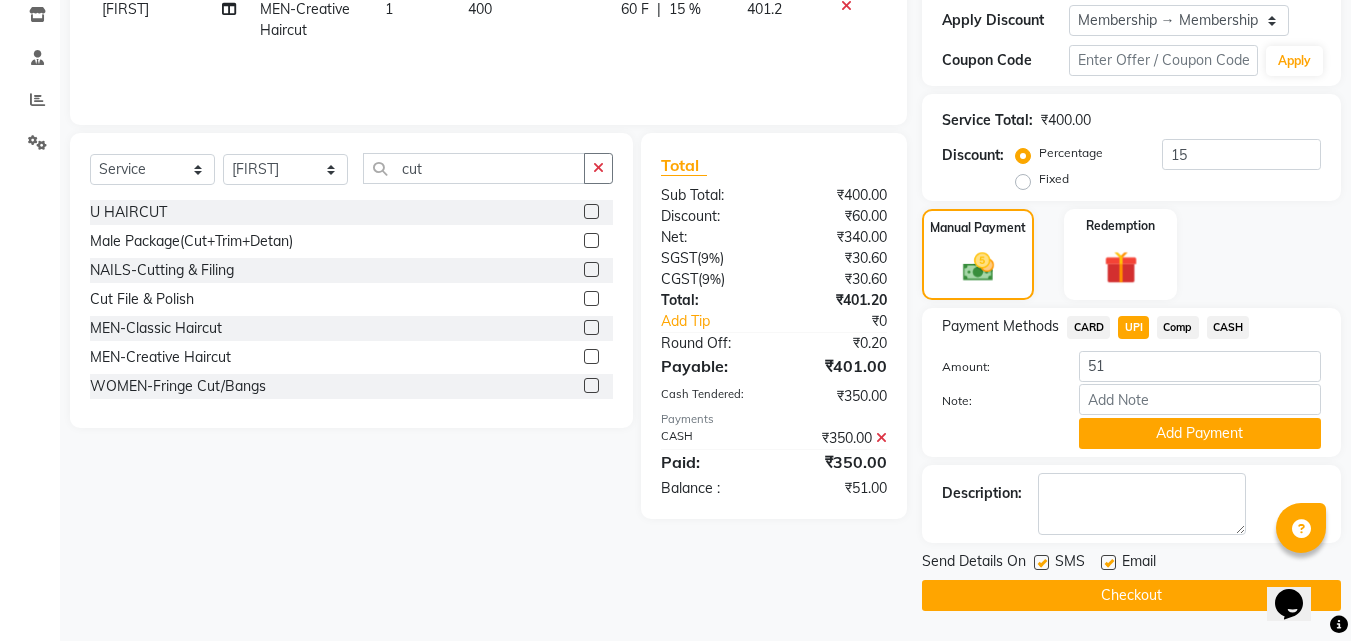 drag, startPoint x: 1107, startPoint y: 556, endPoint x: 1107, endPoint y: 567, distance: 11 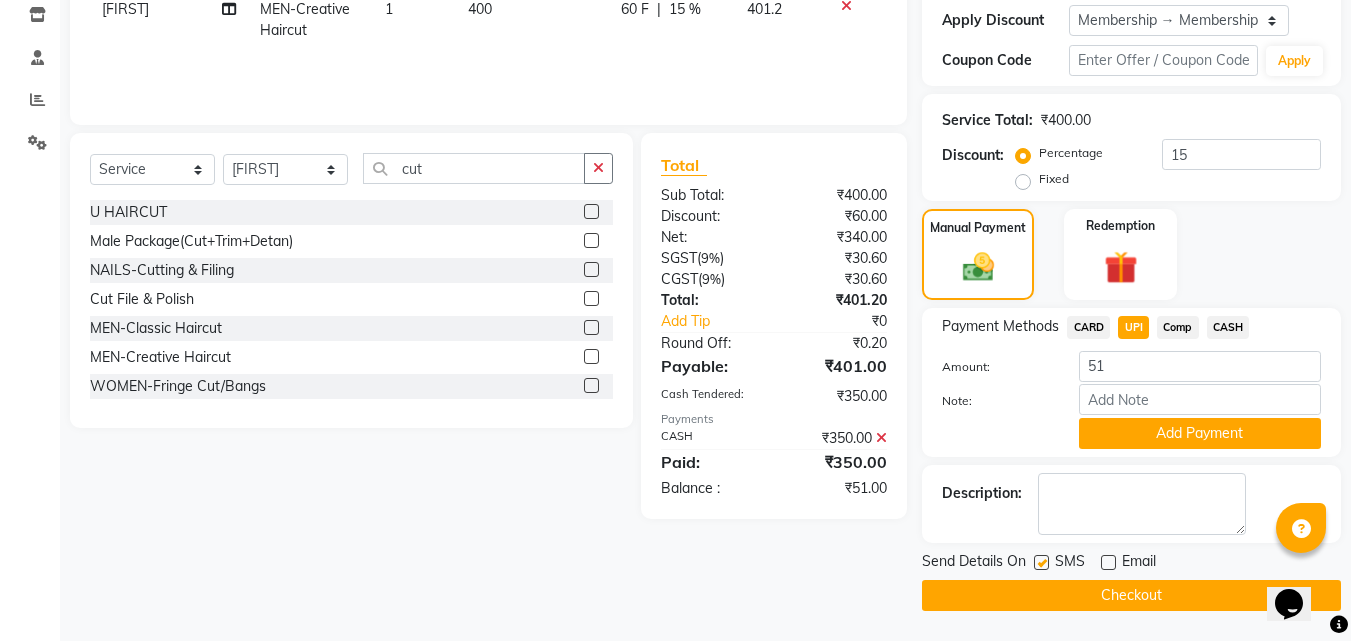 click on "Checkout" 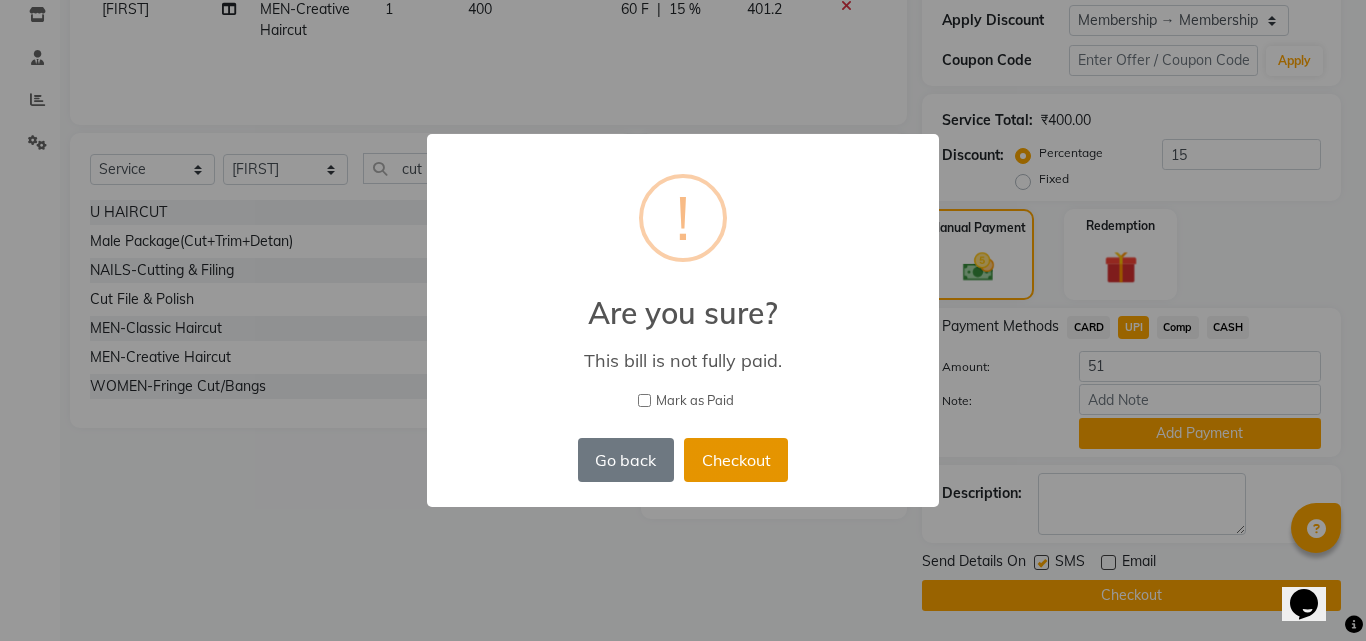 click on "Checkout" at bounding box center (736, 460) 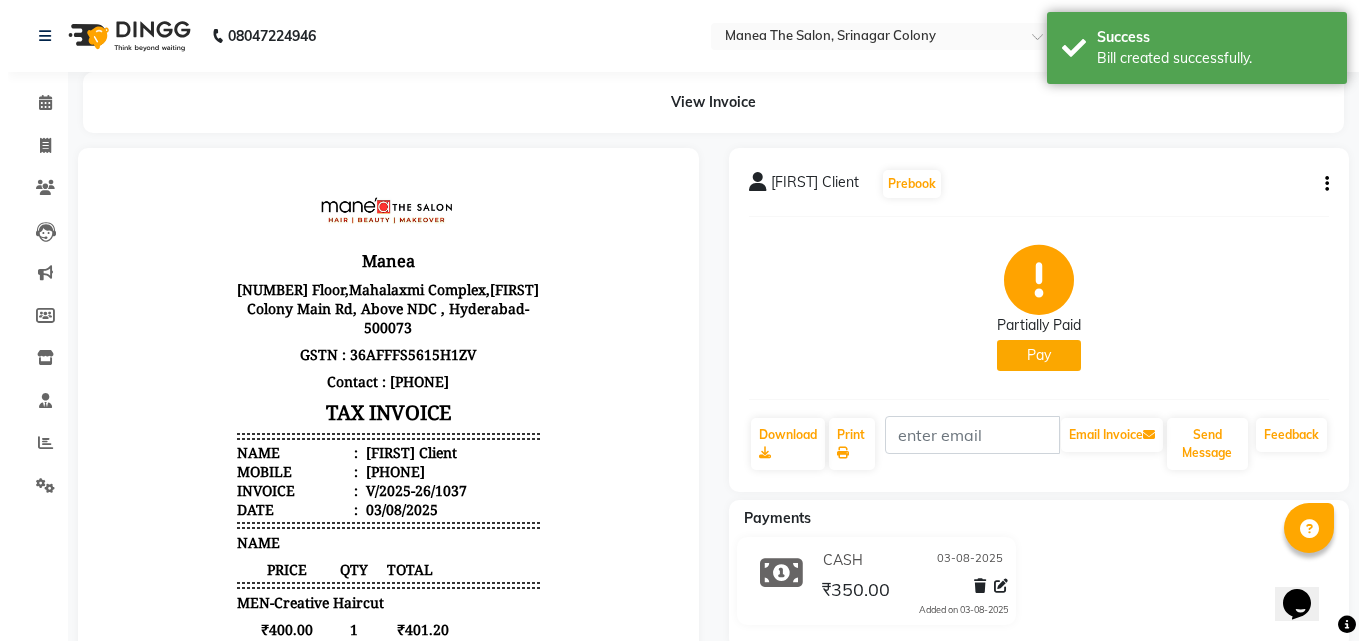 scroll, scrollTop: 0, scrollLeft: 0, axis: both 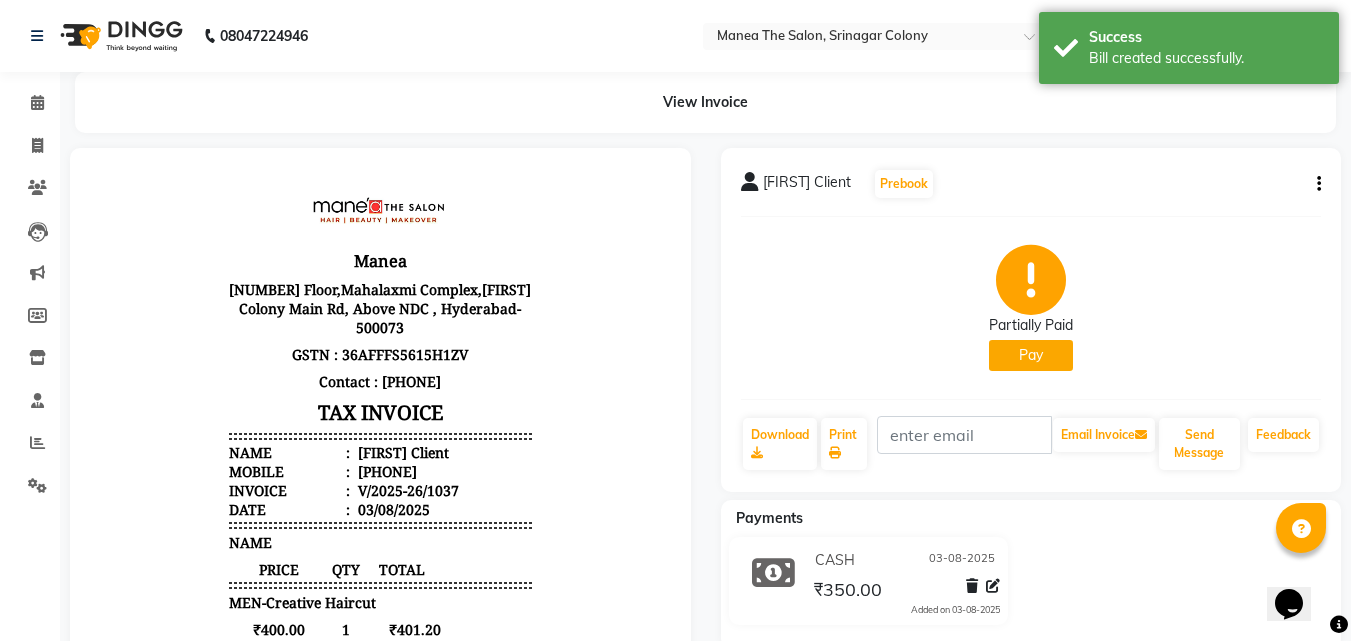 click on "Pay" 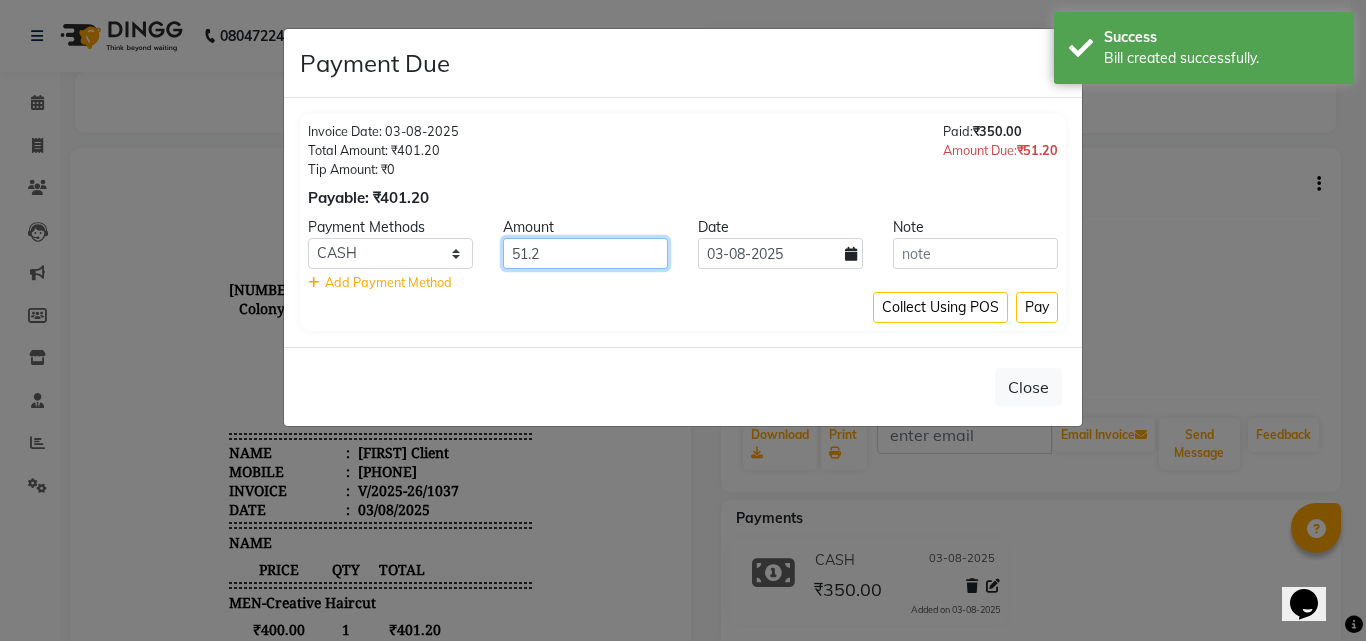 drag, startPoint x: 560, startPoint y: 255, endPoint x: 490, endPoint y: 253, distance: 70.028564 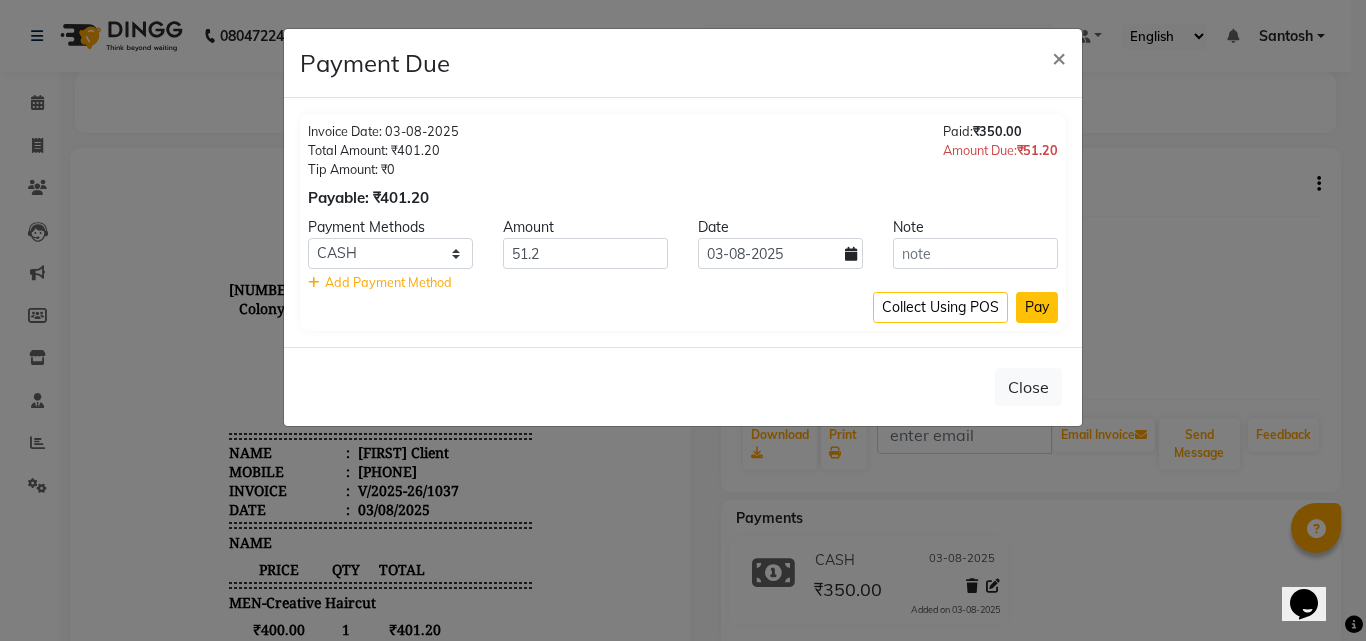 click on "Pay" 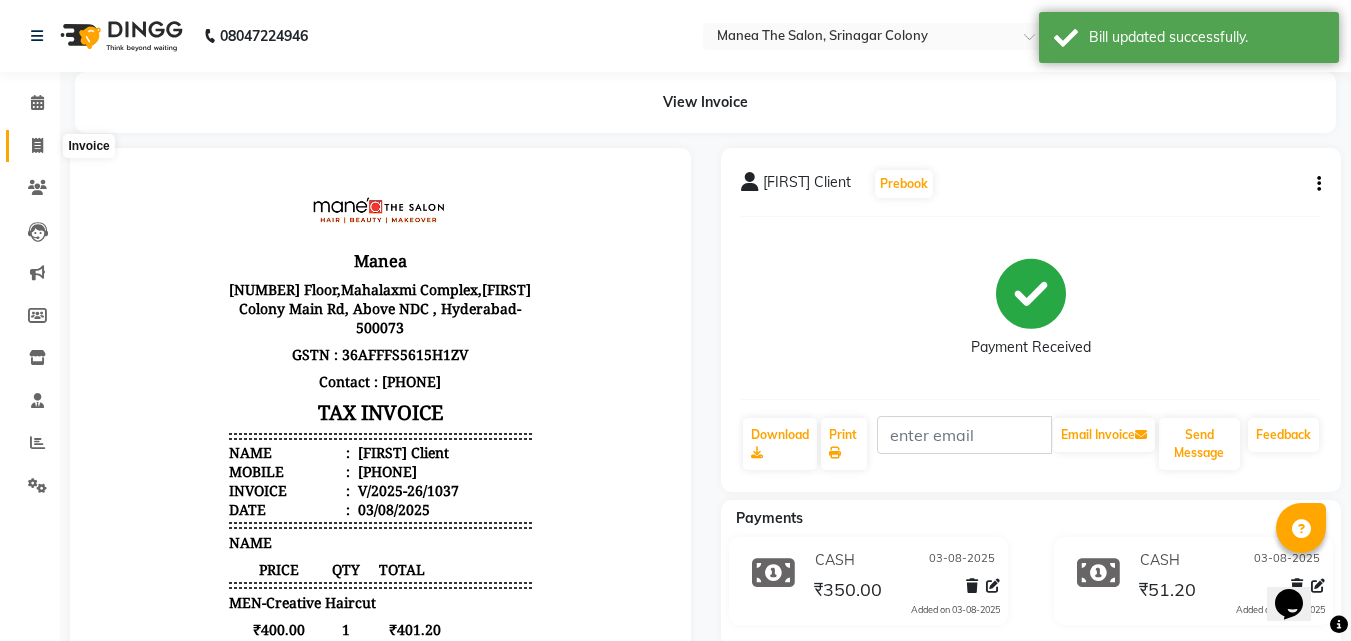click 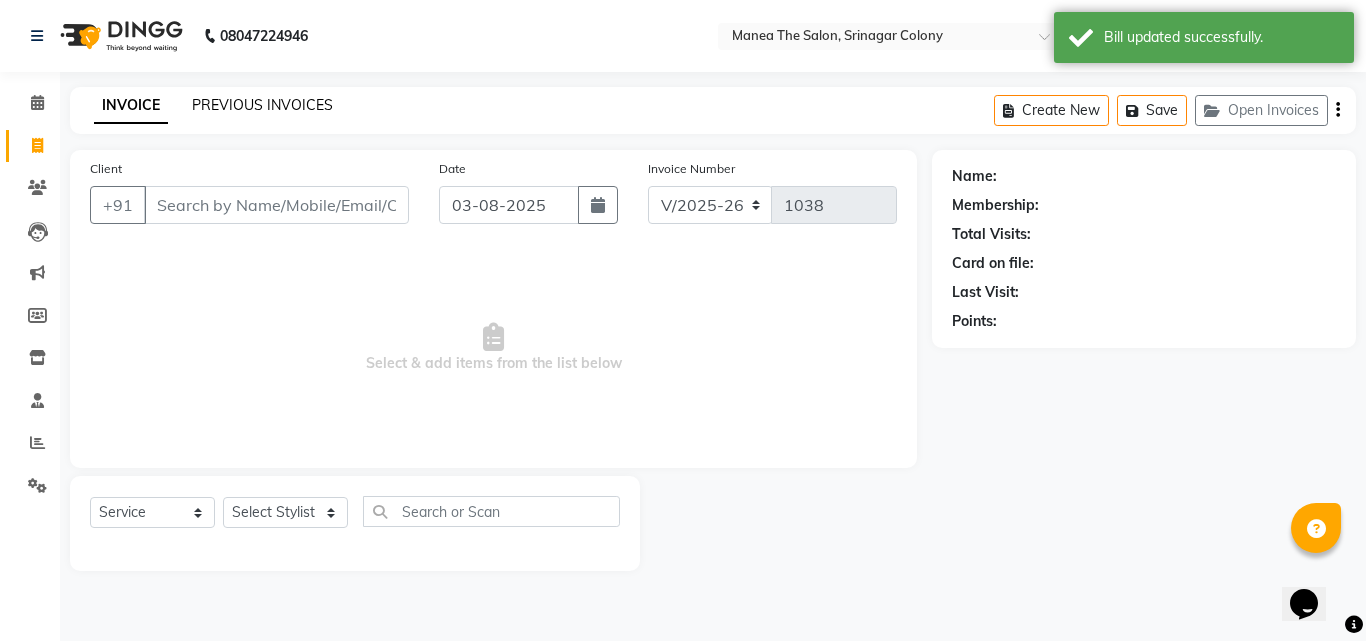 click on "PREVIOUS INVOICES" 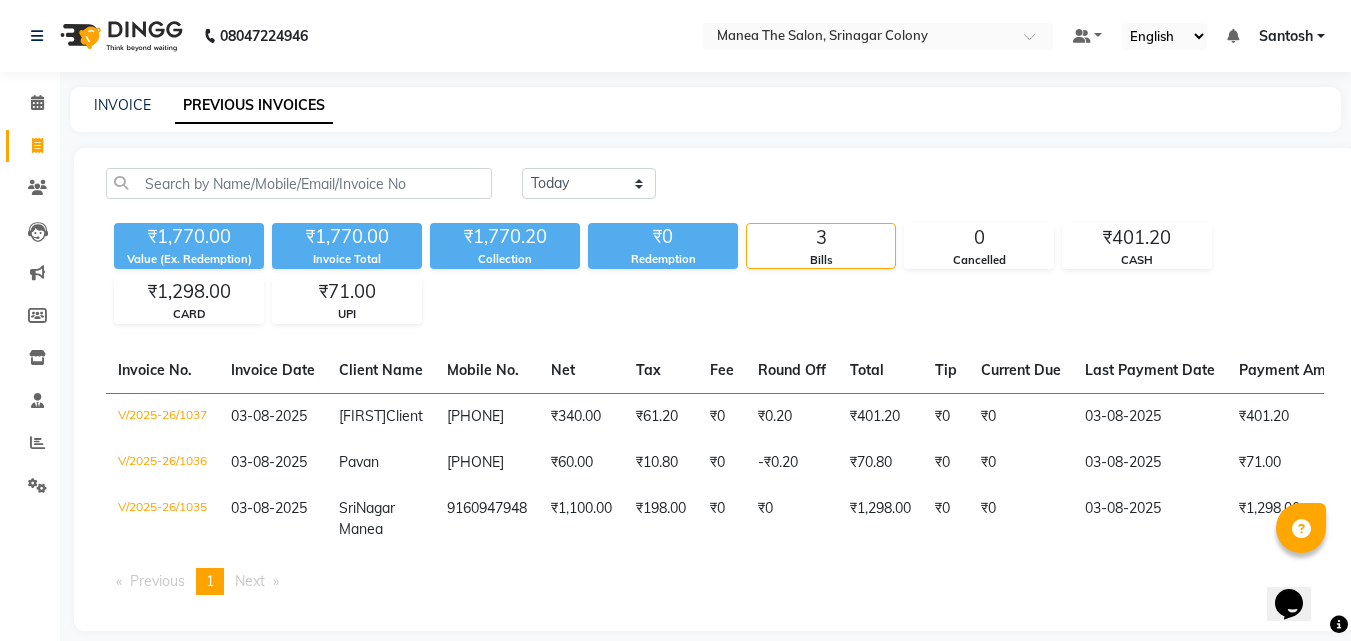 click on "INVOICE PREVIOUS INVOICES" 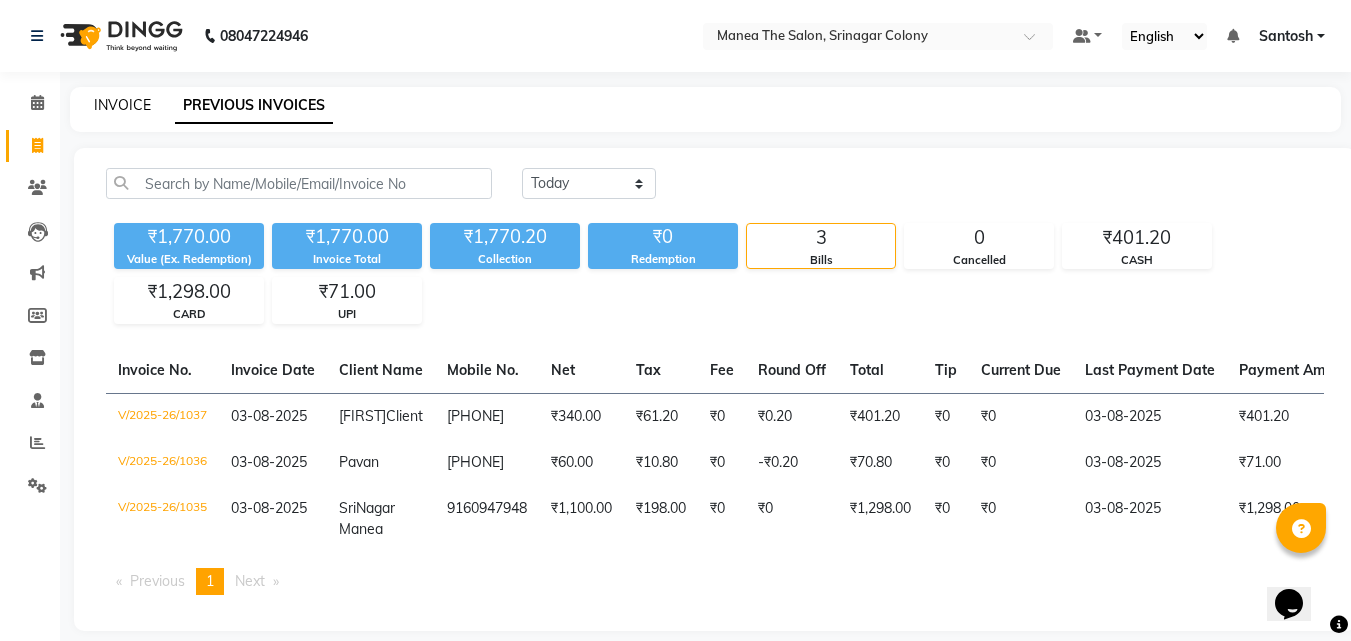 click on "INVOICE" 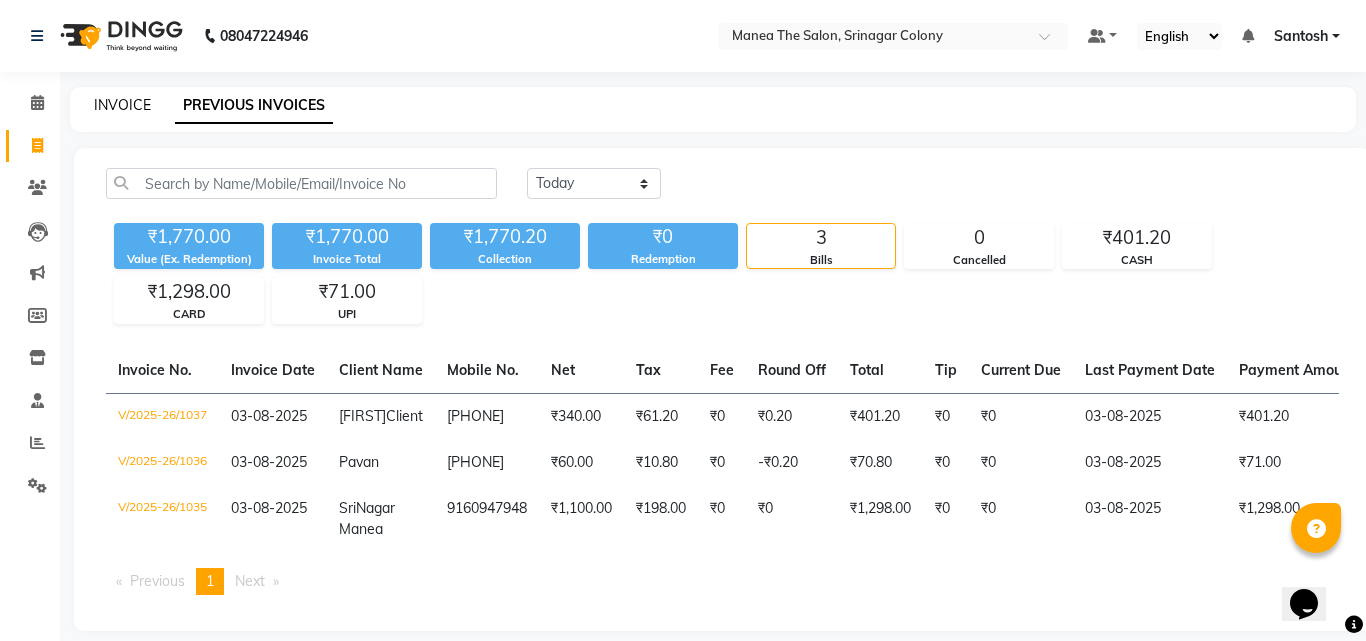 select on "service" 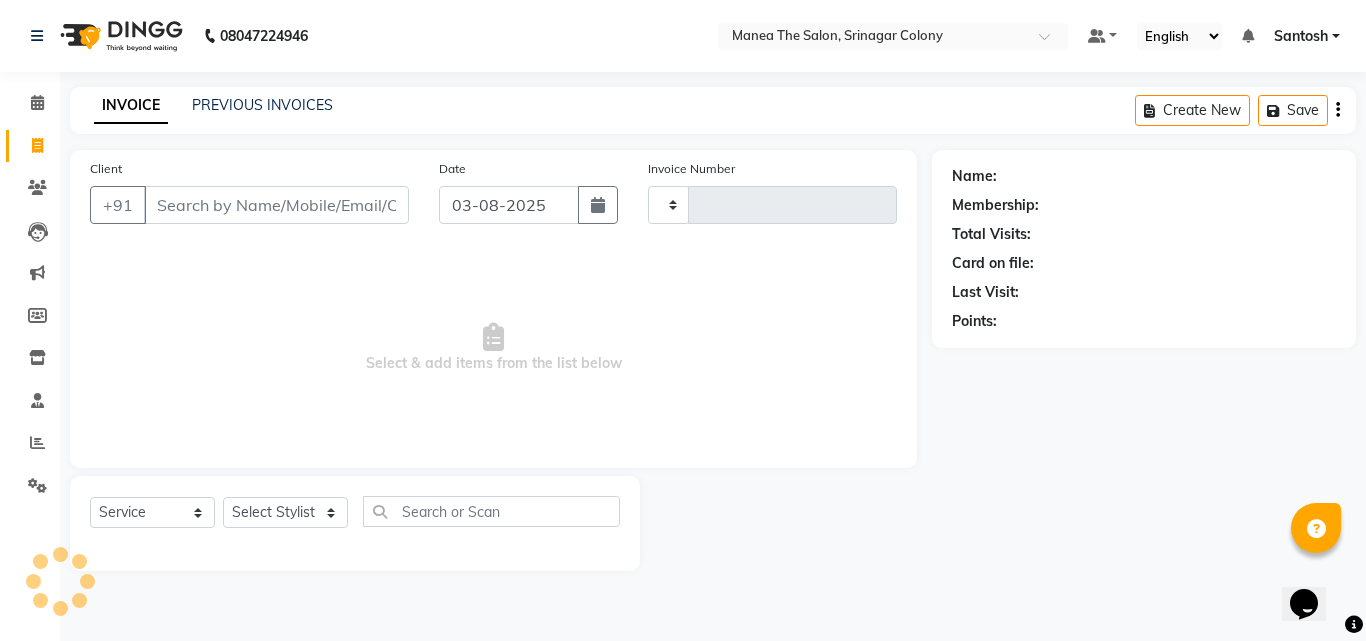 type on "1038" 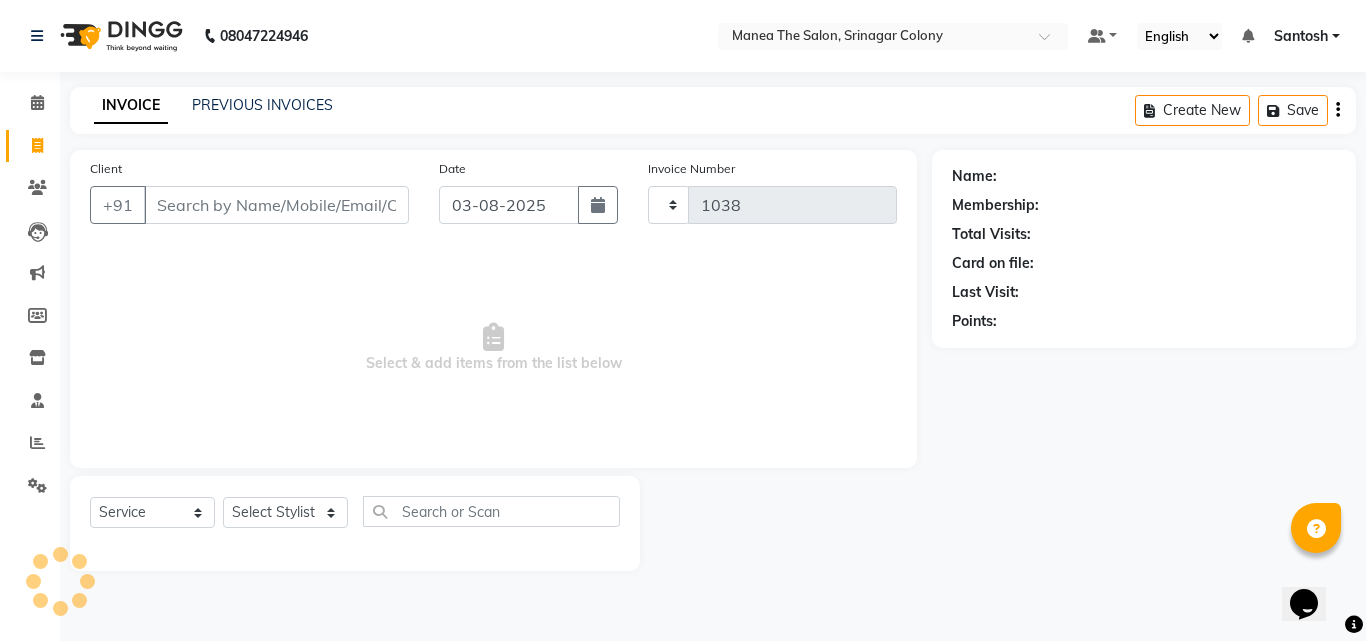 select on "5506" 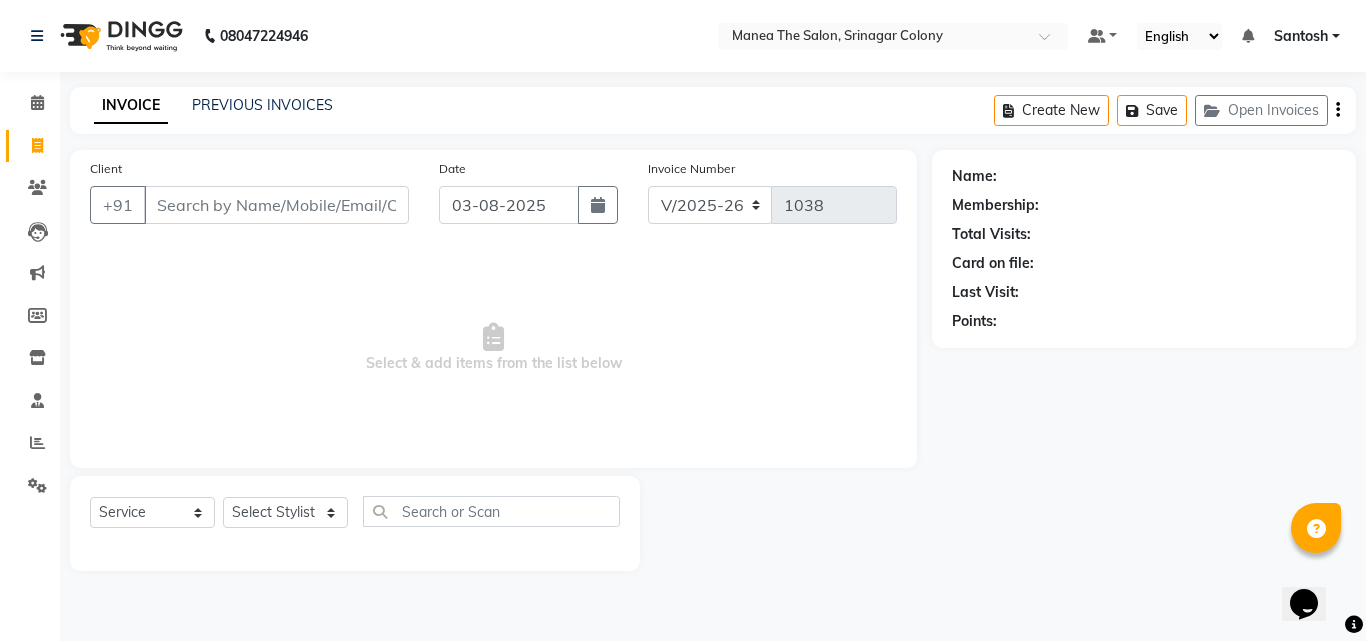 click on "Client" at bounding box center [276, 205] 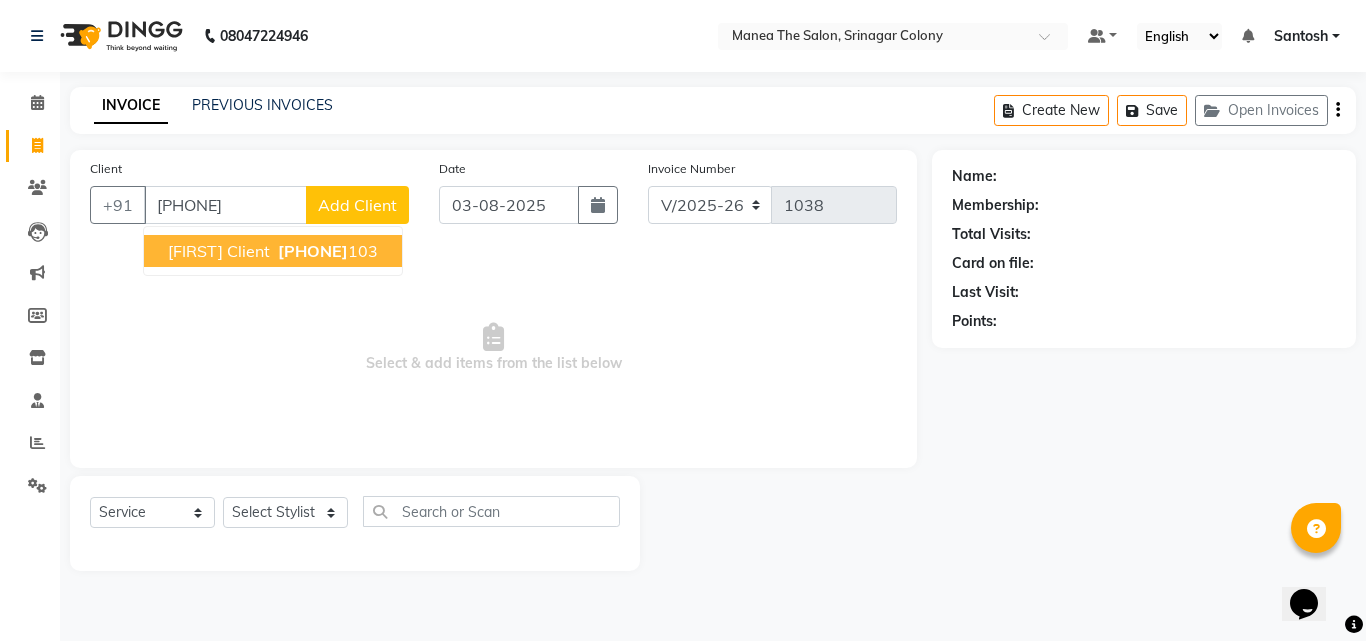 click on "[FIRST] Client" at bounding box center (219, 251) 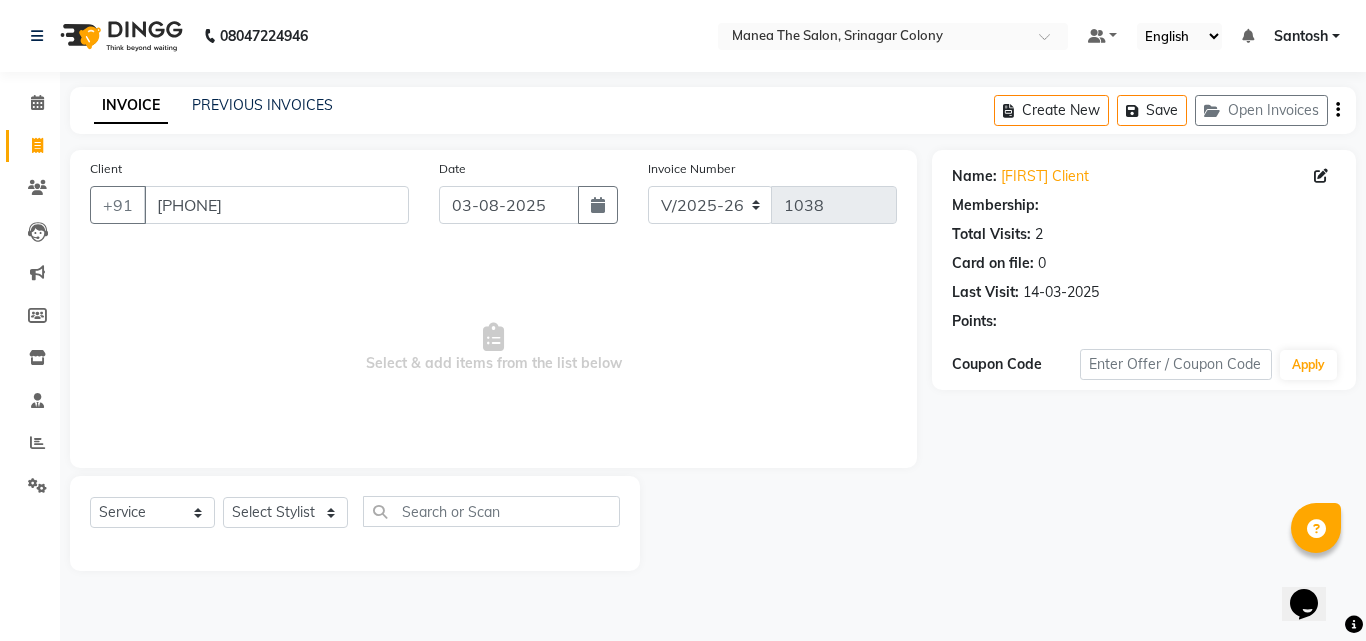 select on "1: Object" 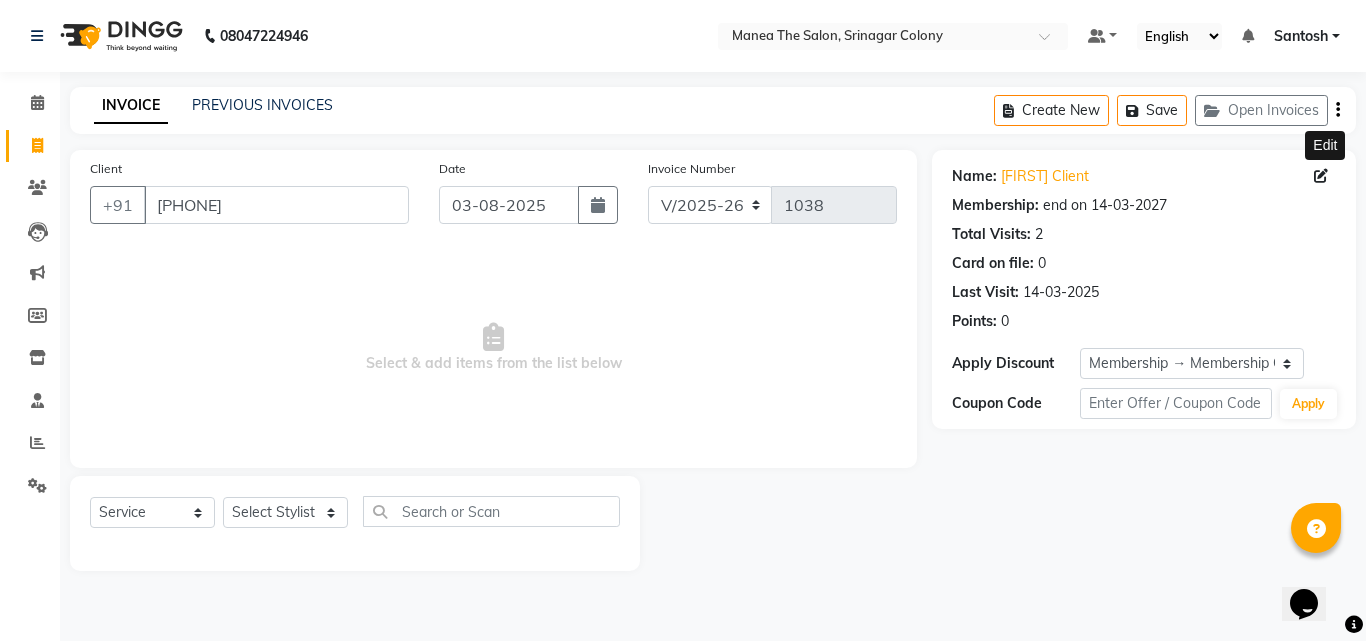 click 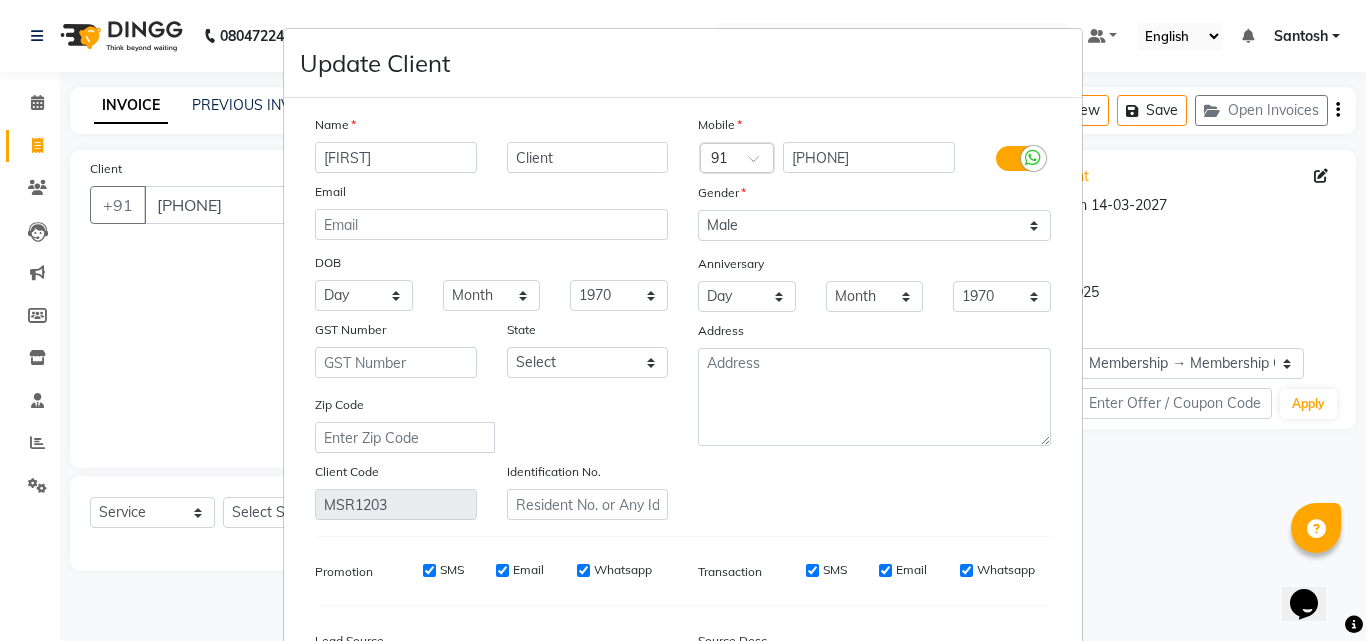 click on "[FIRST]" at bounding box center (396, 157) 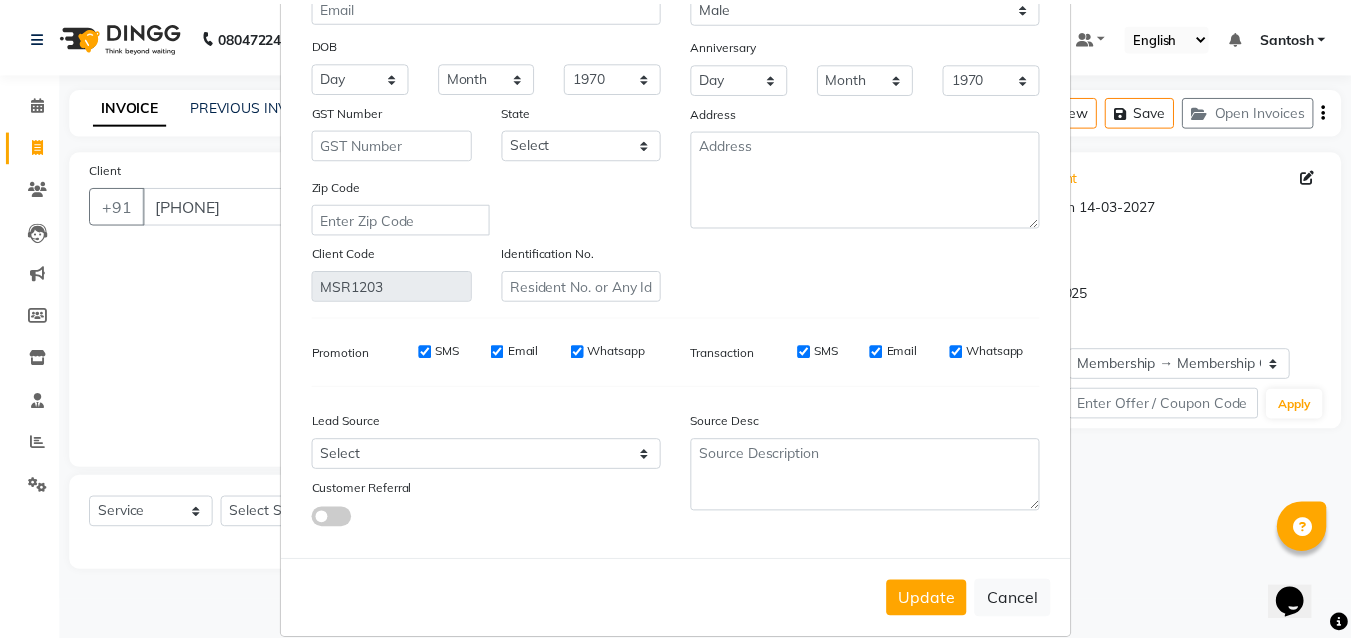 scroll, scrollTop: 246, scrollLeft: 0, axis: vertical 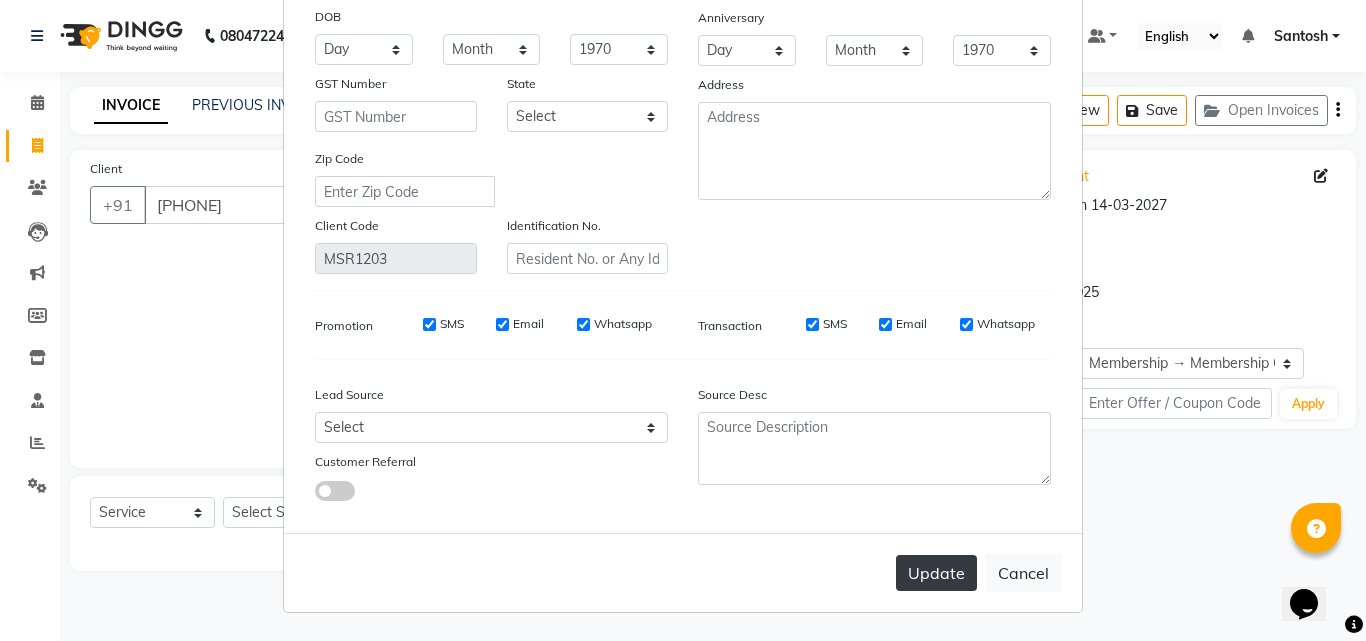 type on "srikanth" 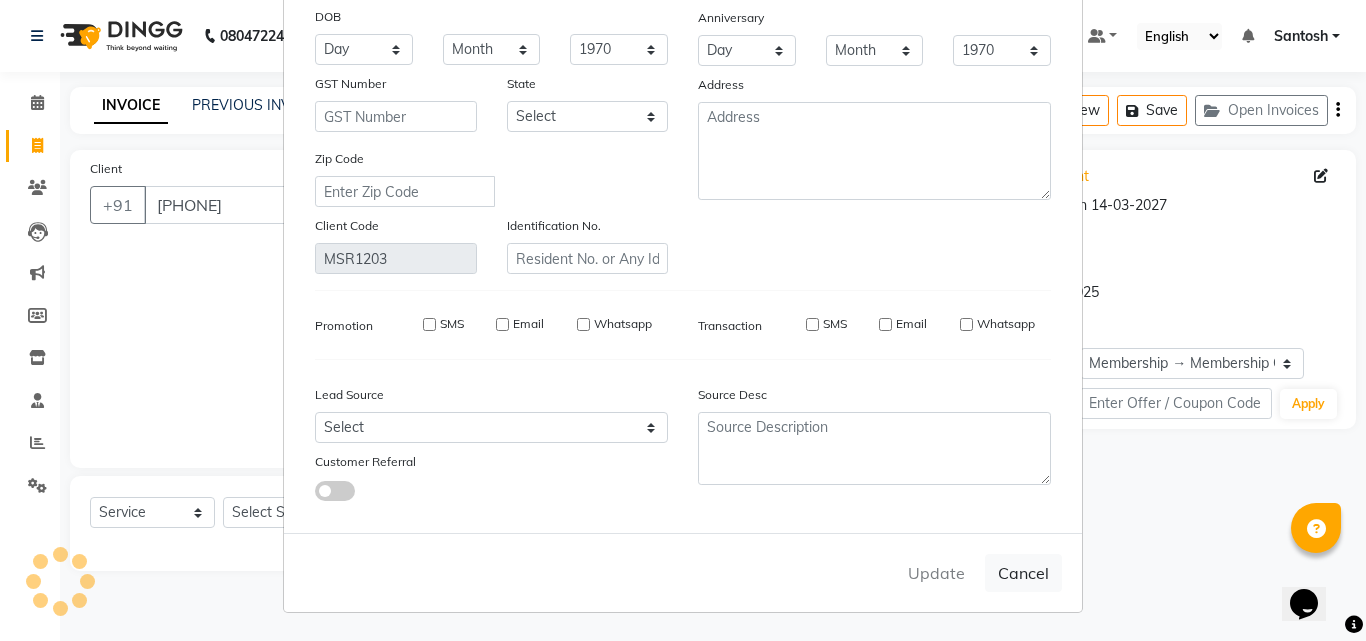 type 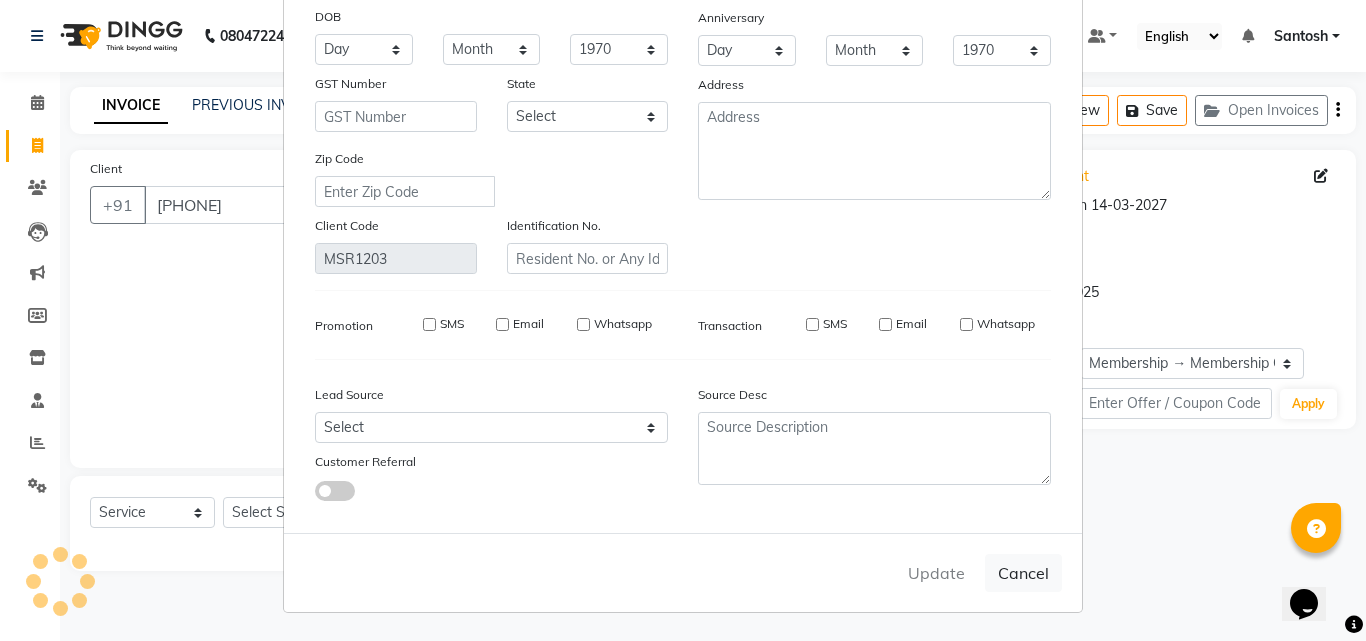 type 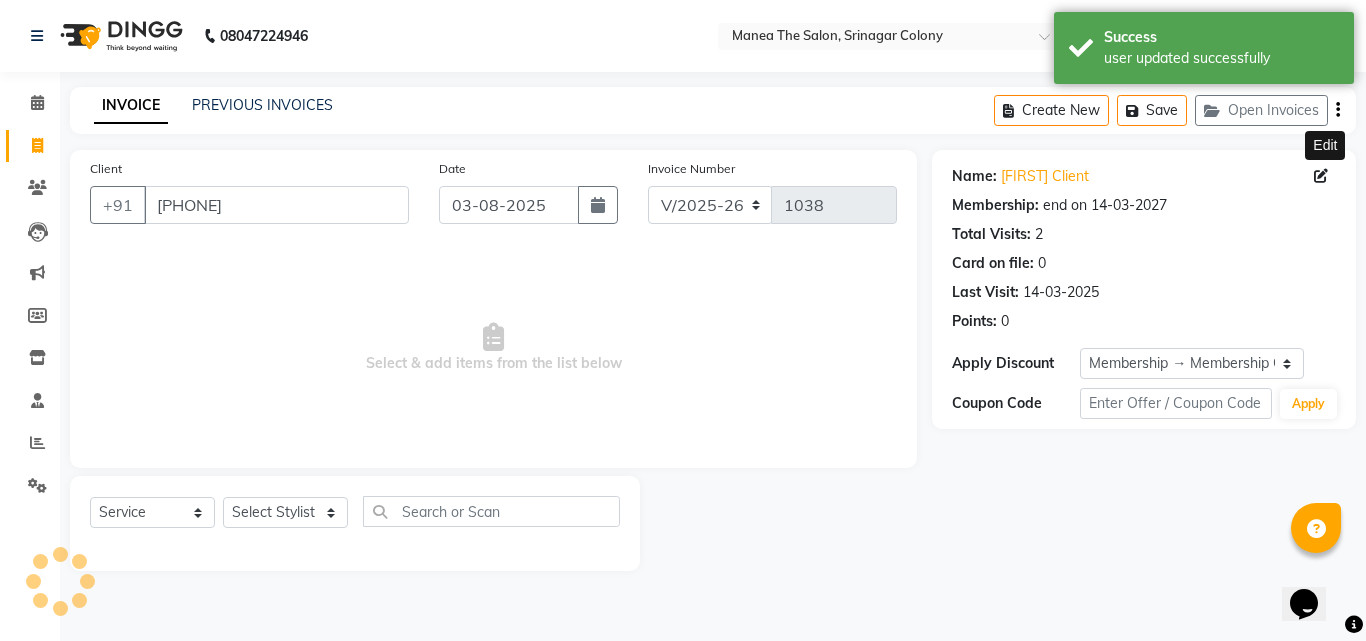 select on "2: Object" 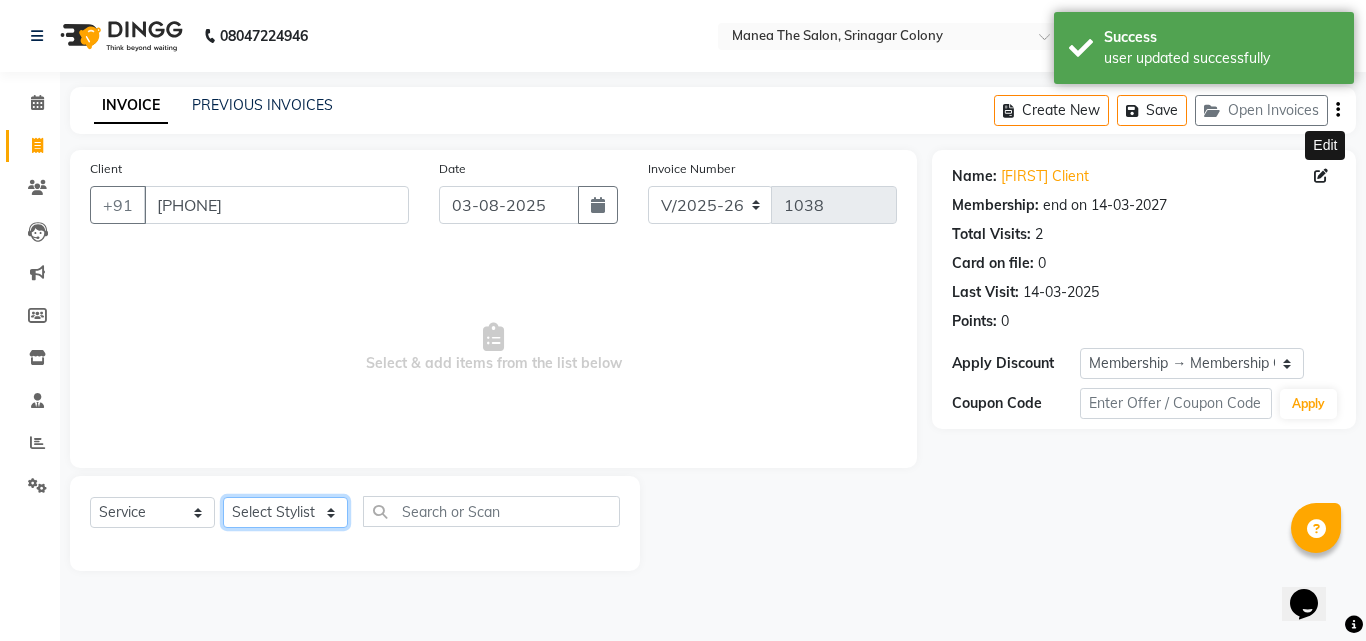 click on "Select Stylist [FIRST] [FIRST] [FIRST] Manager [NAME] [NAME] [NAME] [NAME] [NAME] [NAME]" 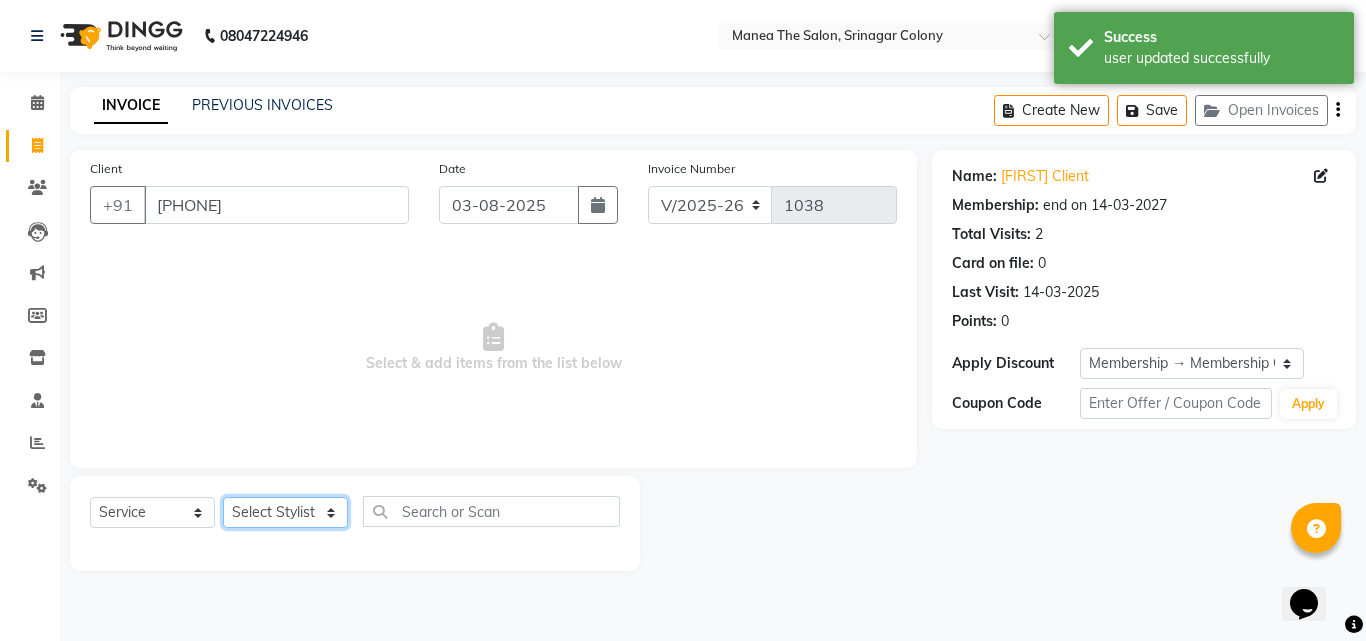 select on "76778" 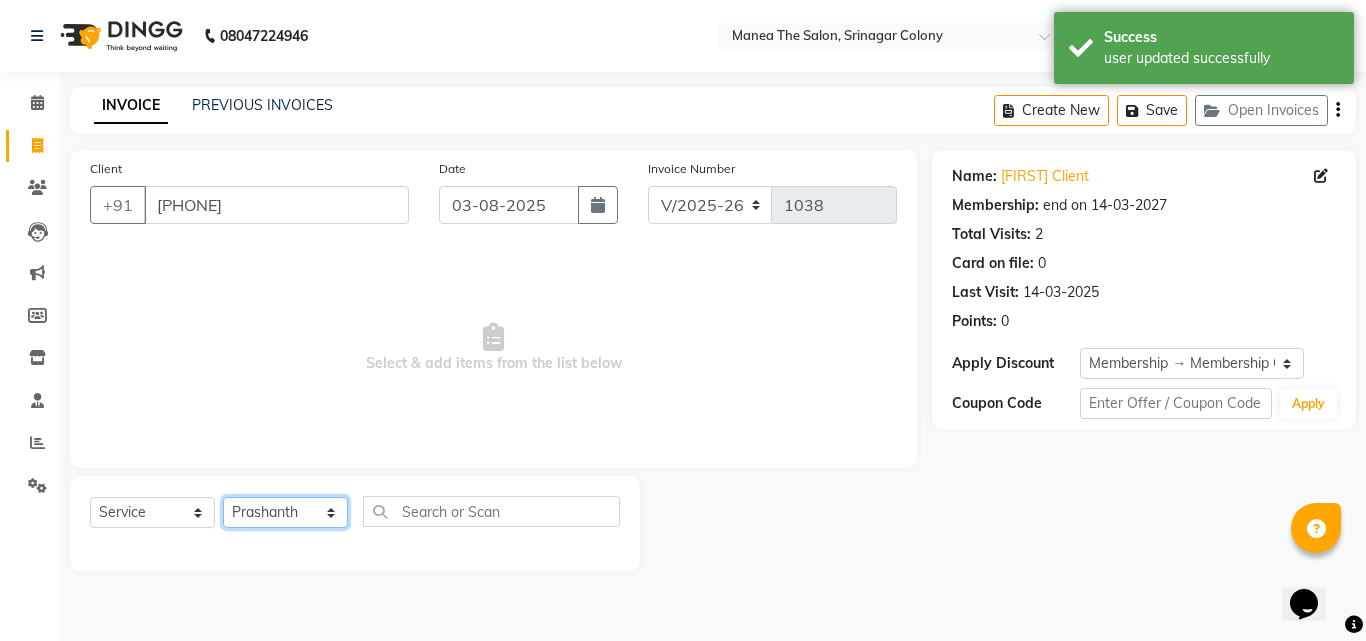 click on "Select Stylist [FIRST] [FIRST] [FIRST] Manager [NAME] [NAME] [NAME] [NAME] [NAME] [NAME]" 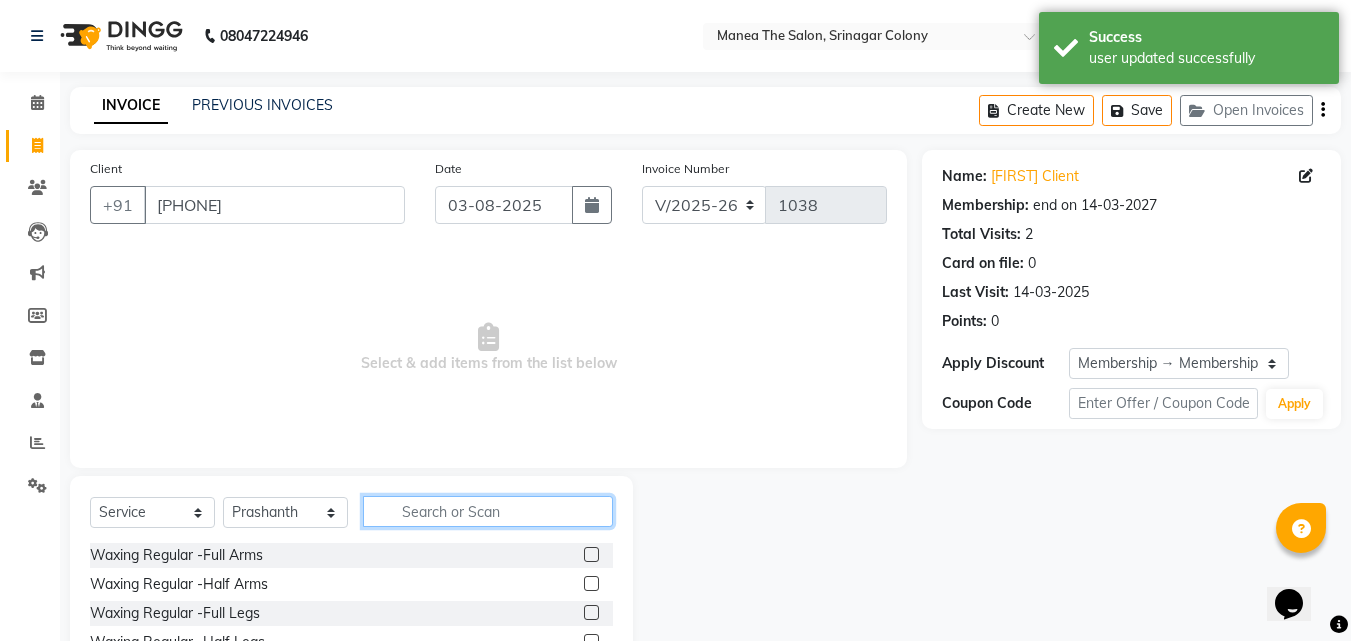 click 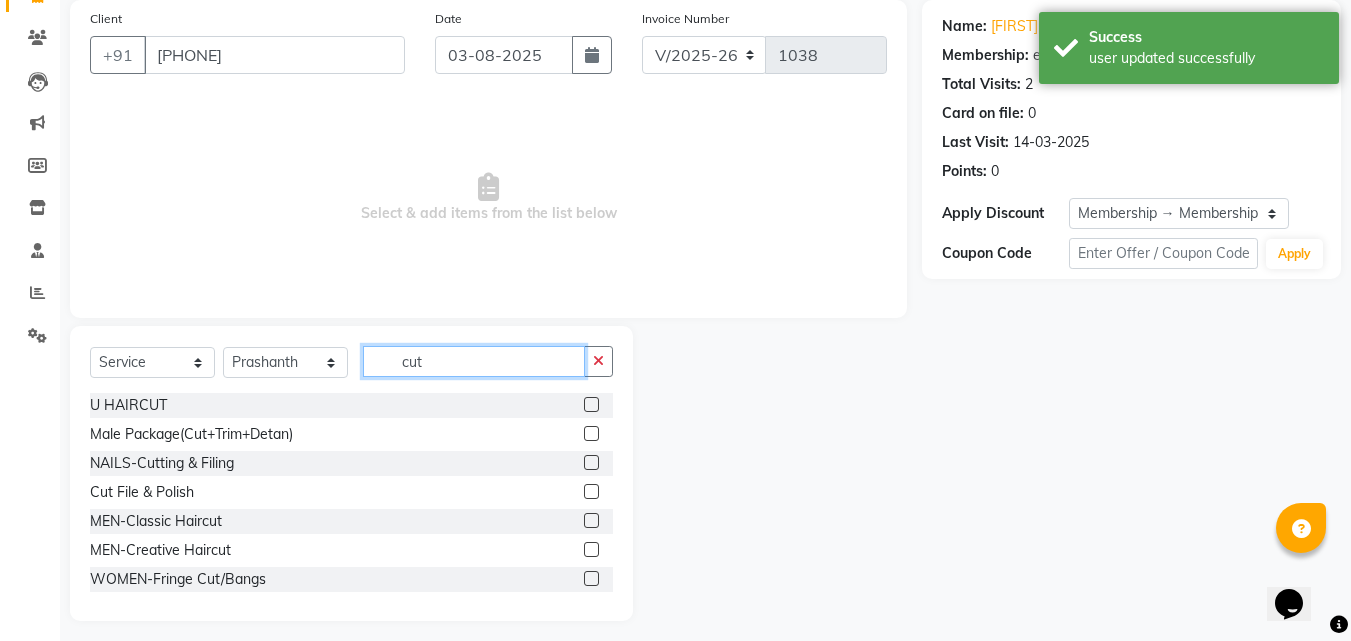 scroll, scrollTop: 160, scrollLeft: 0, axis: vertical 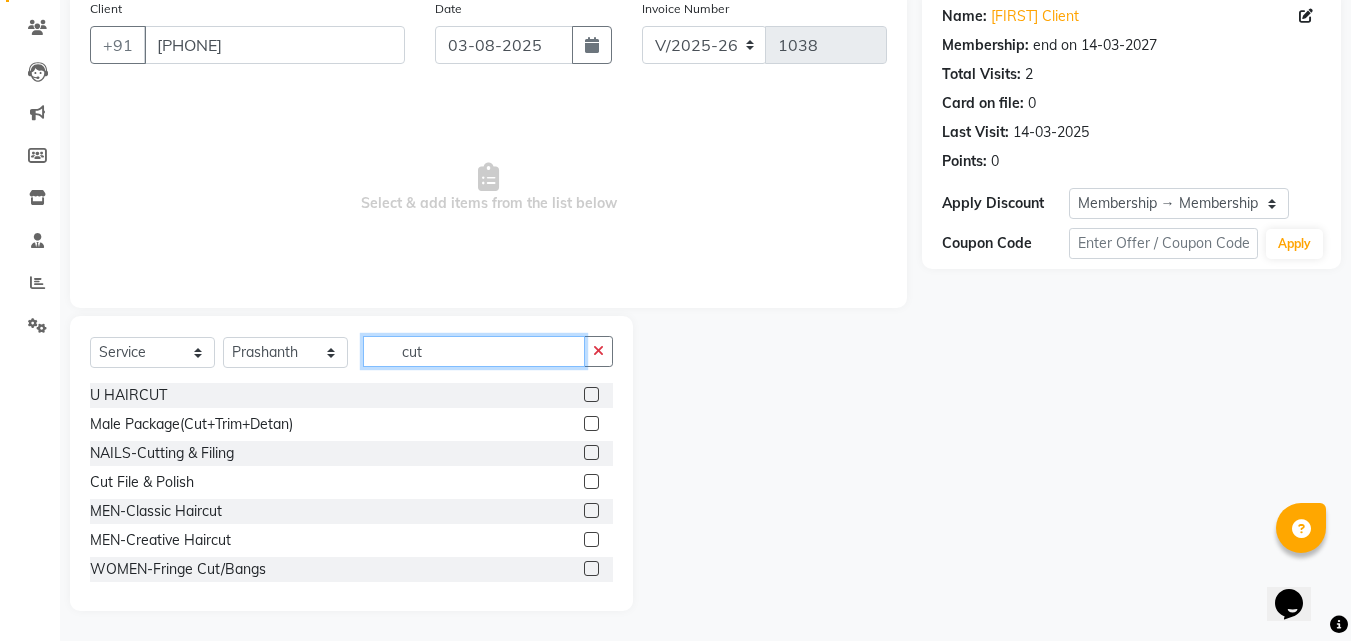 type on "cut" 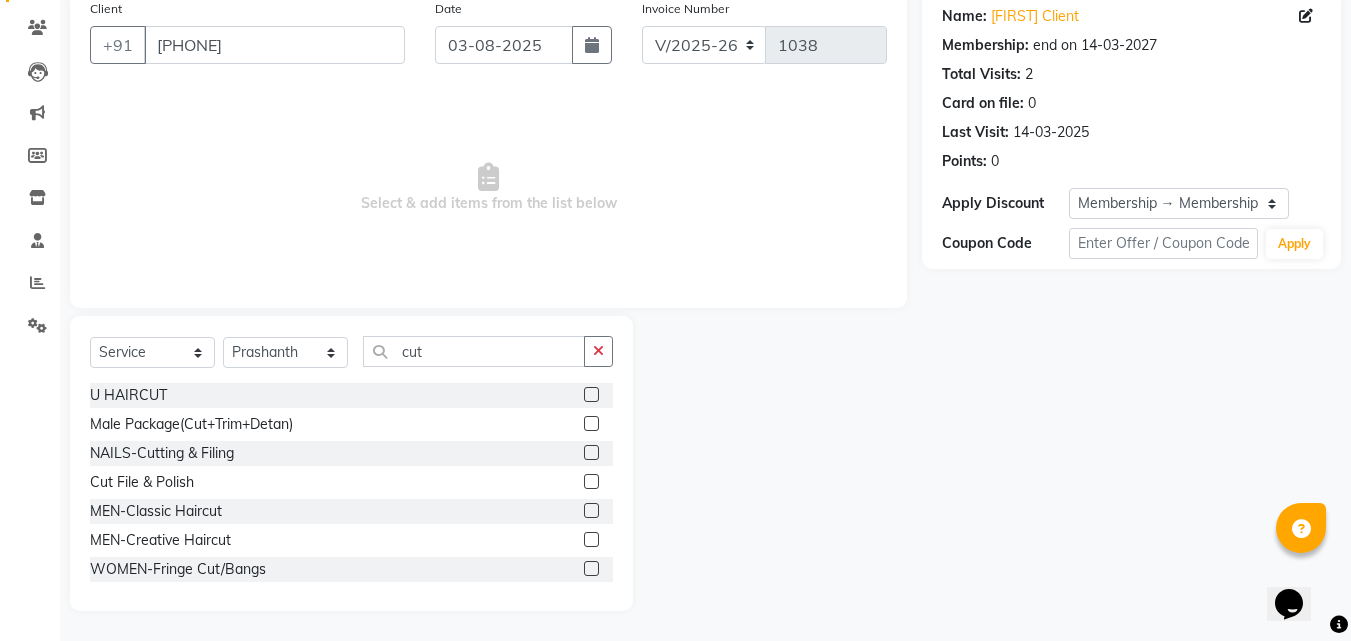 click 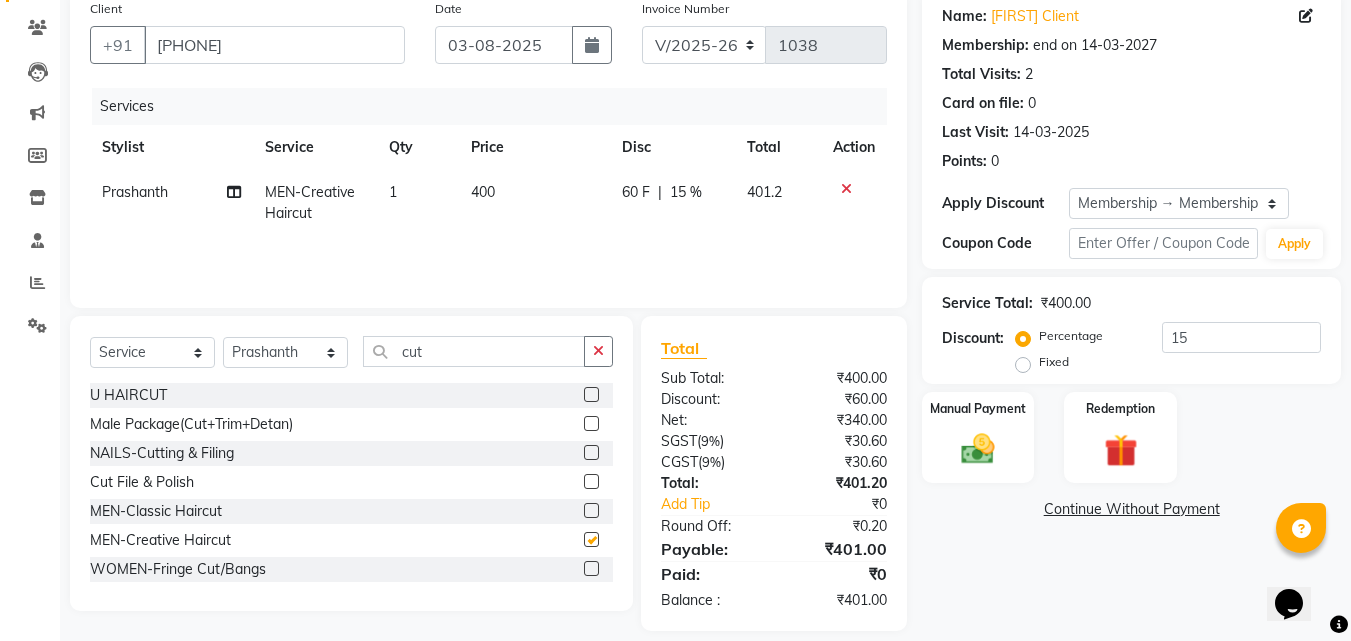checkbox on "false" 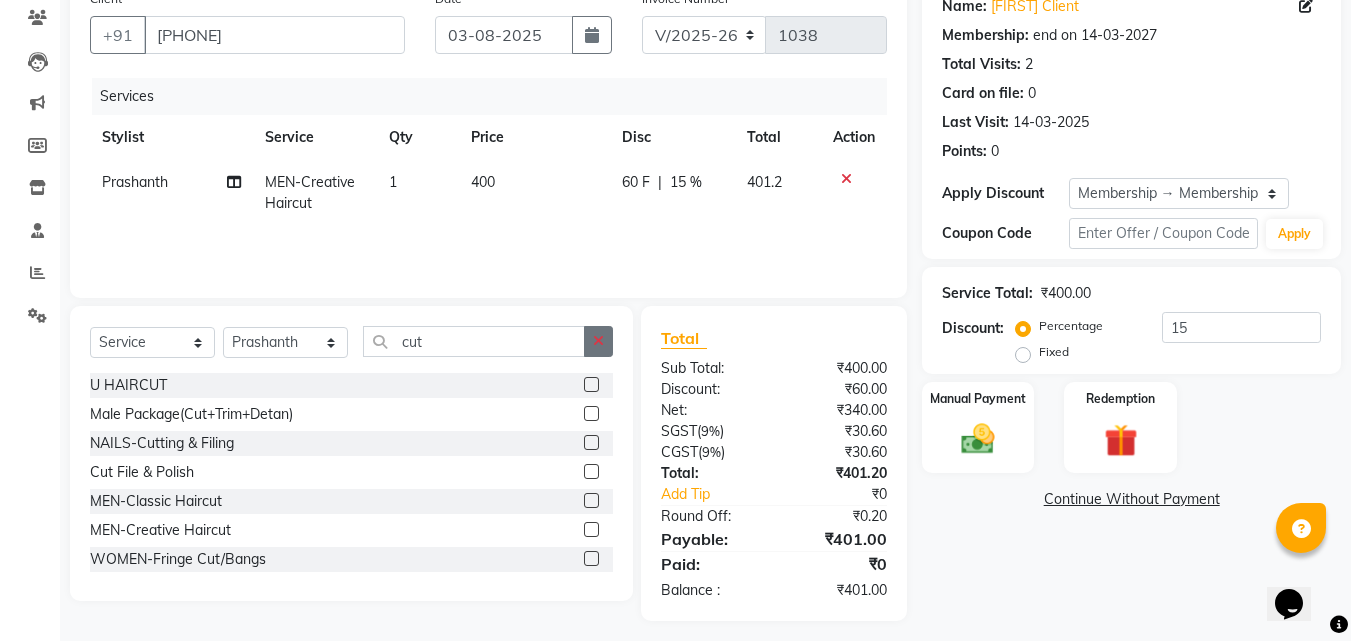 scroll, scrollTop: 180, scrollLeft: 0, axis: vertical 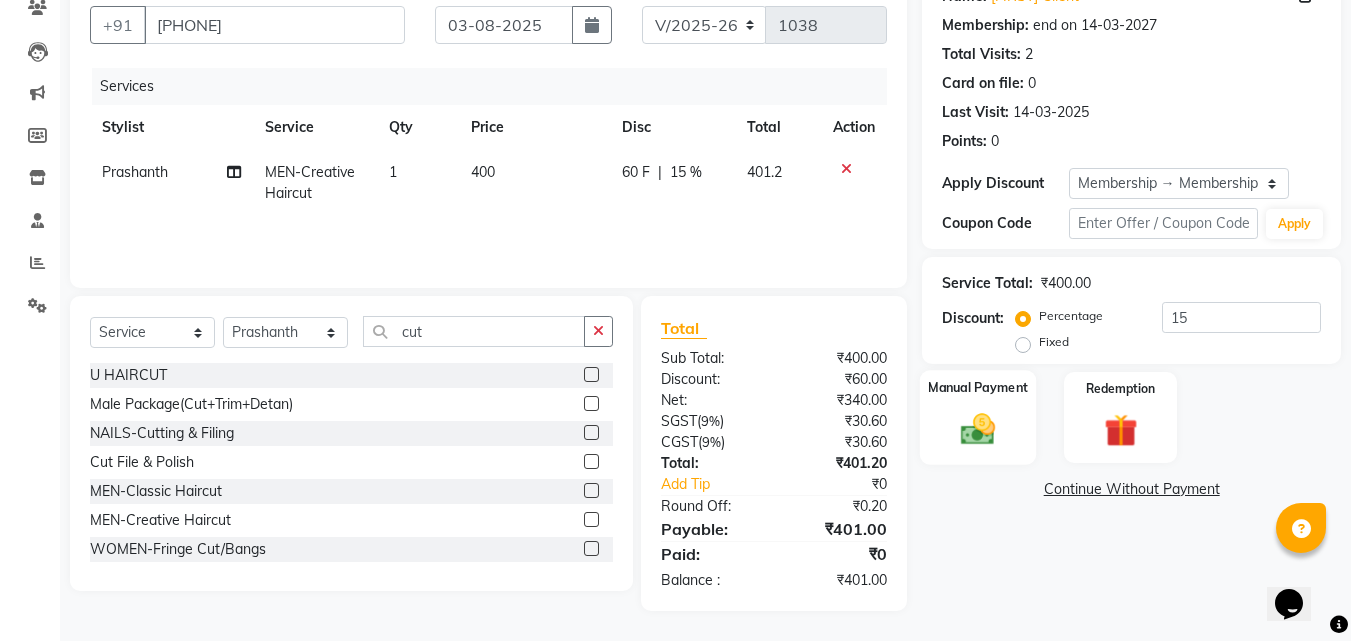 click 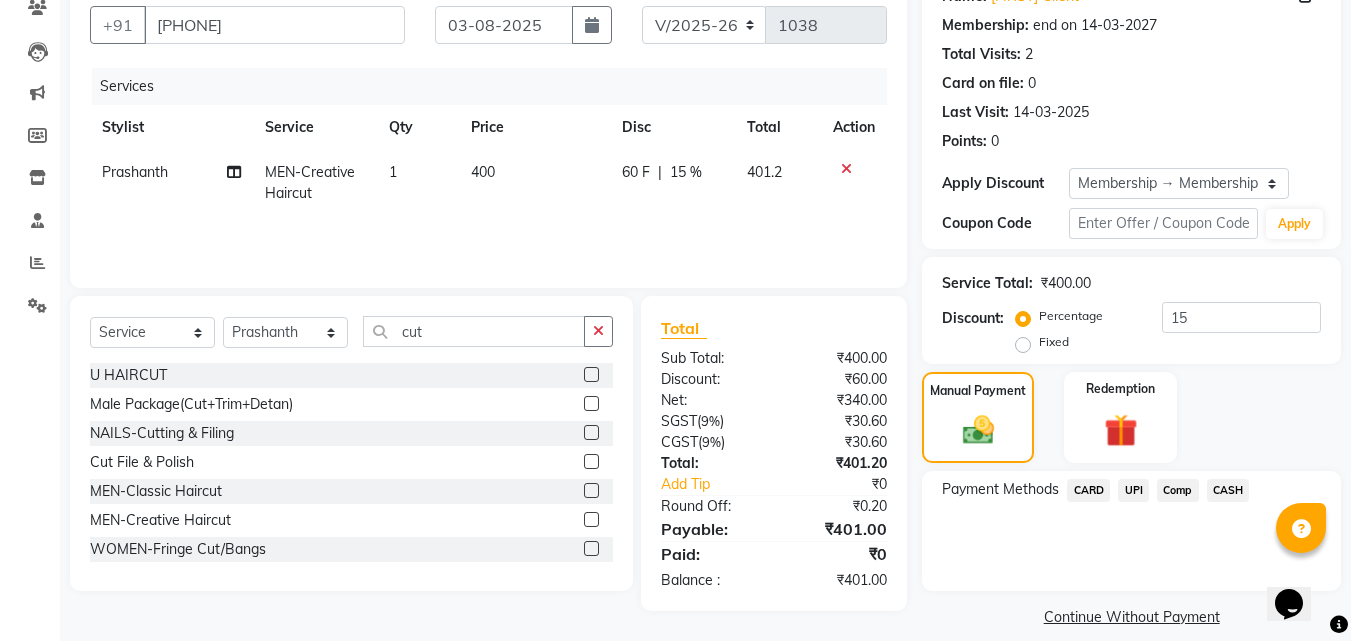 click on "CARD" 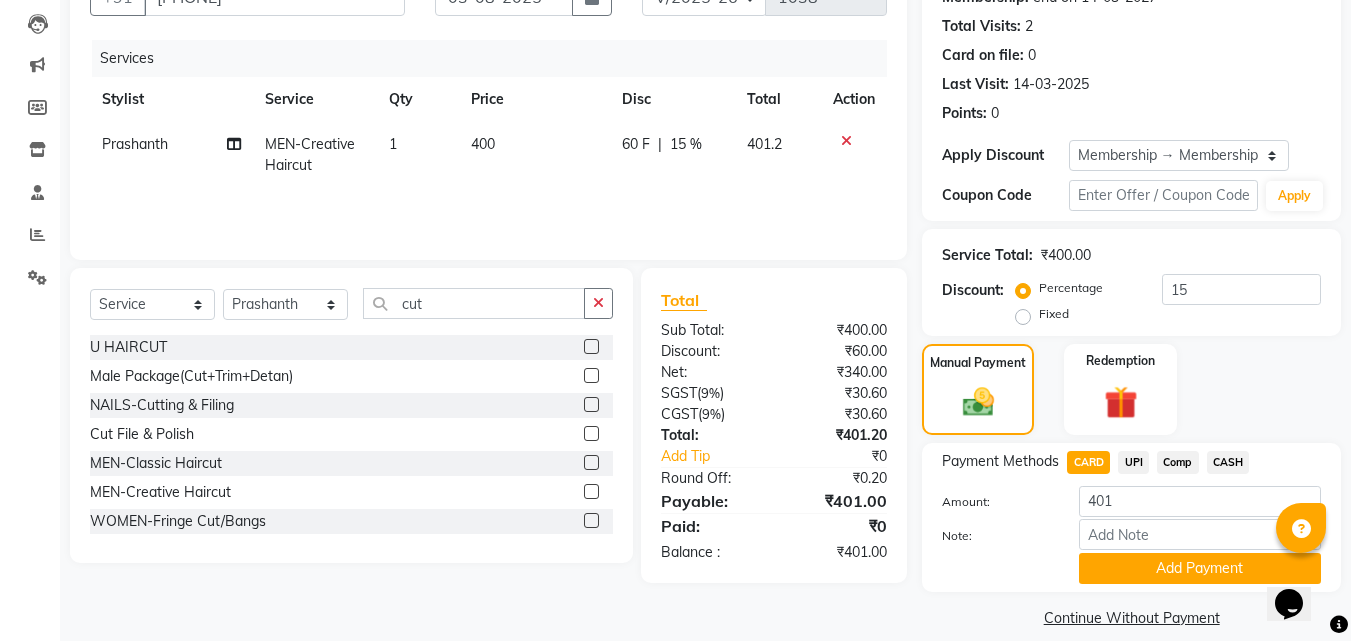scroll, scrollTop: 230, scrollLeft: 0, axis: vertical 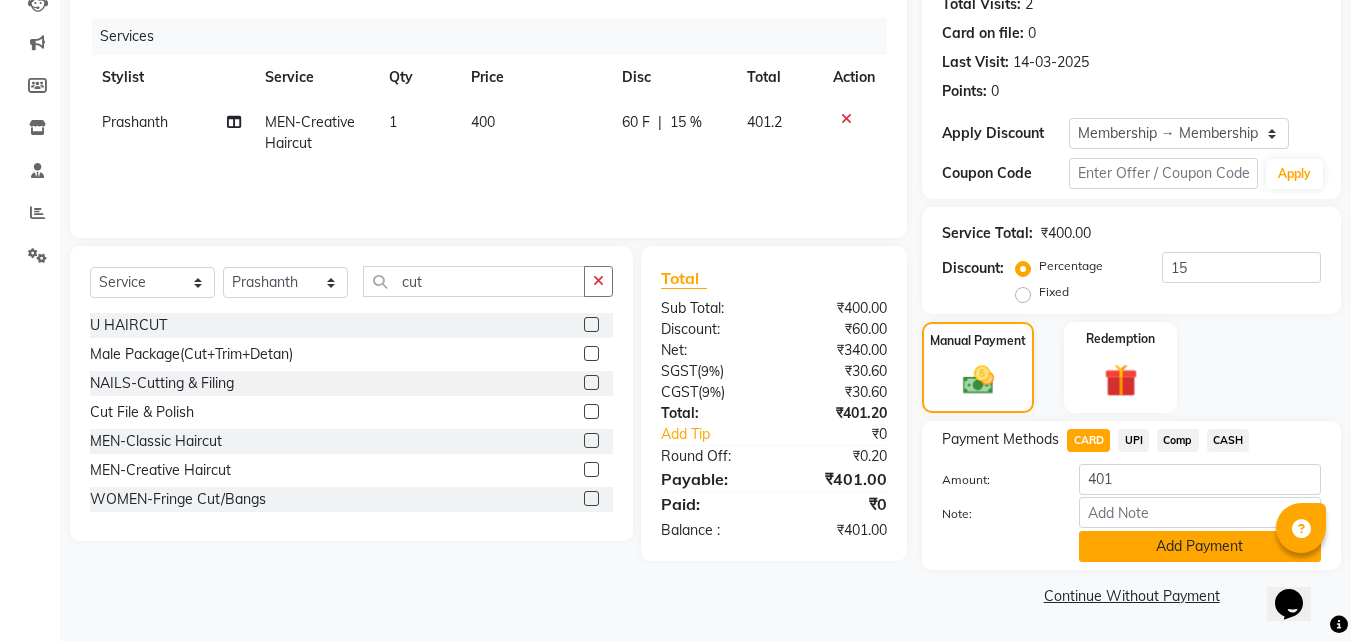 click on "Add Payment" 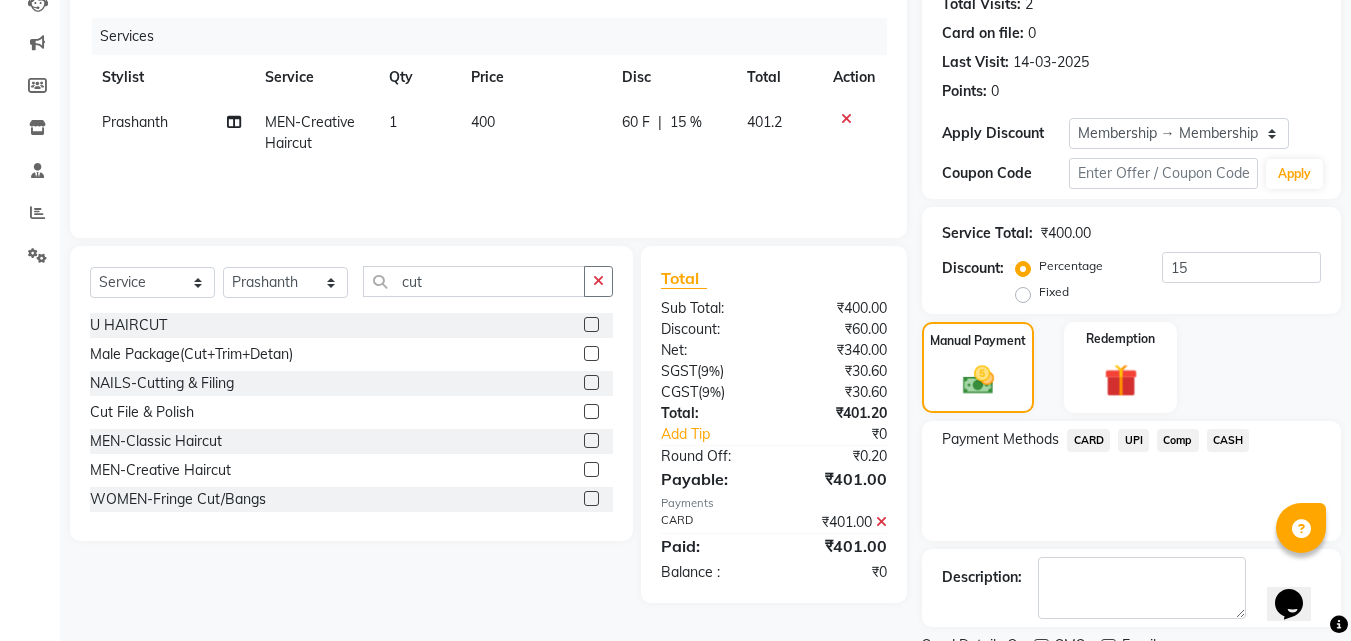 scroll, scrollTop: 314, scrollLeft: 0, axis: vertical 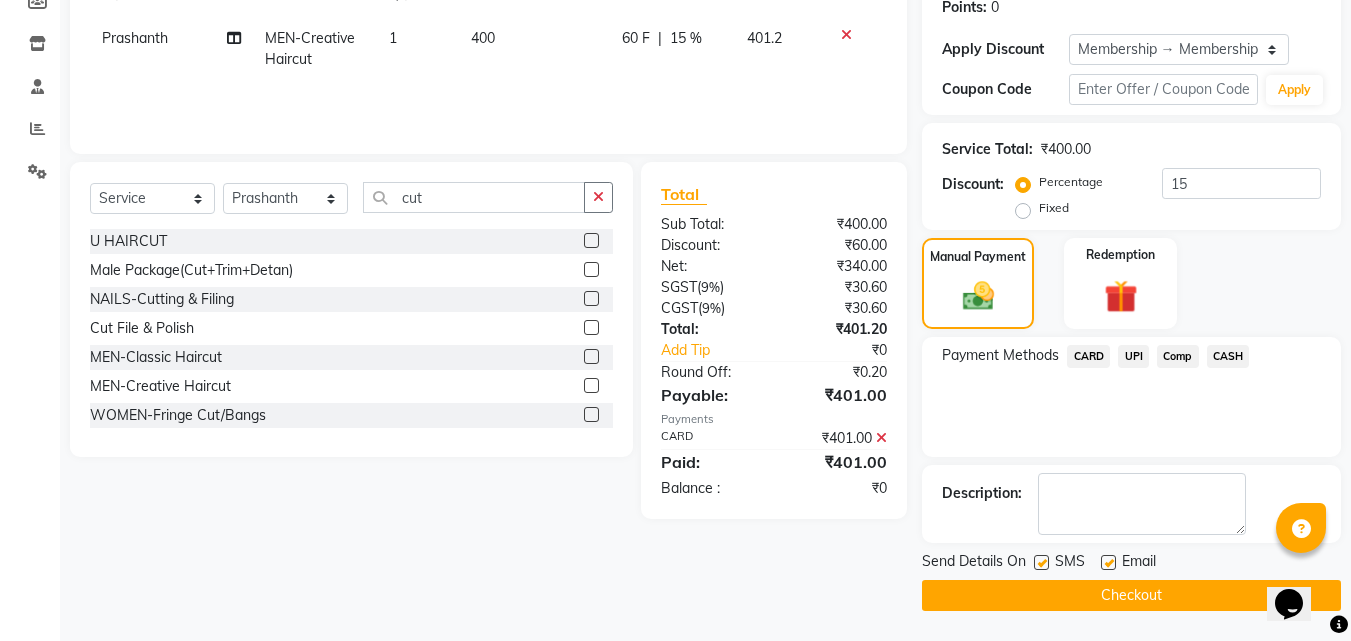 click 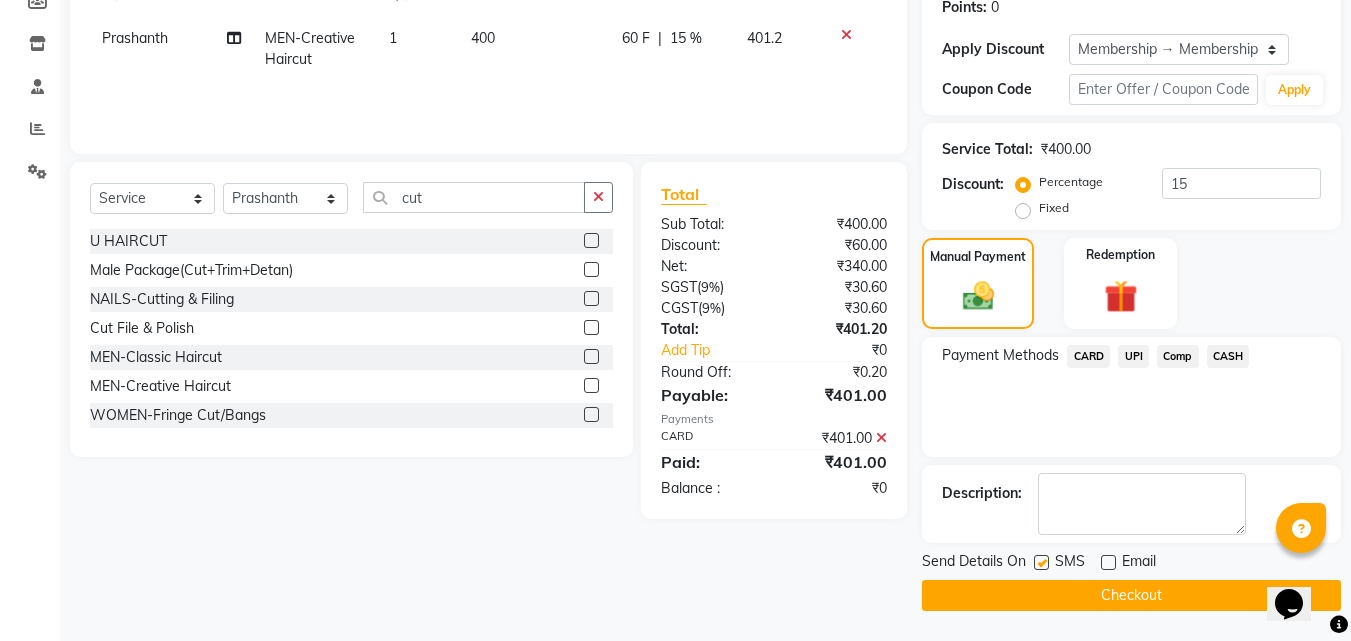 click on "Checkout" 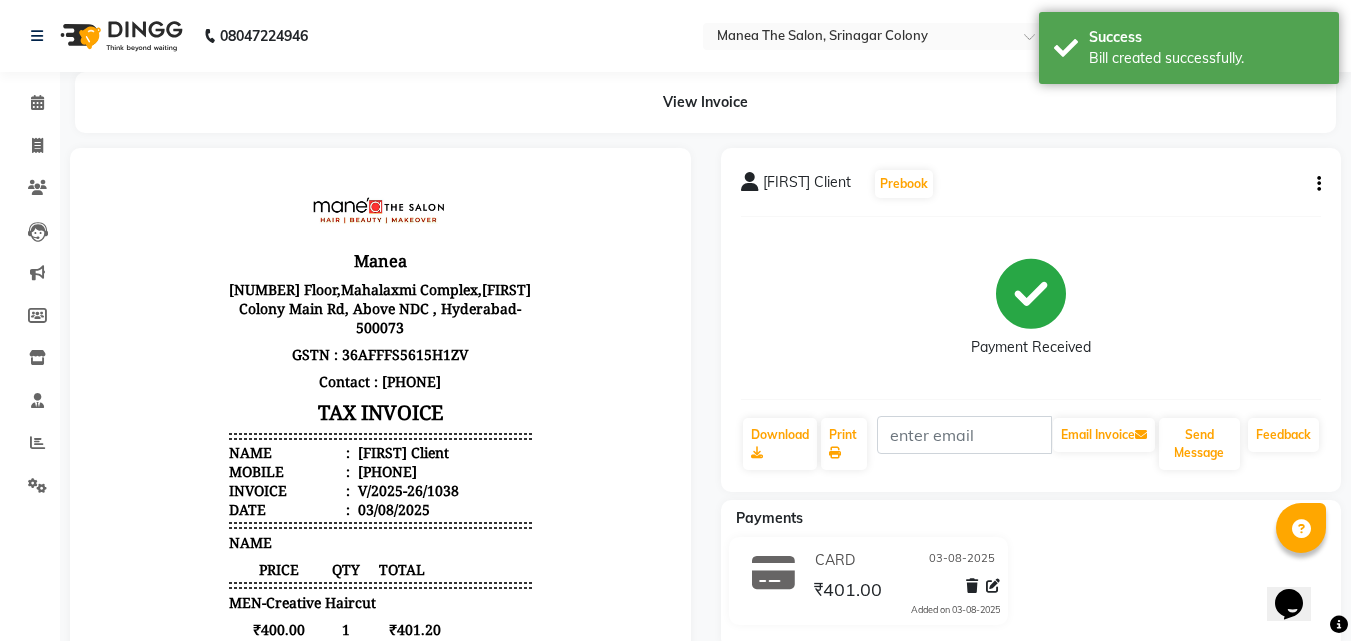 scroll, scrollTop: 0, scrollLeft: 0, axis: both 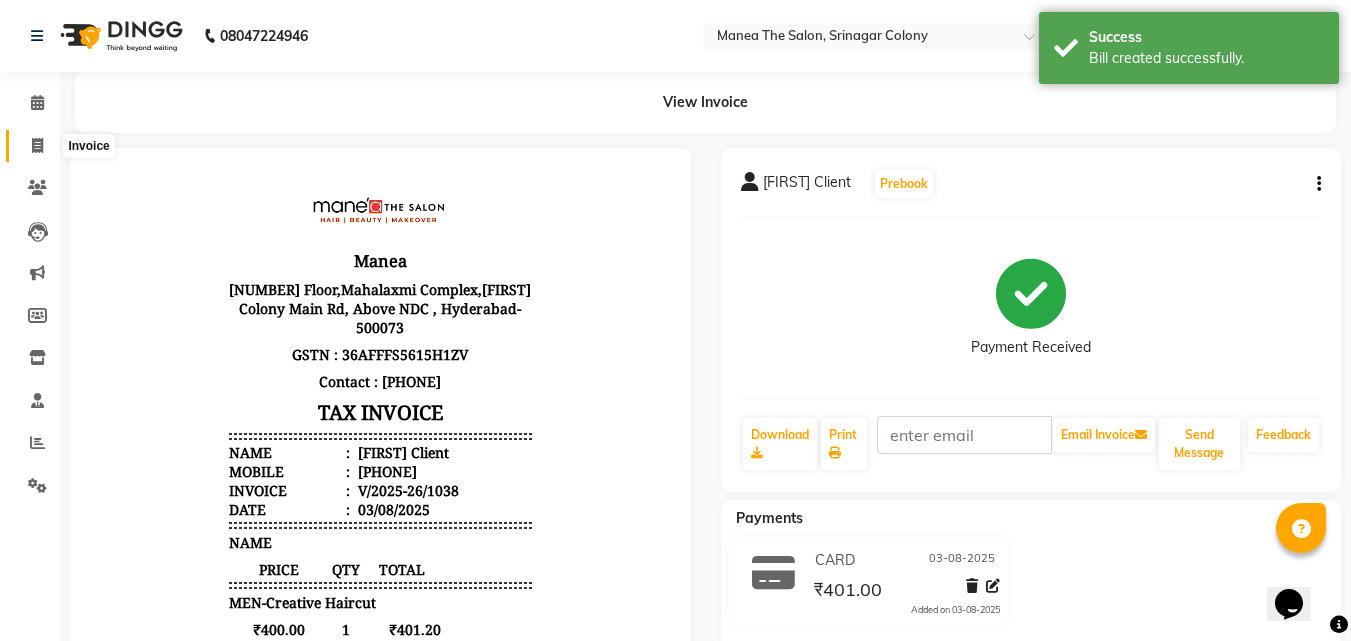 click 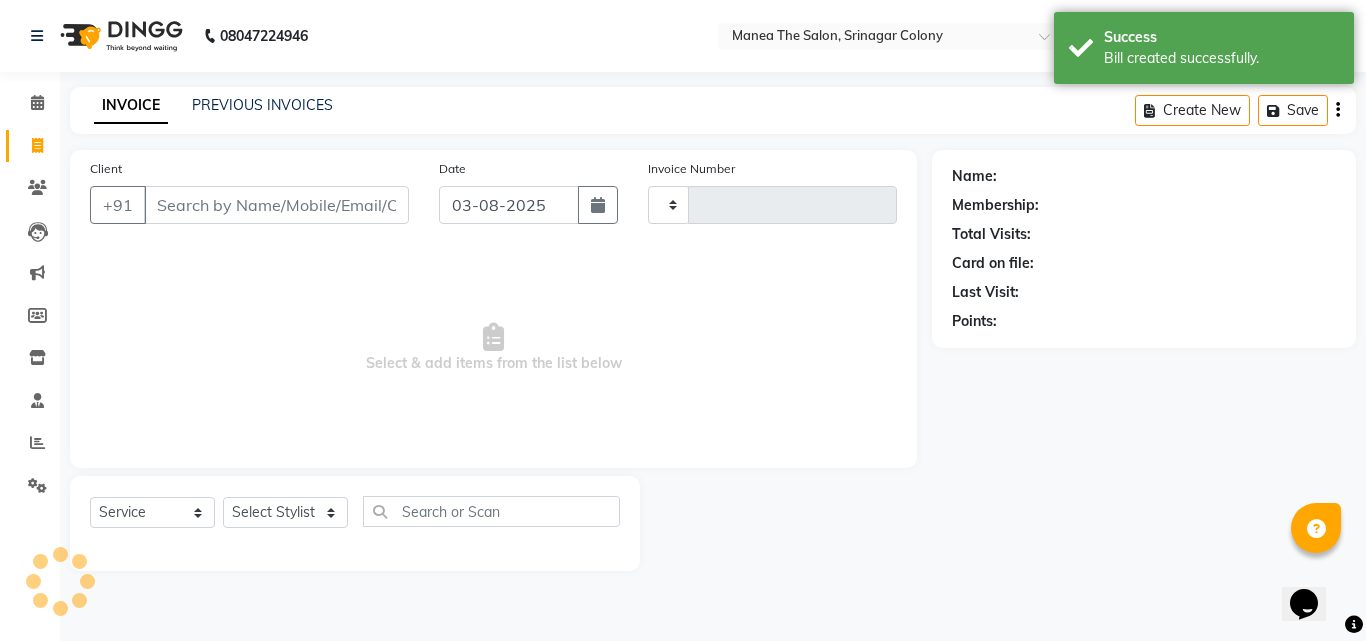 type on "1039" 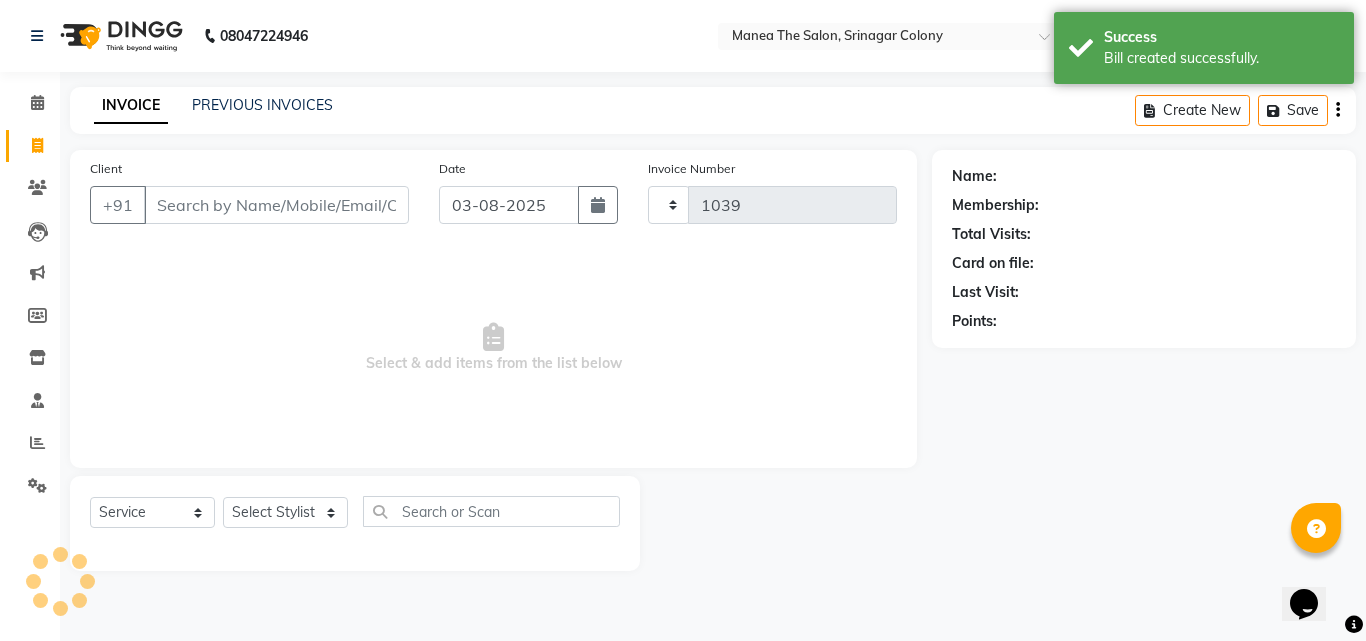select on "5506" 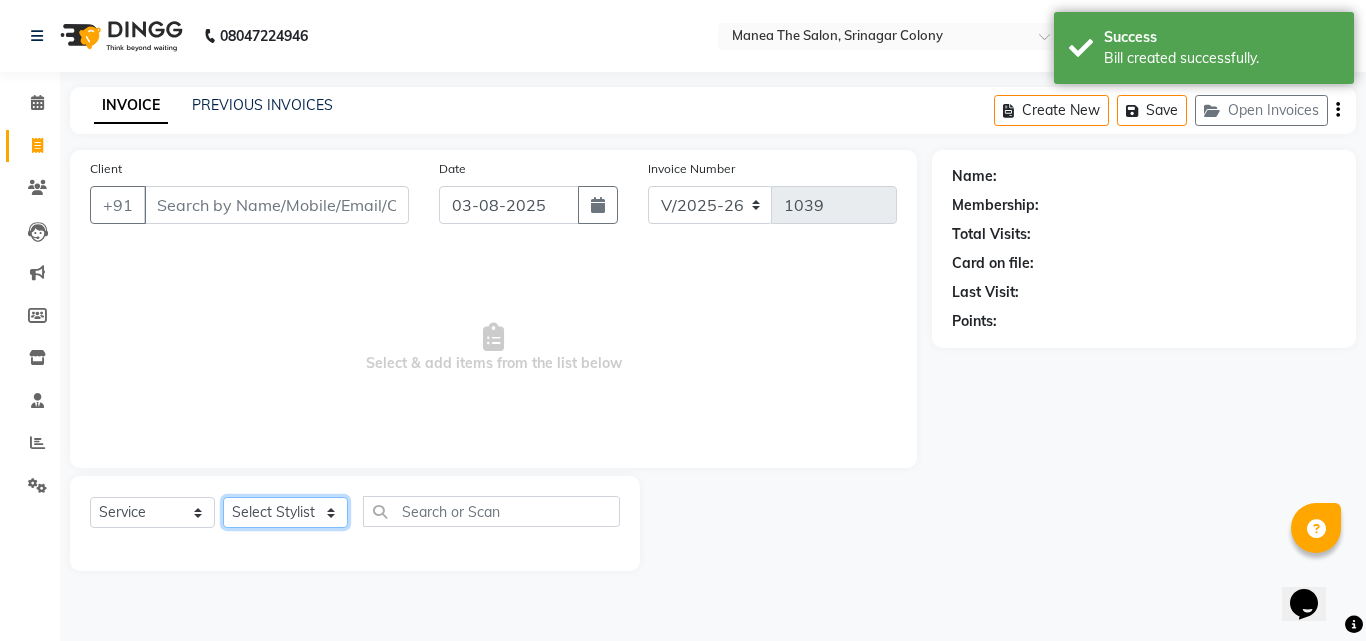 click on "Select Stylist [FIRST] [FIRST] [FIRST] Manager [NAME] [NAME] [NAME] [NAME] [NAME] [NAME]" 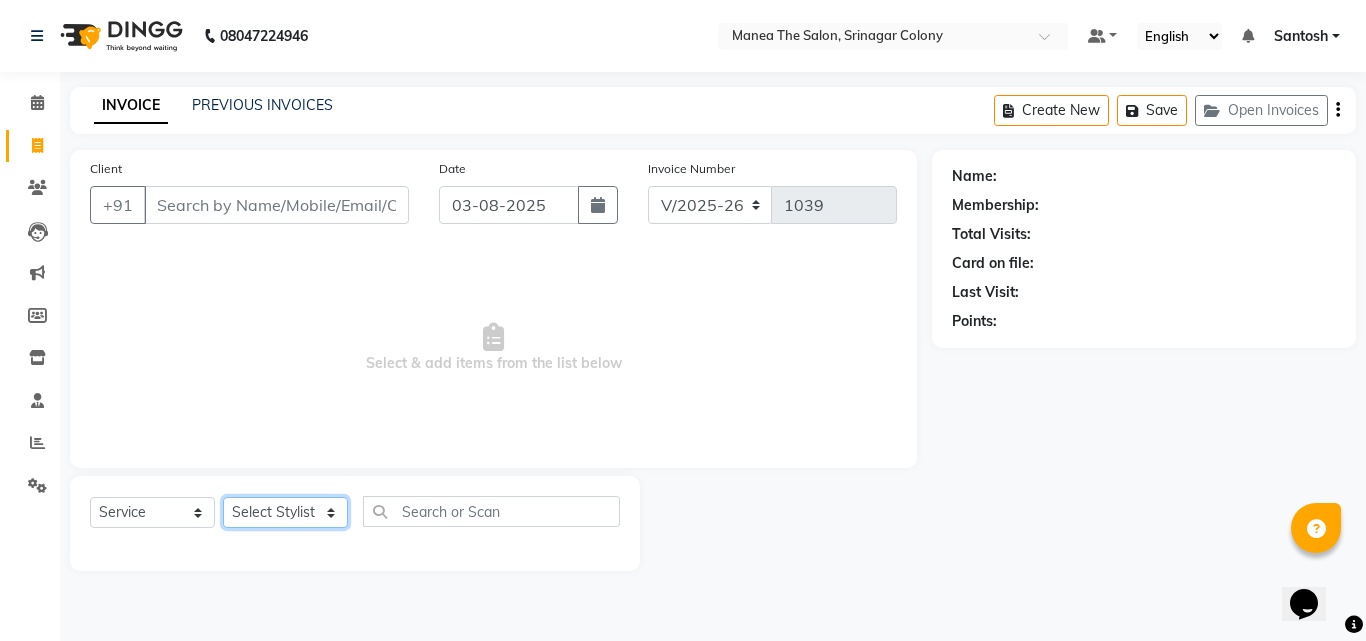 select on "50205" 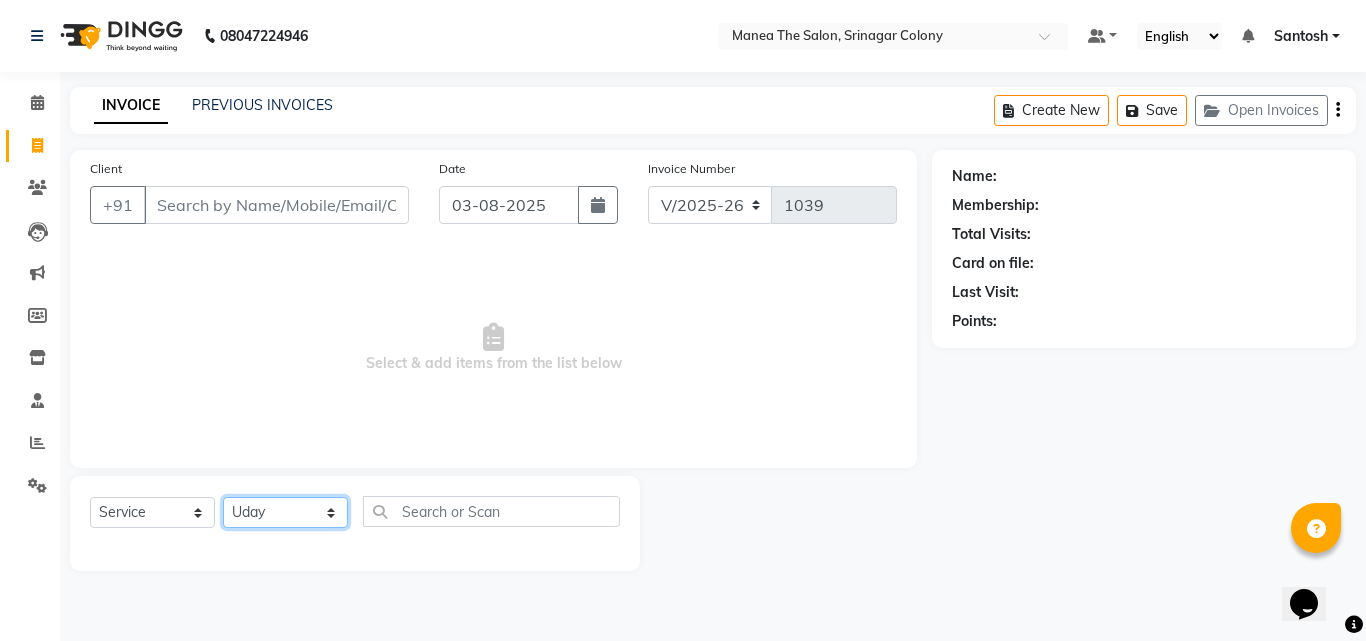 click on "Select Stylist [FIRST] [FIRST] [FIRST] Manager [NAME] [NAME] [NAME] [NAME] [NAME] [NAME]" 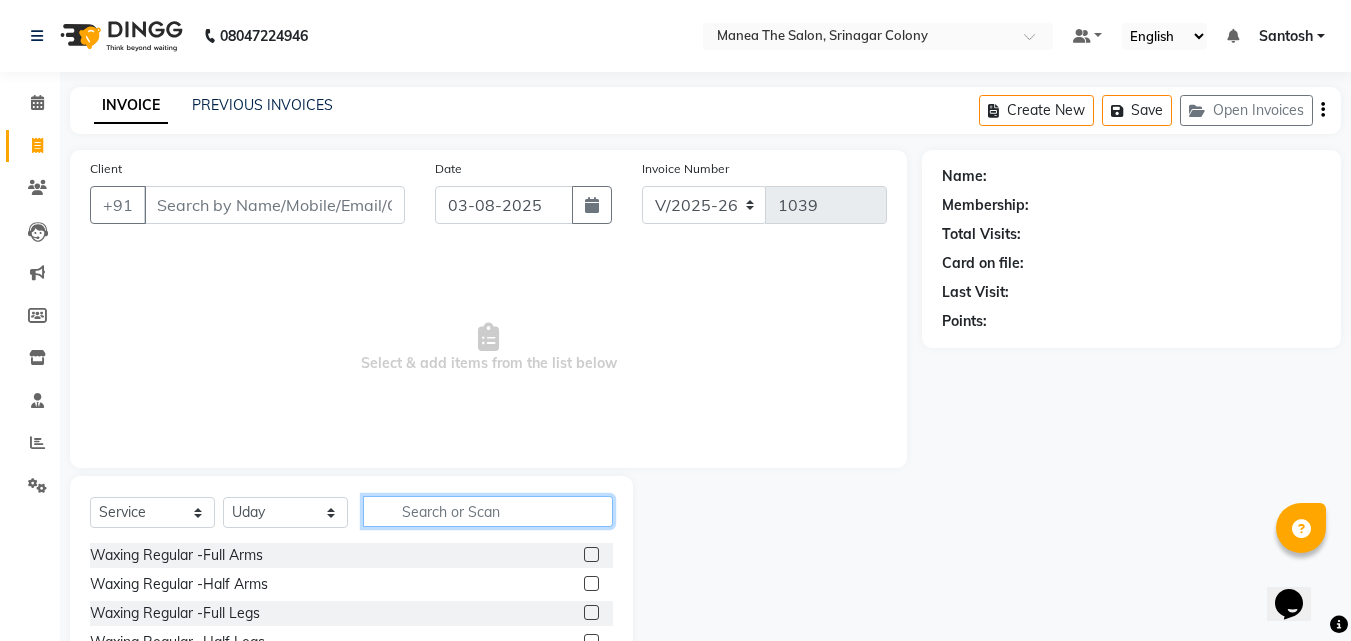 click 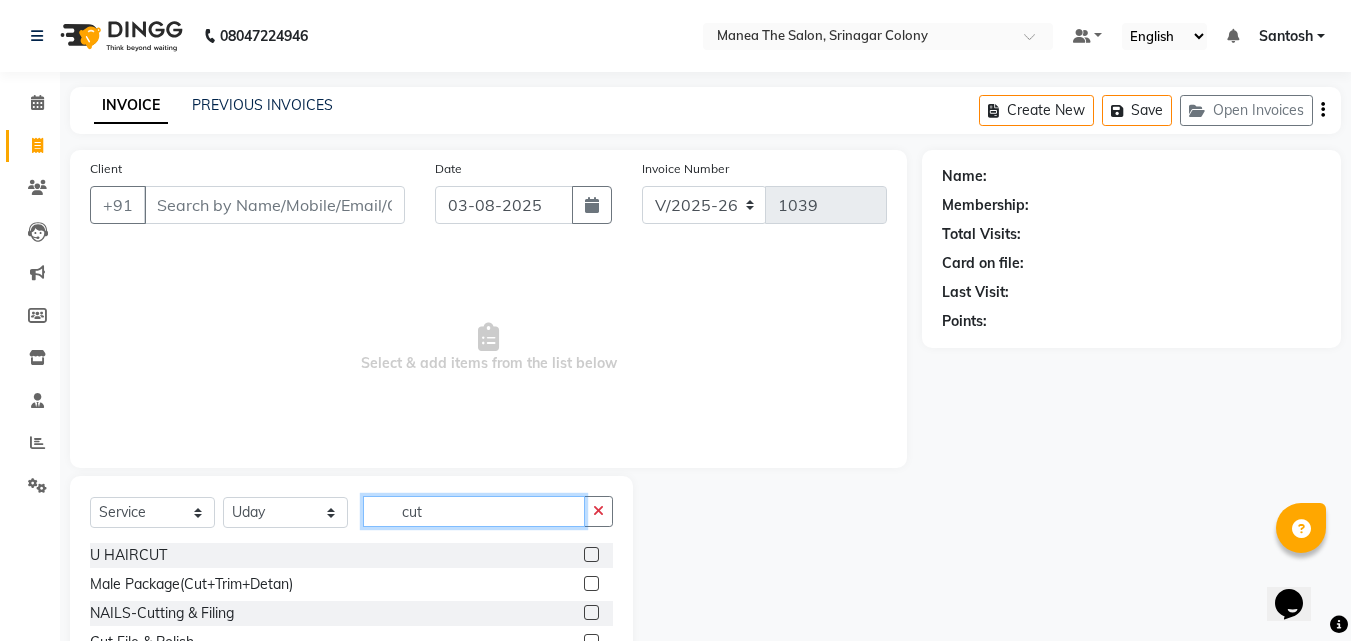 scroll, scrollTop: 61, scrollLeft: 0, axis: vertical 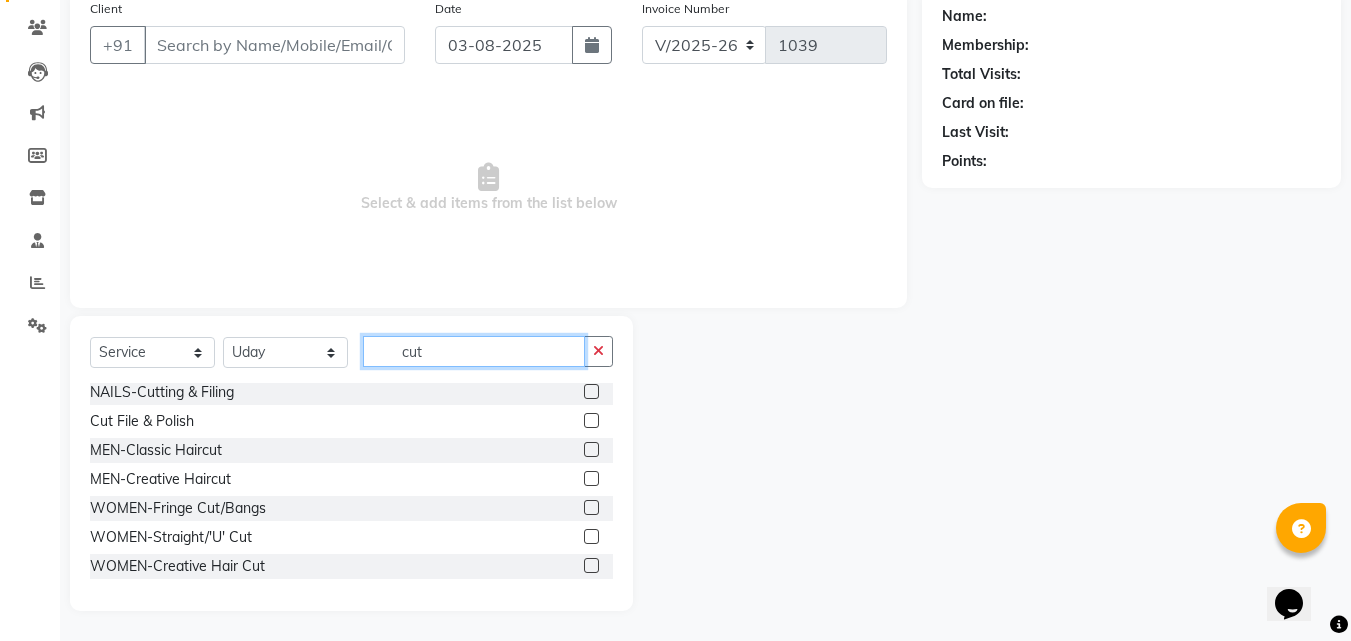type on "cut" 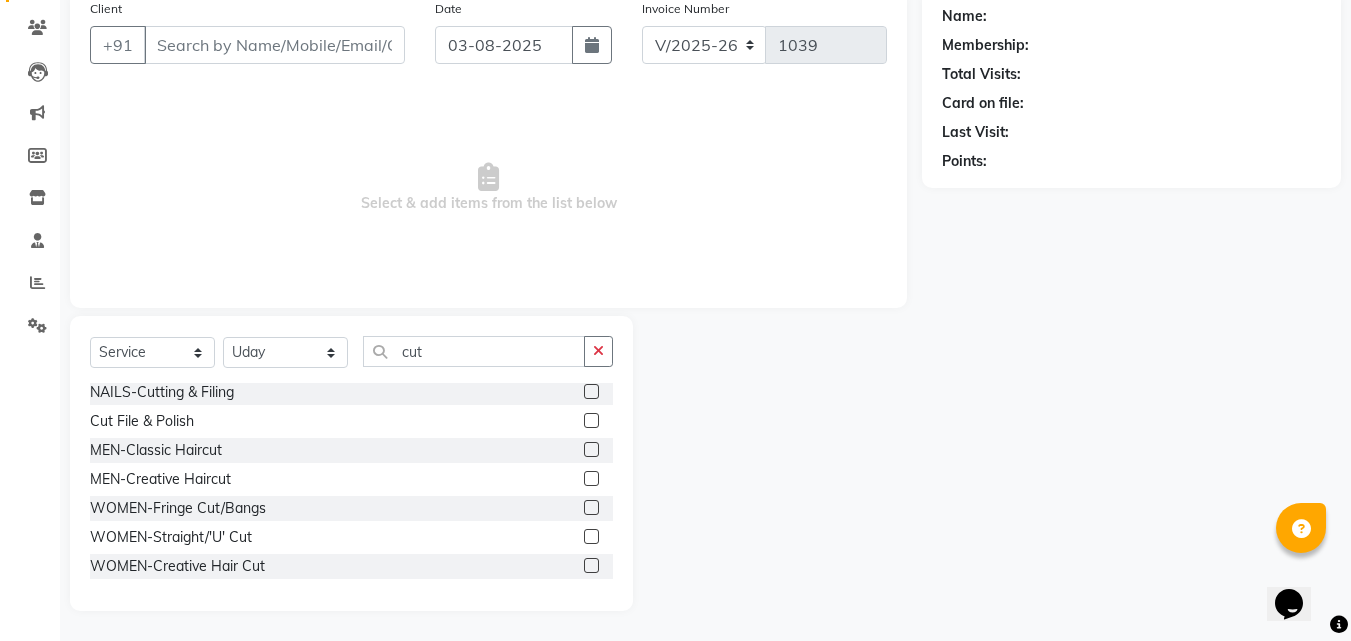 click 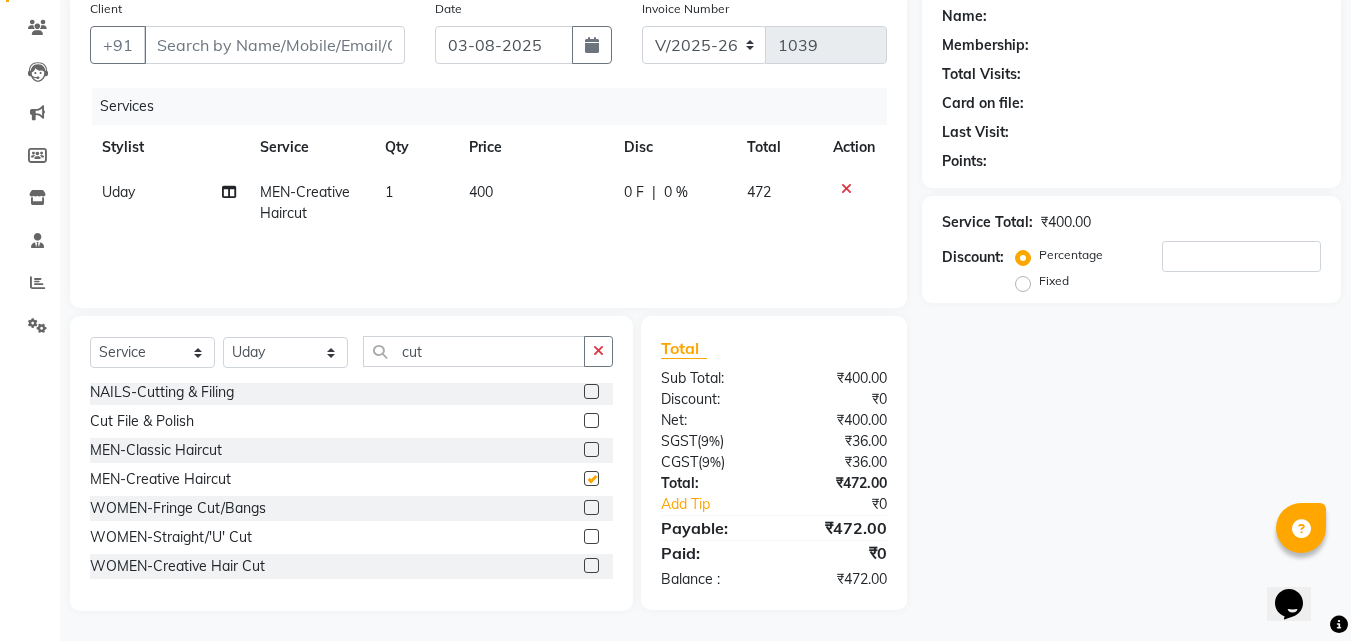 checkbox on "false" 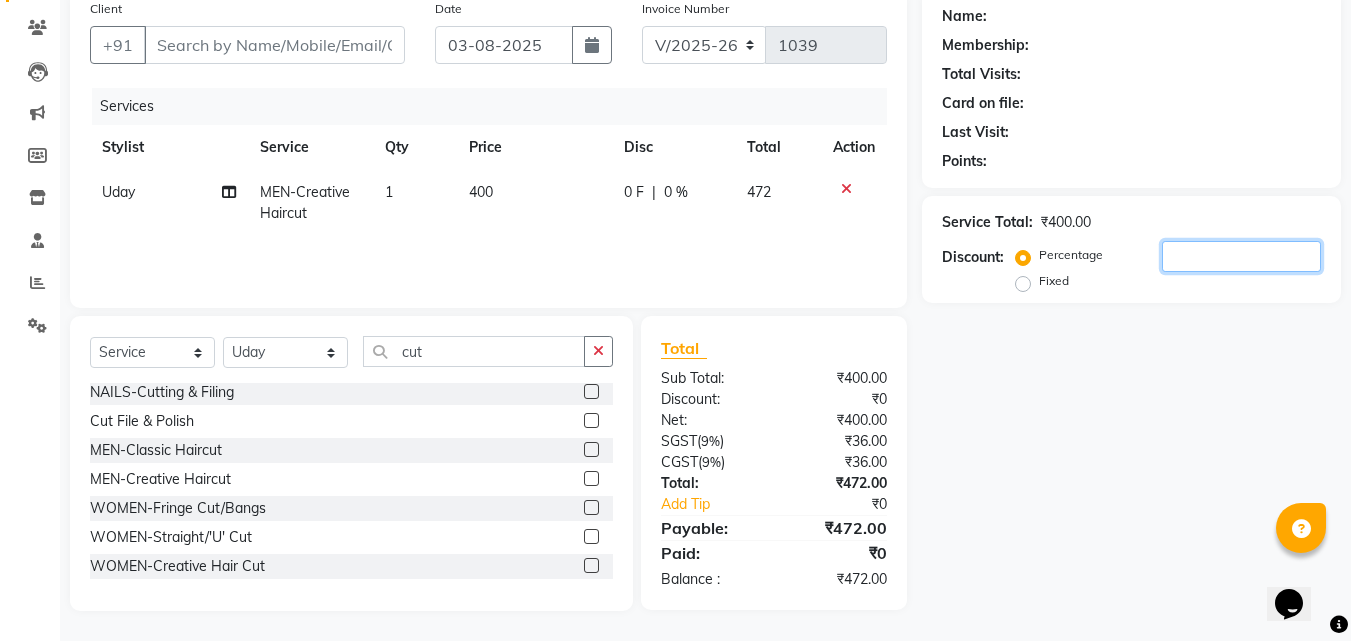 click 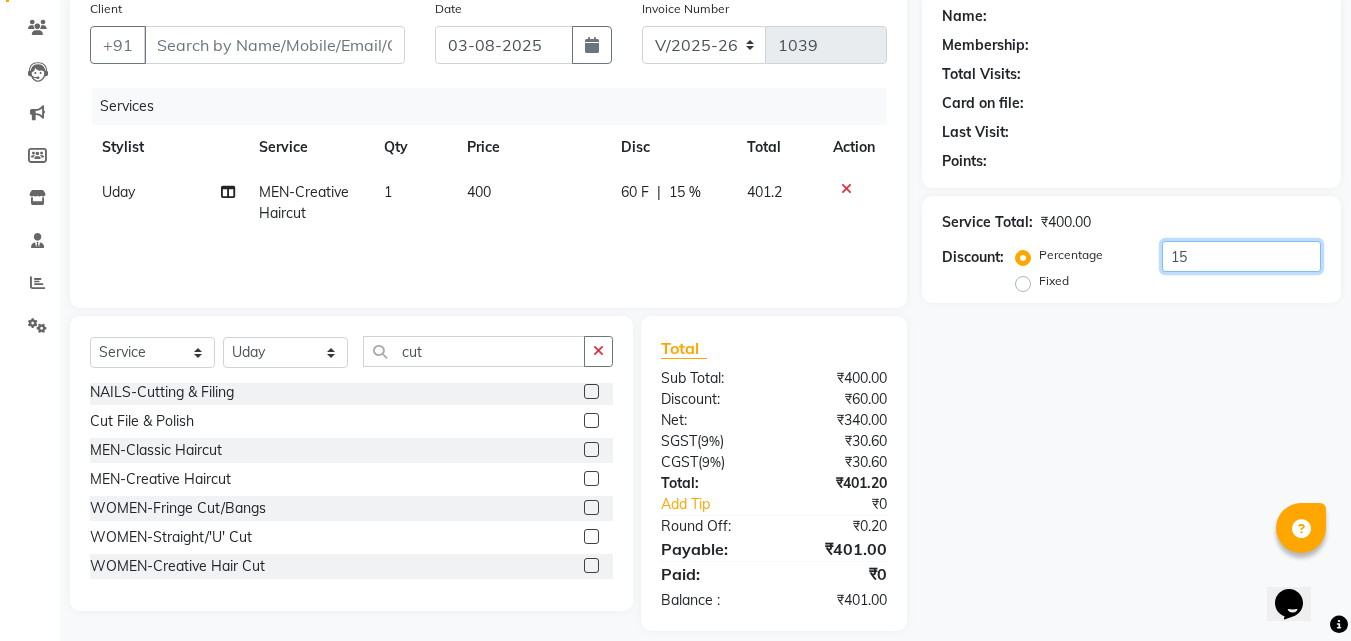 type on "15" 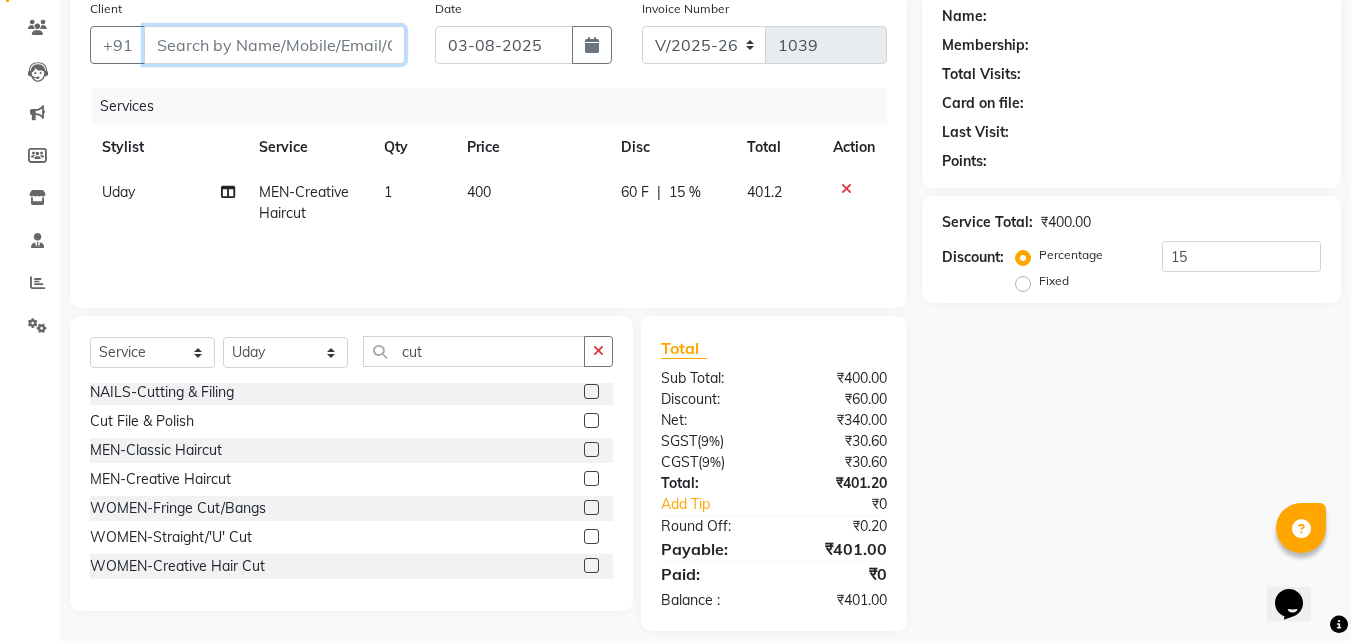 click on "Client" at bounding box center [274, 45] 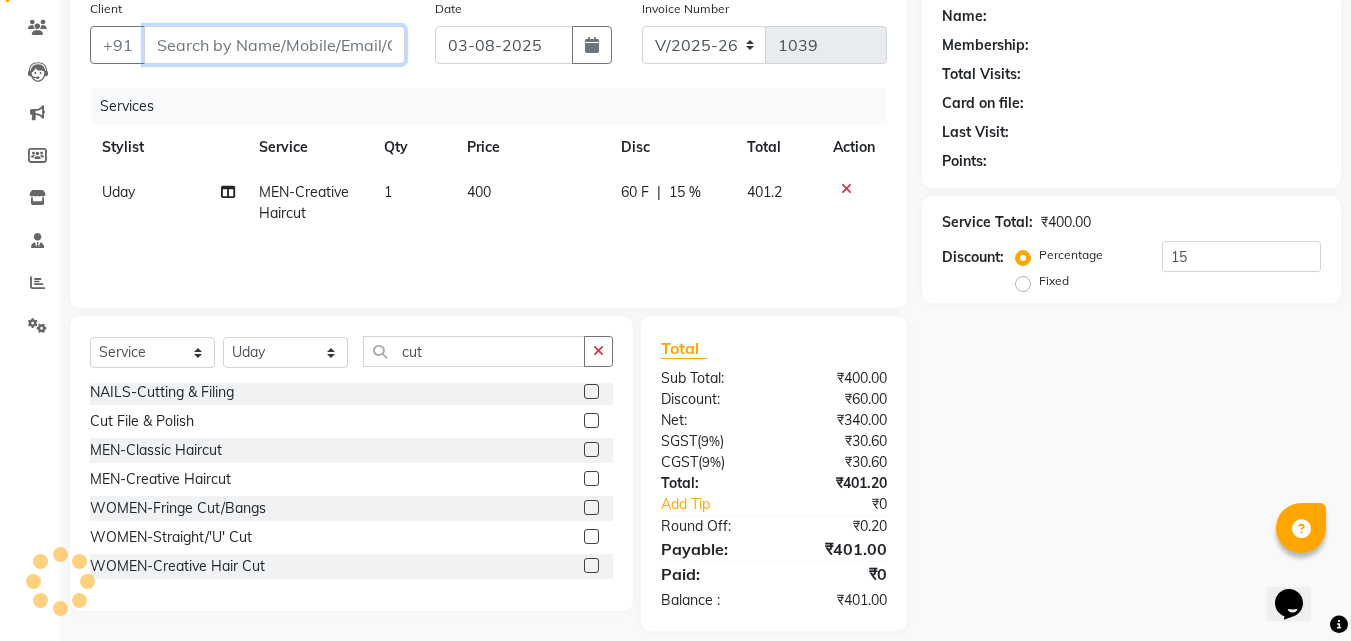 type on "a" 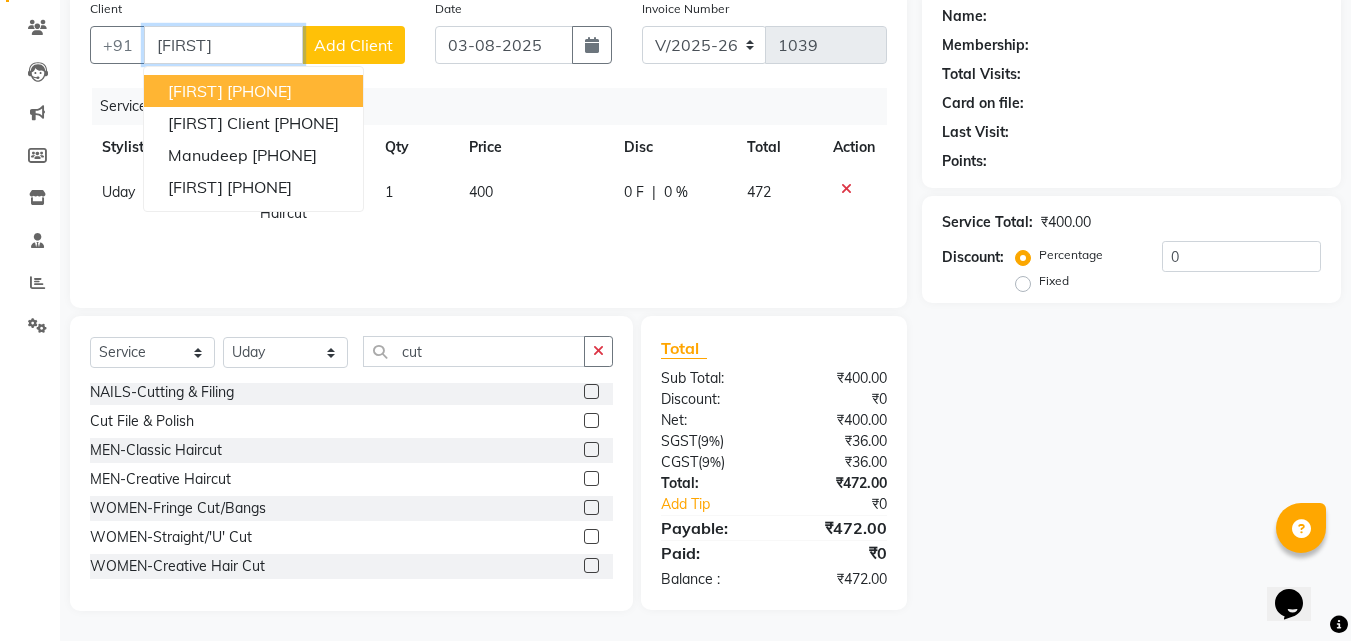 click on "[PHONE]" at bounding box center (259, 91) 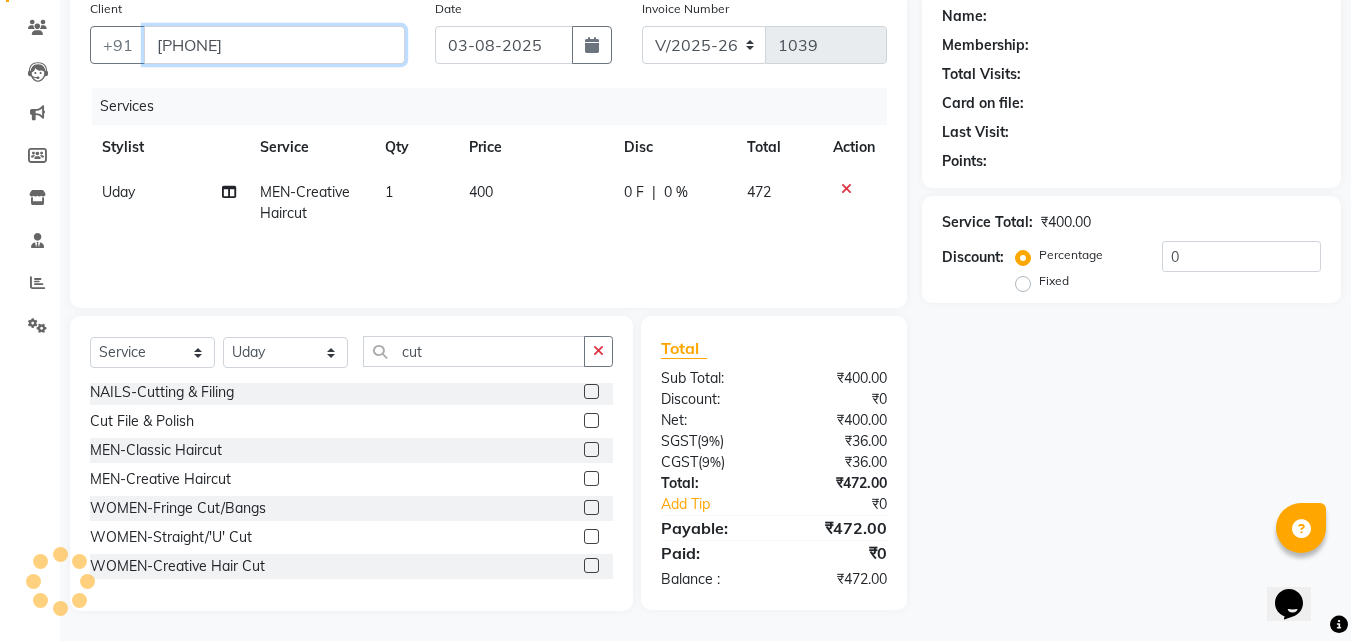 type on "[PHONE]" 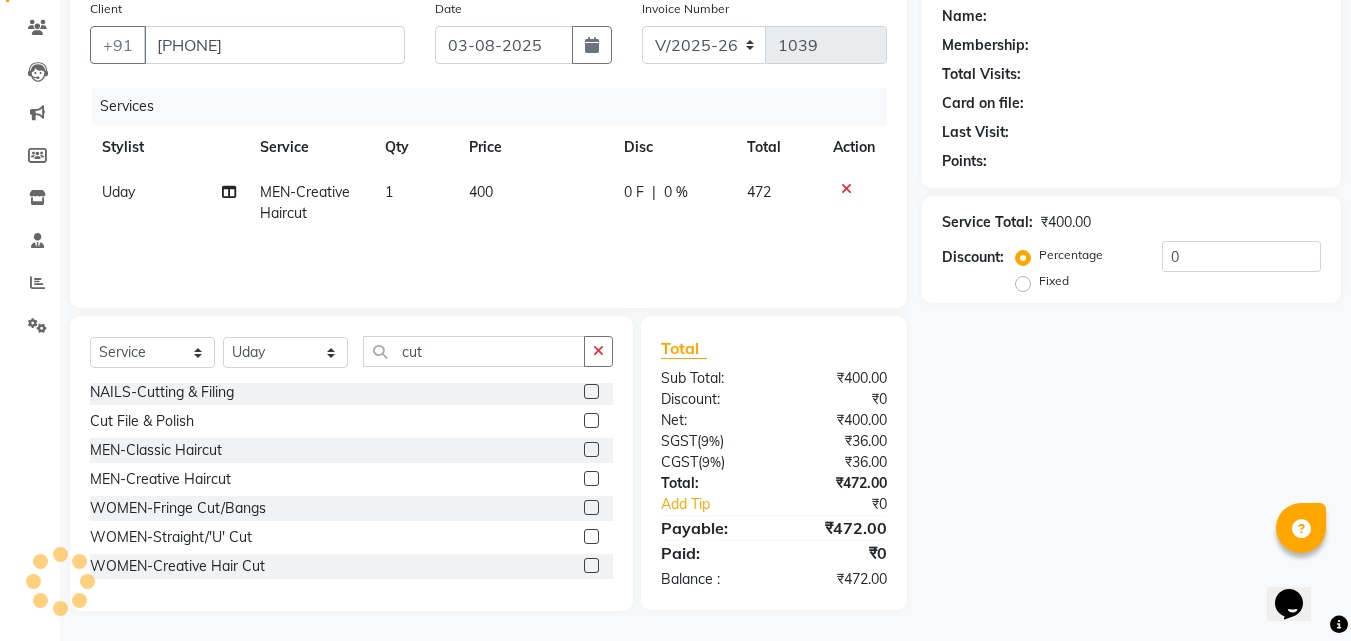 select on "1: Object" 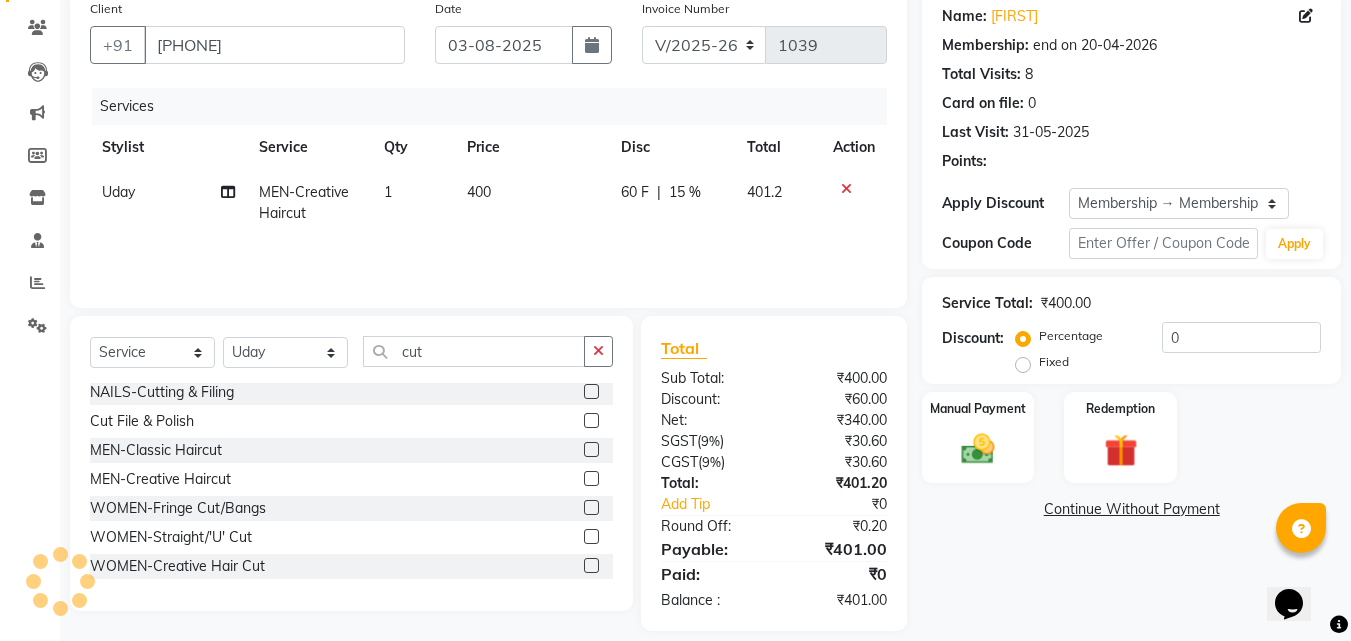 type on "15" 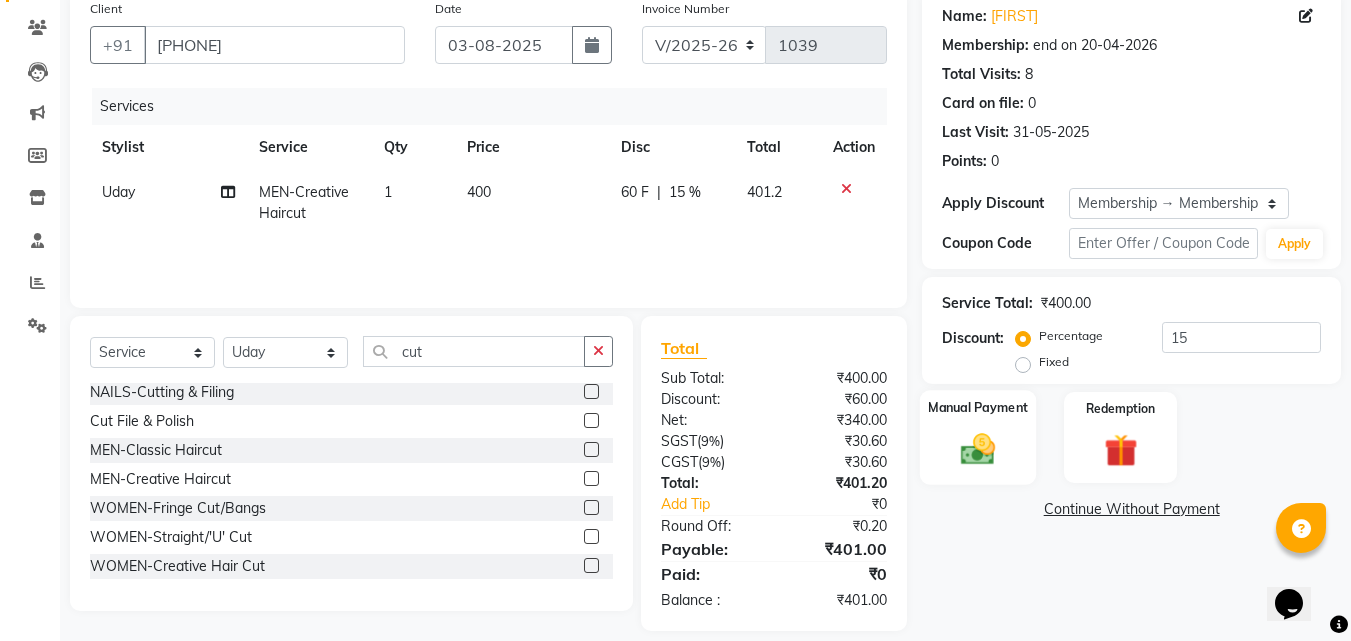 click 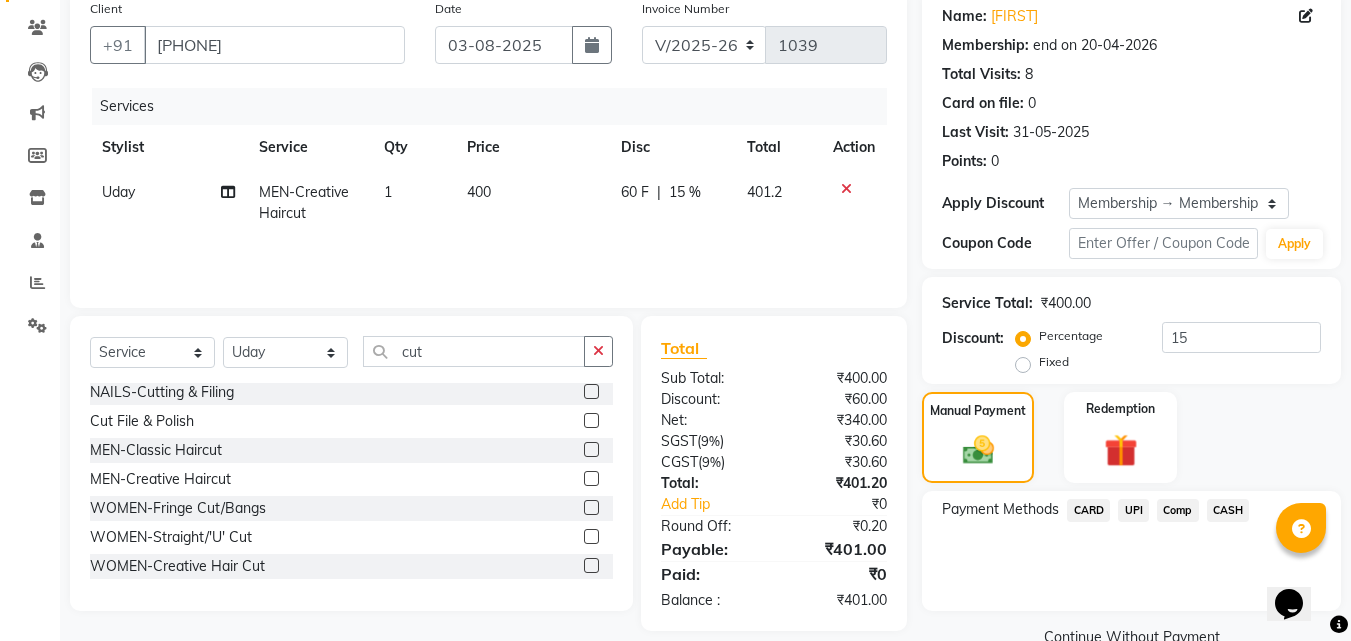 click on "CASH" 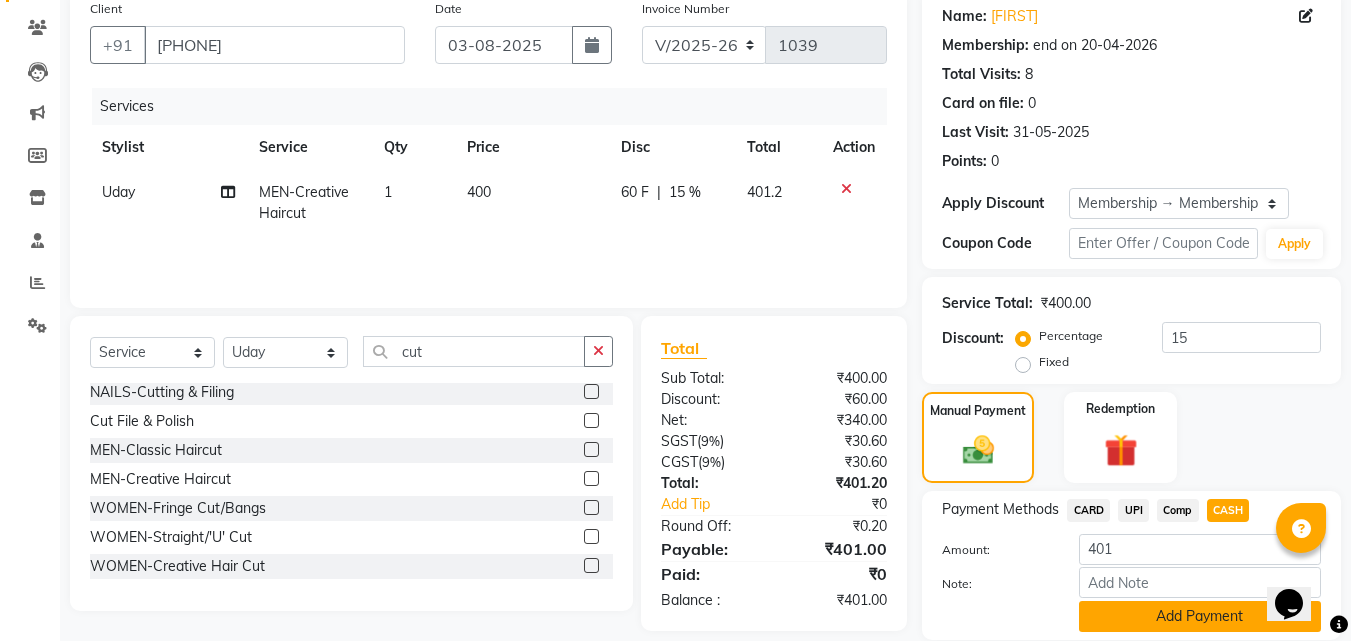 click on "Add Payment" 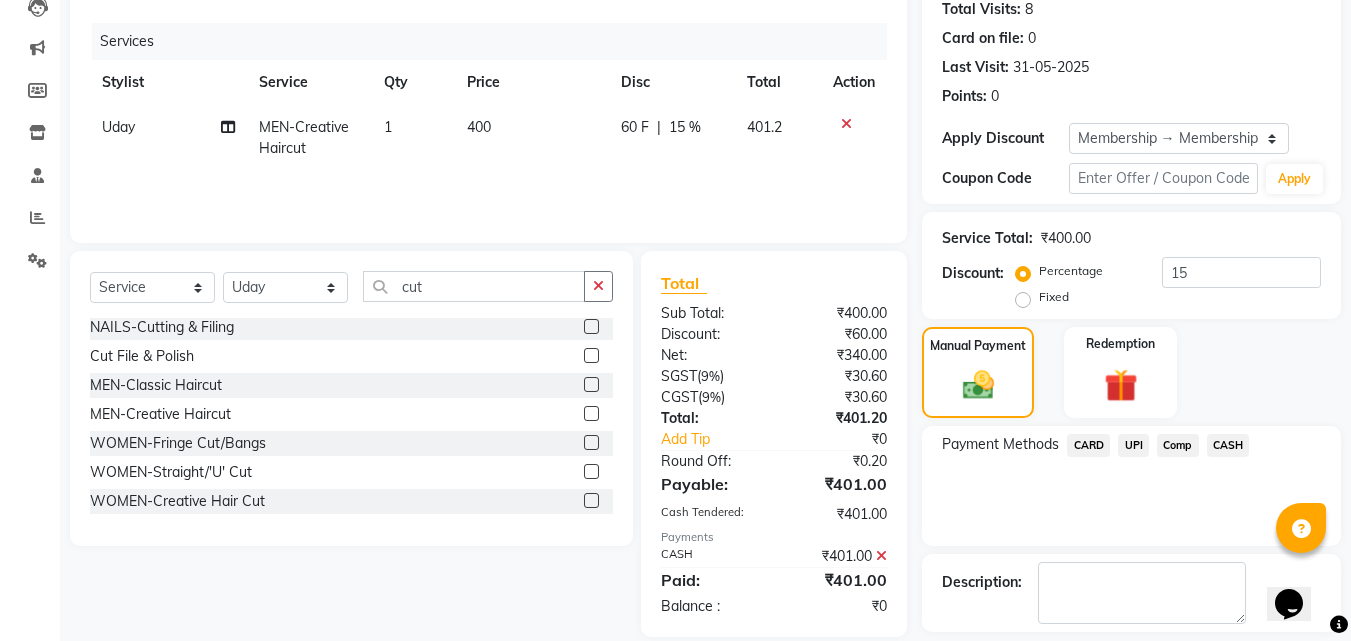 scroll, scrollTop: 314, scrollLeft: 0, axis: vertical 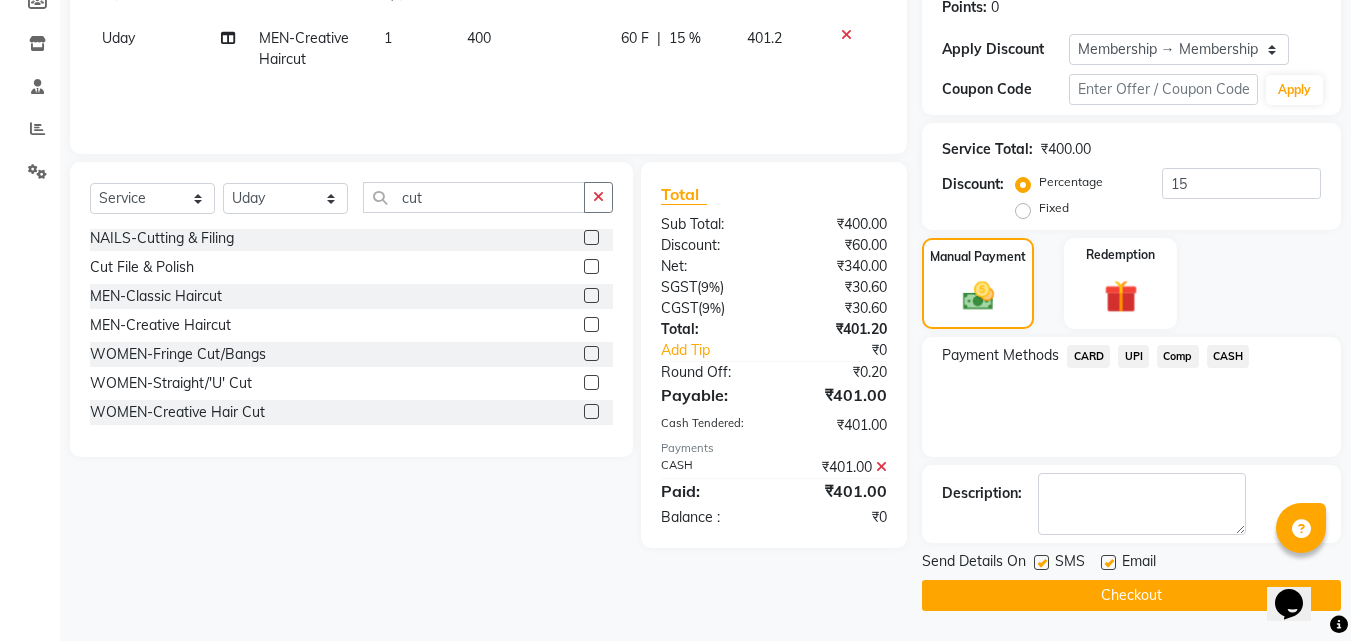 click 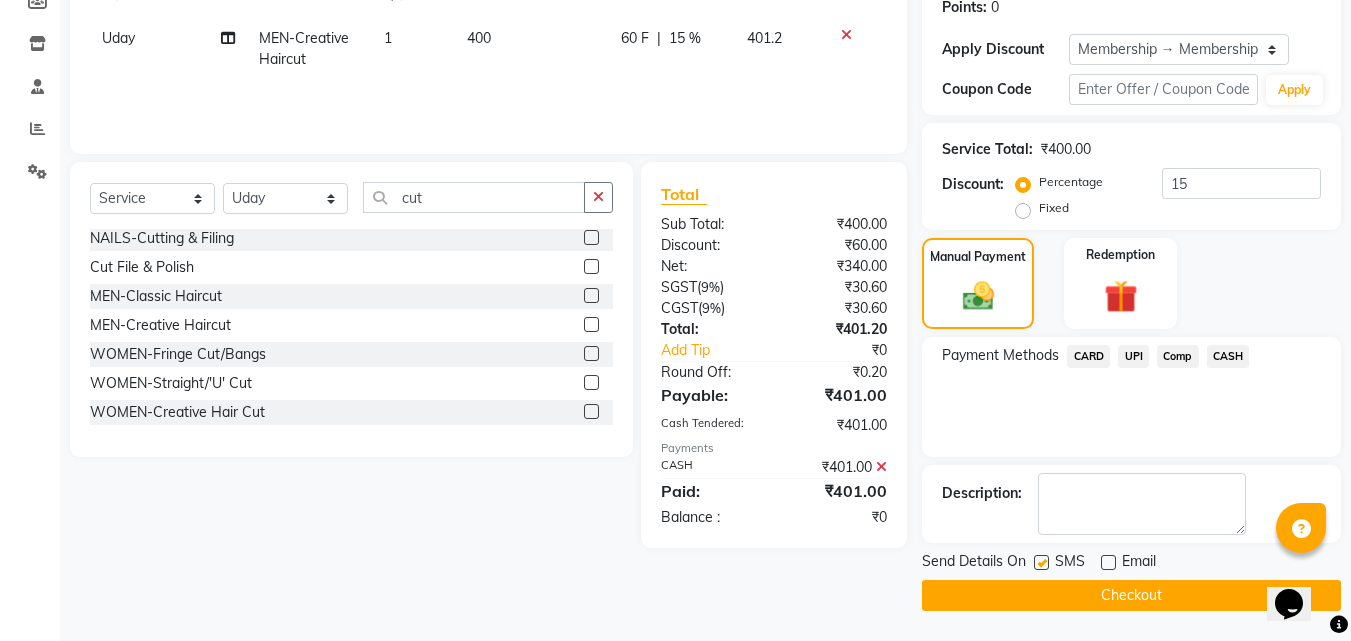 click on "Checkout" 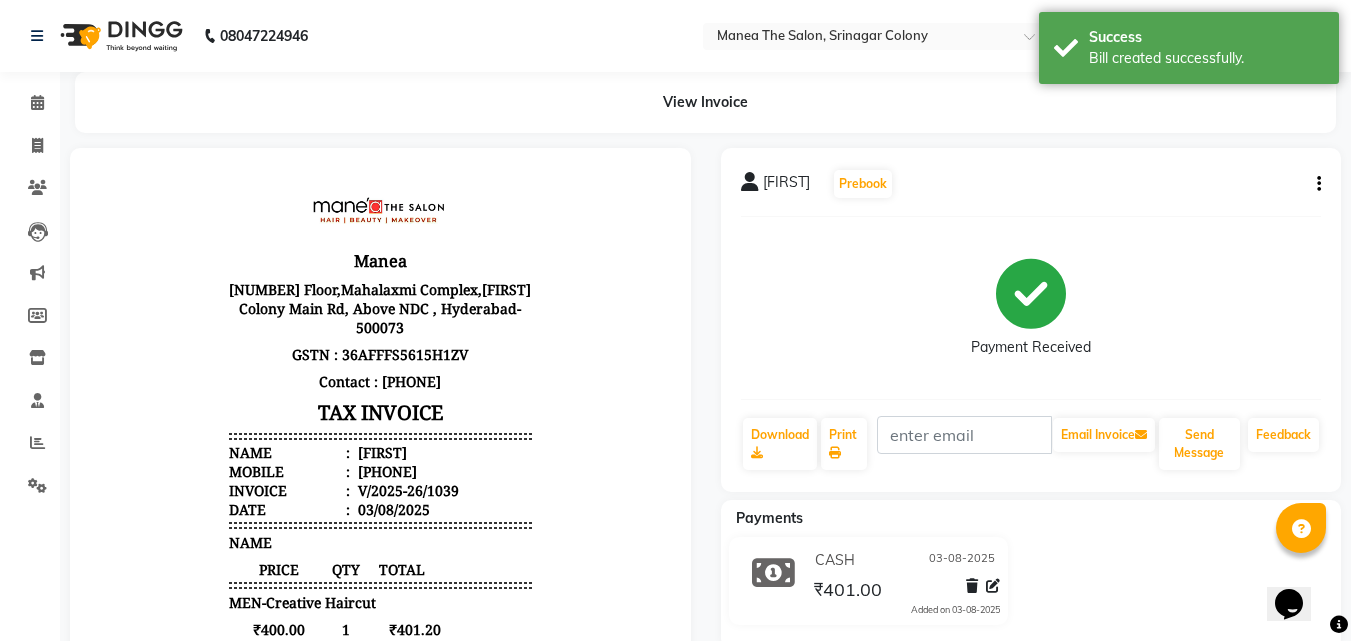 scroll, scrollTop: 0, scrollLeft: 0, axis: both 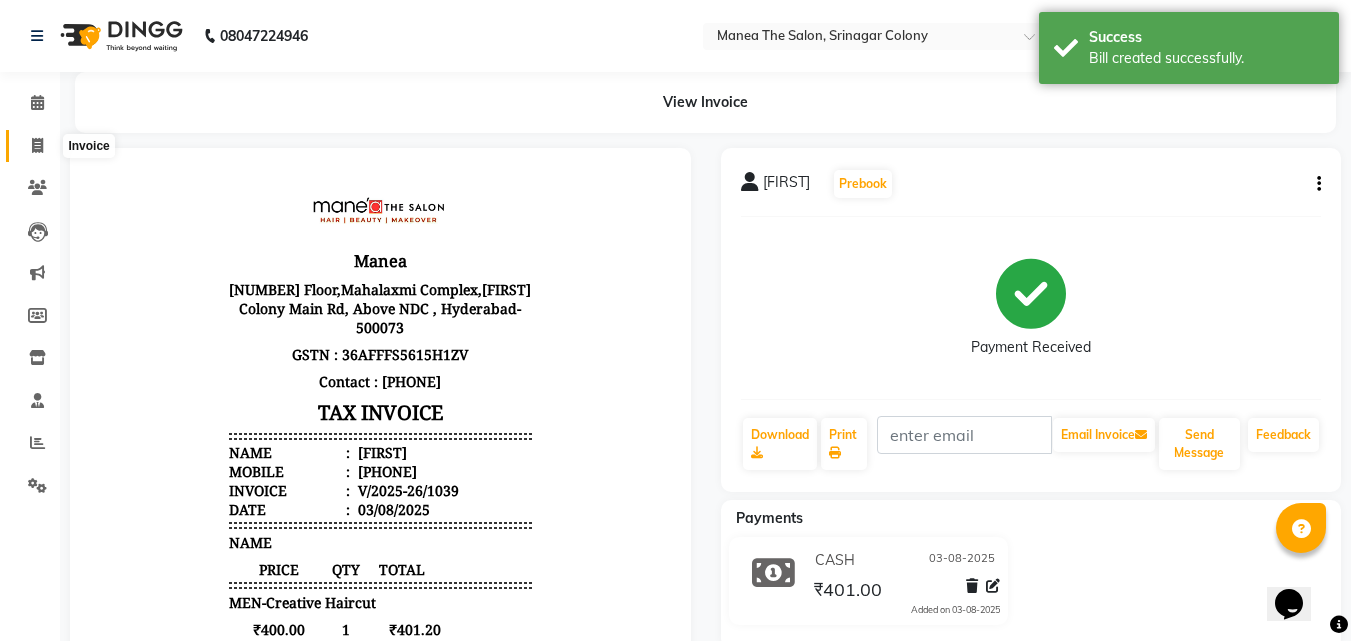 click 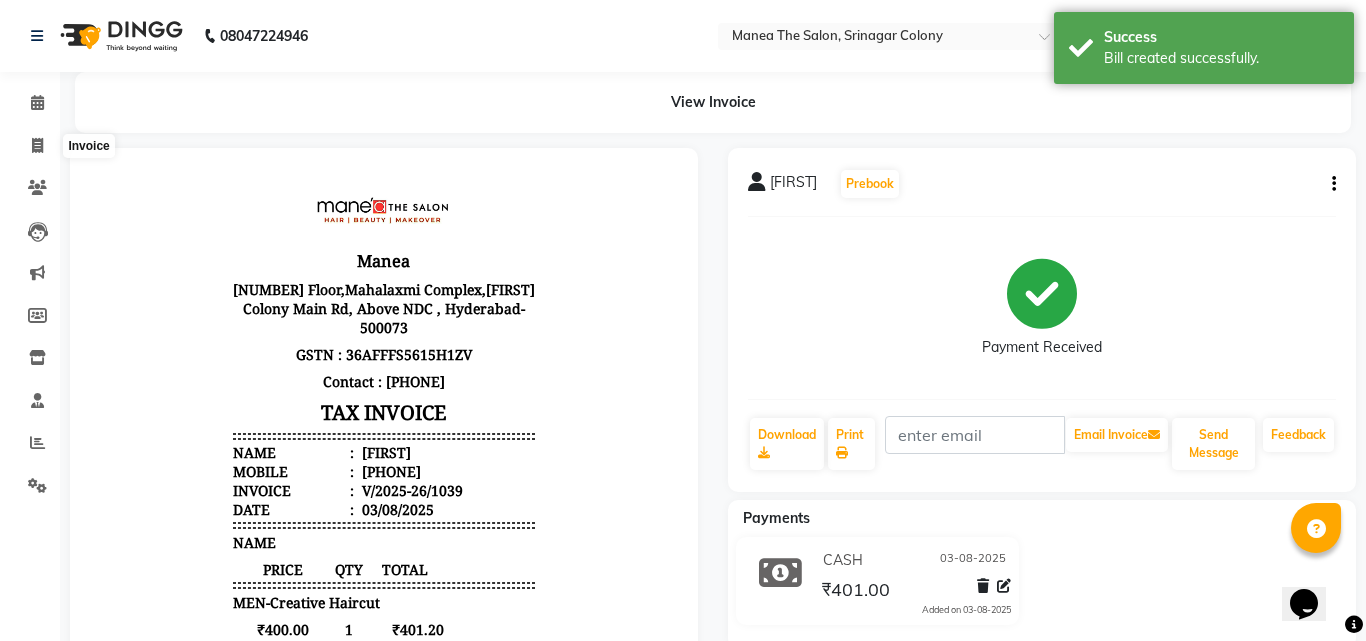 select on "5506" 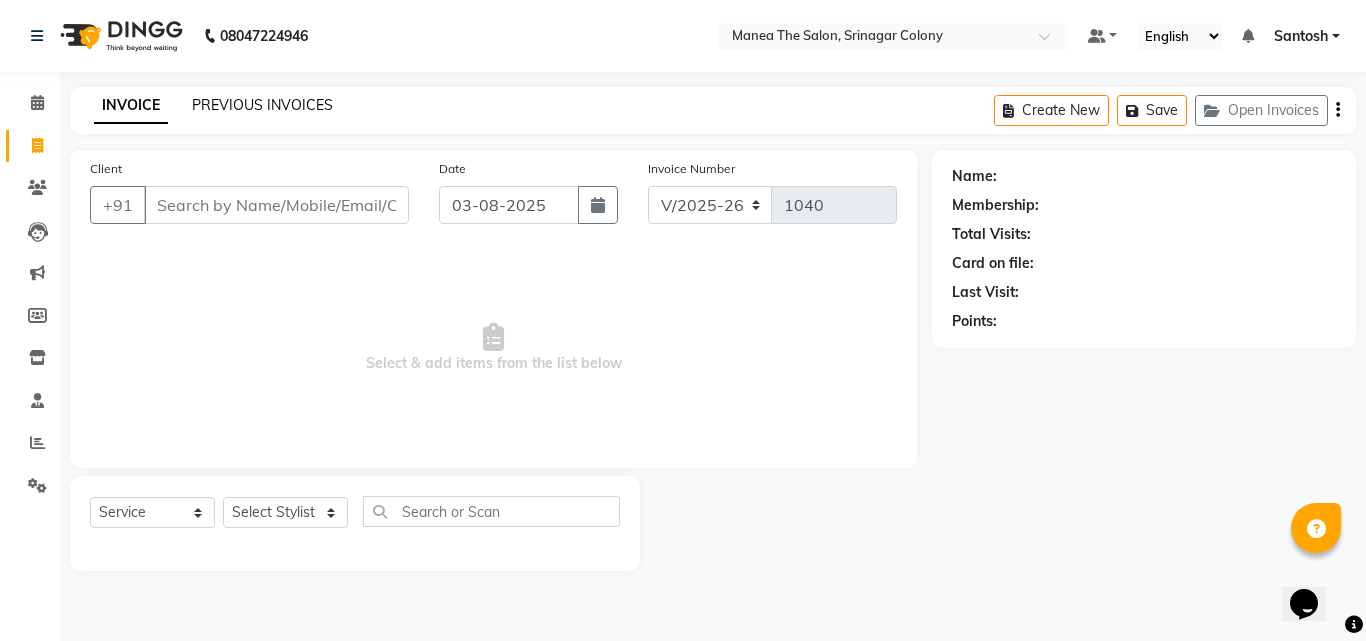 click on "PREVIOUS INVOICES" 